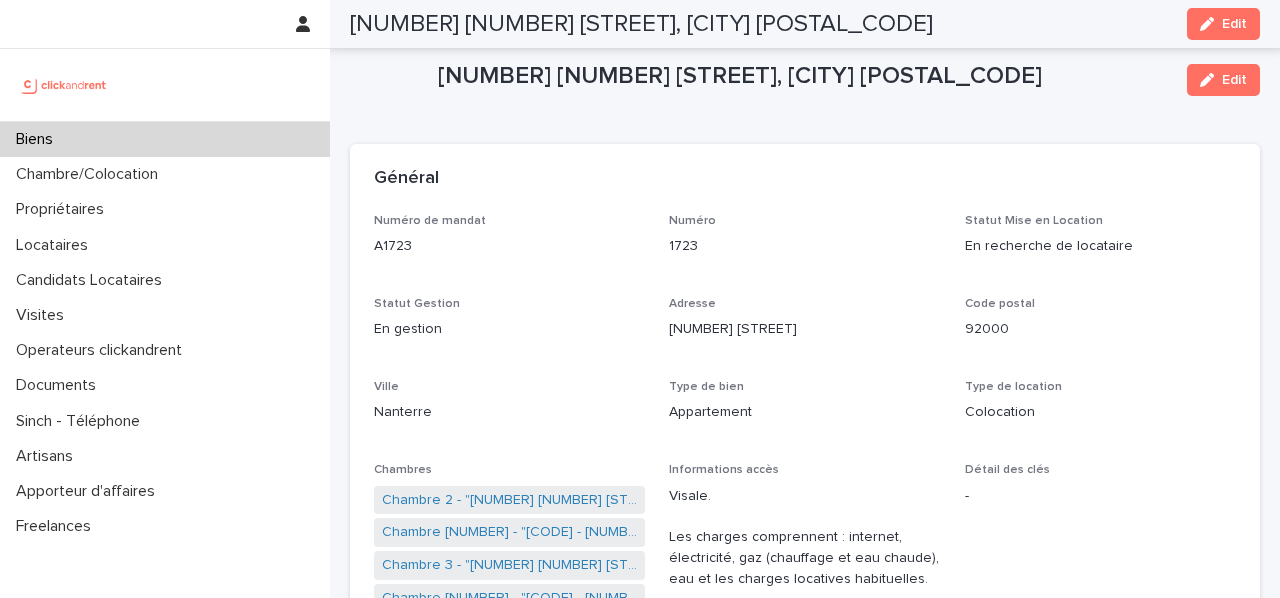 scroll, scrollTop: 0, scrollLeft: 0, axis: both 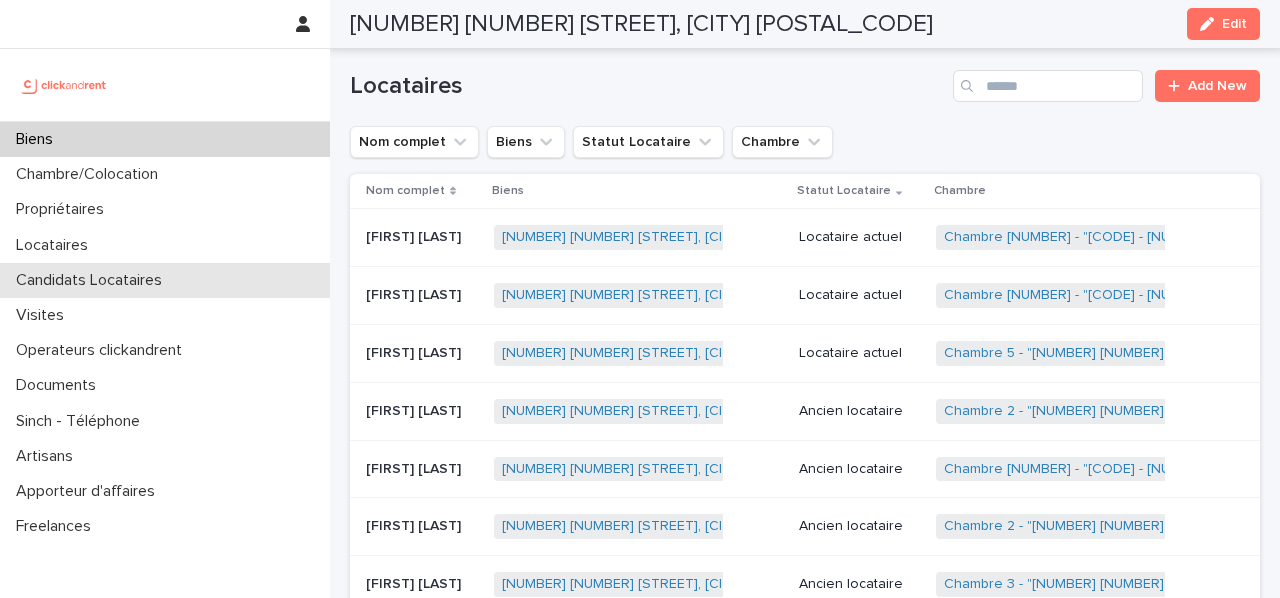 click on "Candidats Locataires" at bounding box center [93, 280] 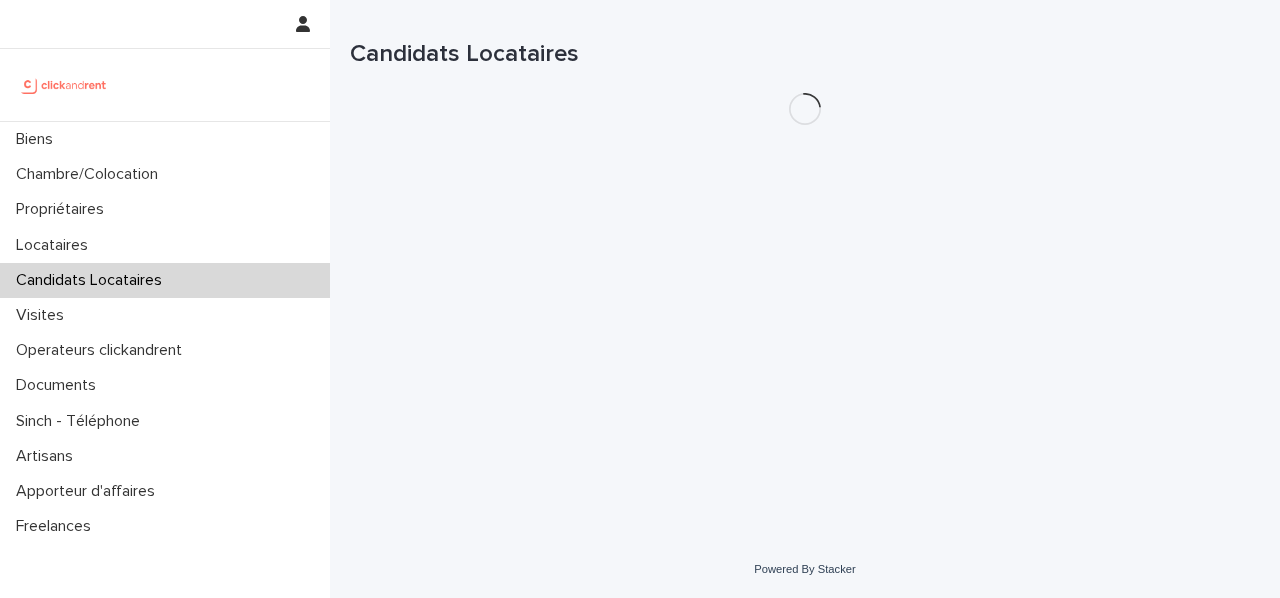 scroll, scrollTop: 0, scrollLeft: 0, axis: both 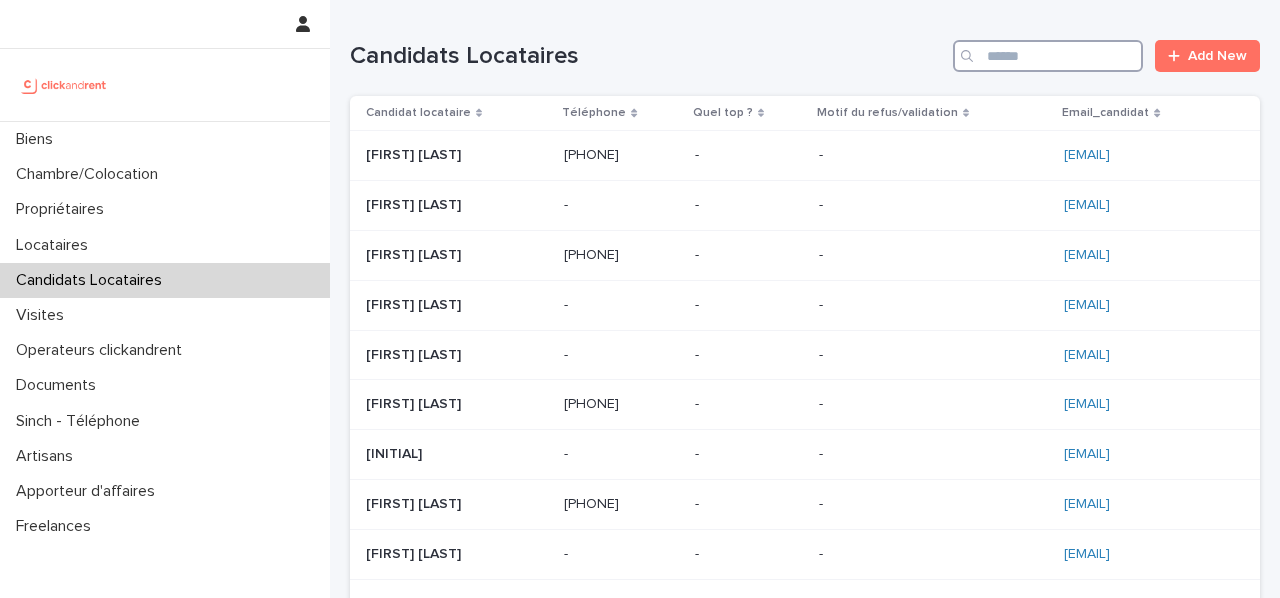 click at bounding box center (1048, 56) 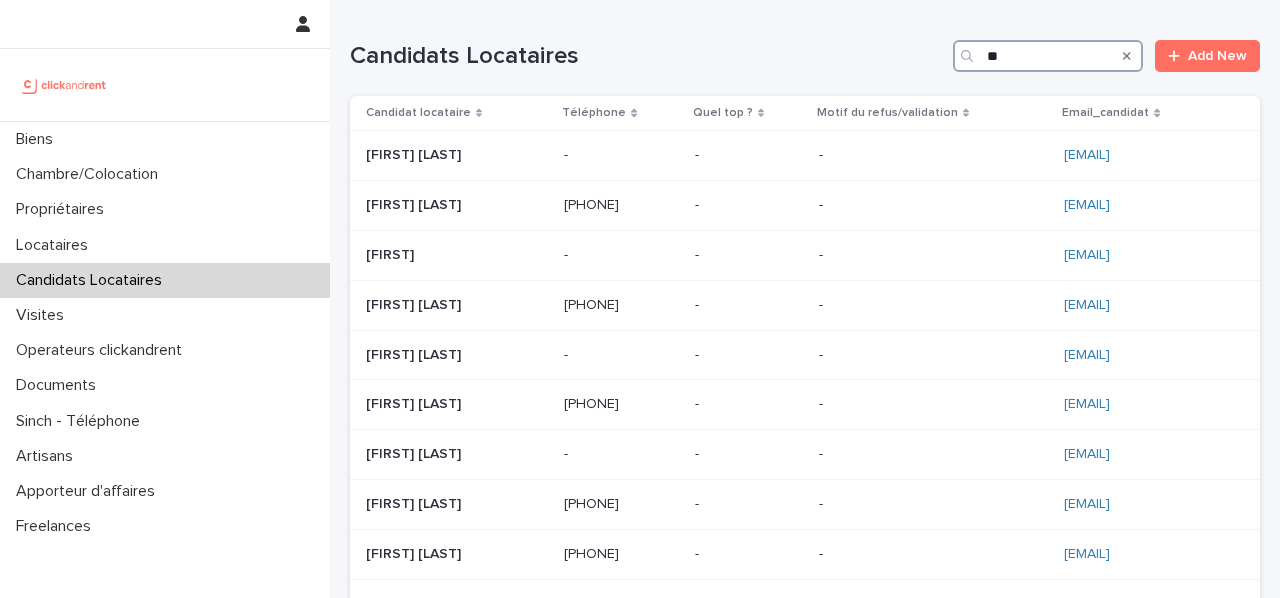 type on "*" 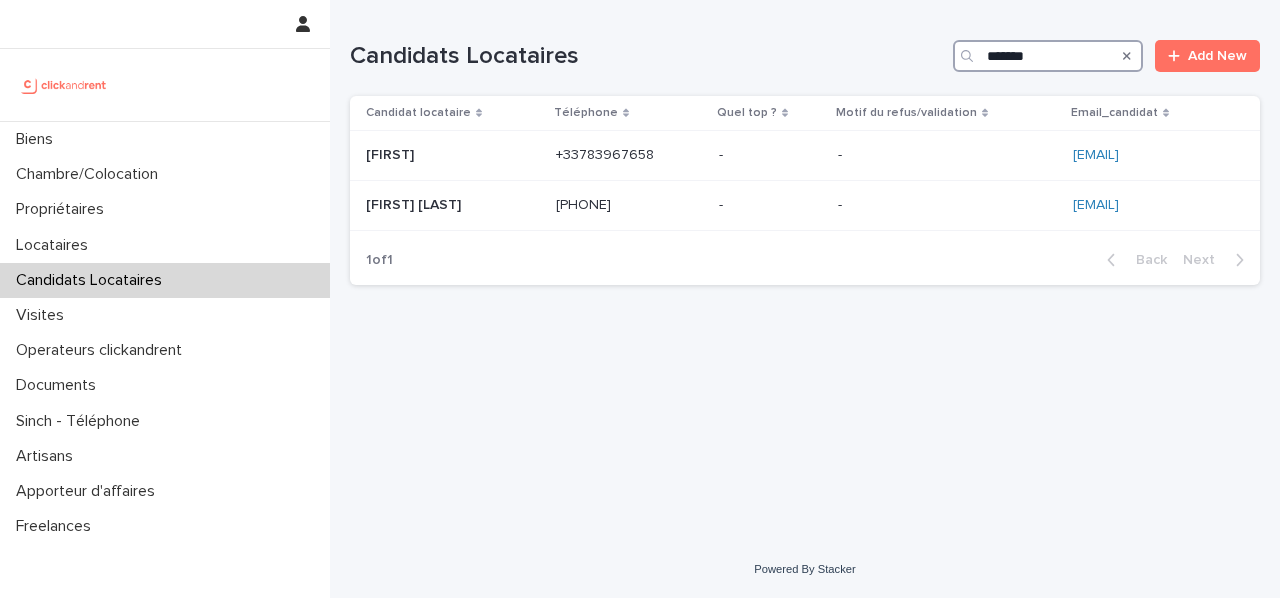 click on "*******" at bounding box center (1048, 56) 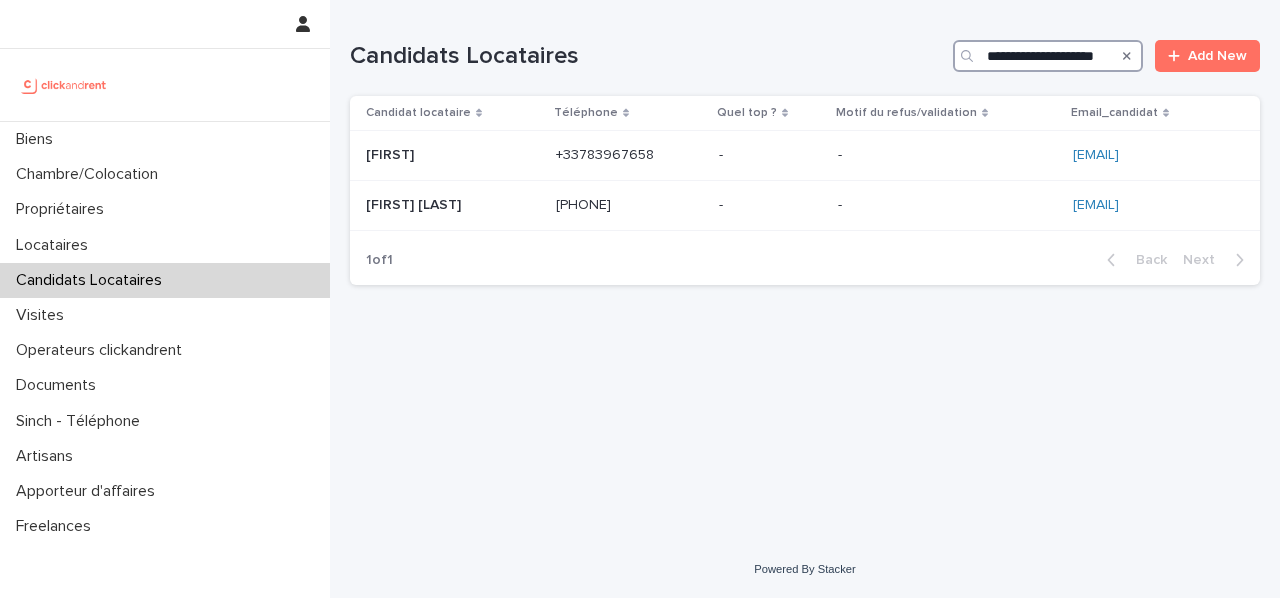 scroll, scrollTop: 0, scrollLeft: 24, axis: horizontal 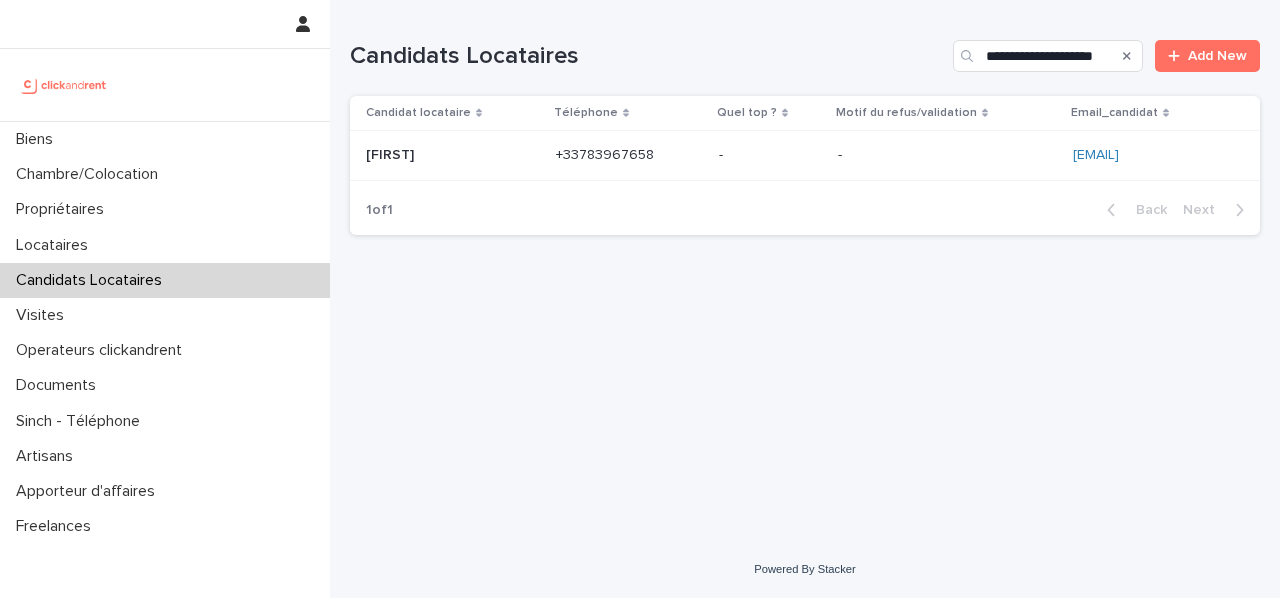 click on "- -" at bounding box center (770, 155) 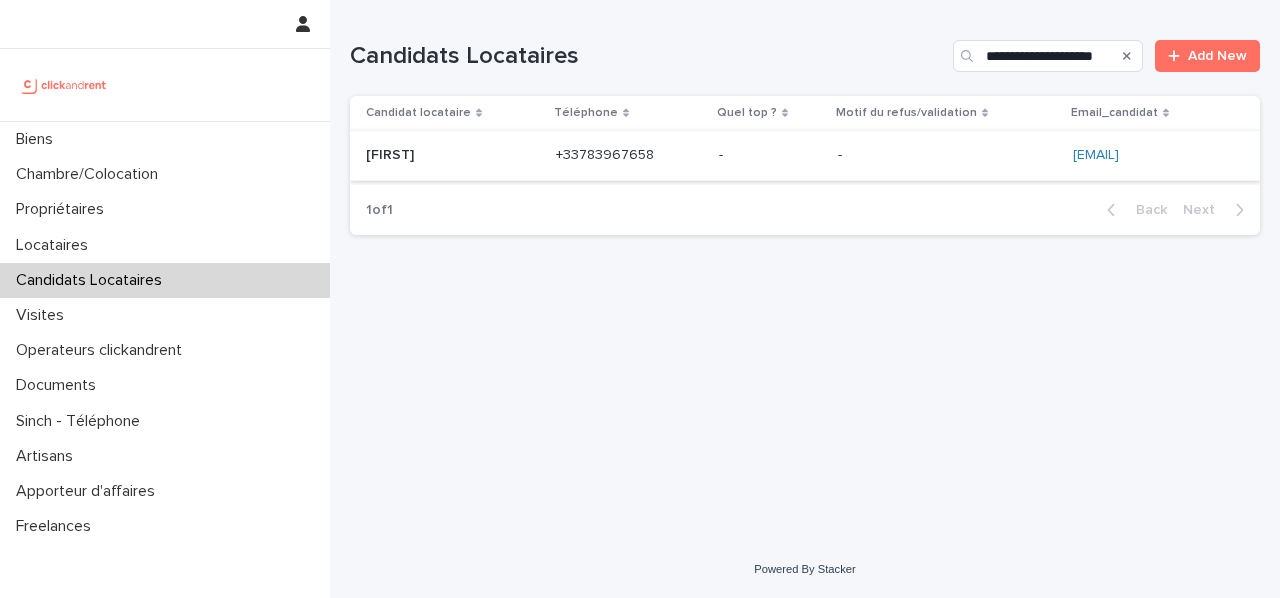 scroll, scrollTop: 0, scrollLeft: 0, axis: both 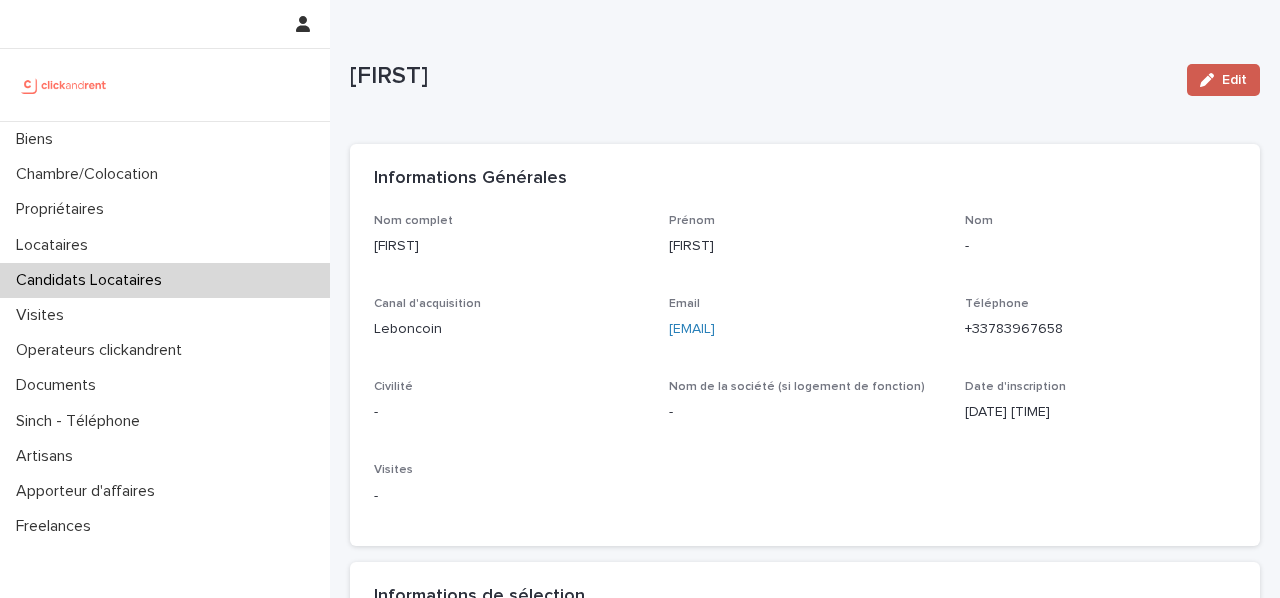 click on "Edit" at bounding box center [1234, 80] 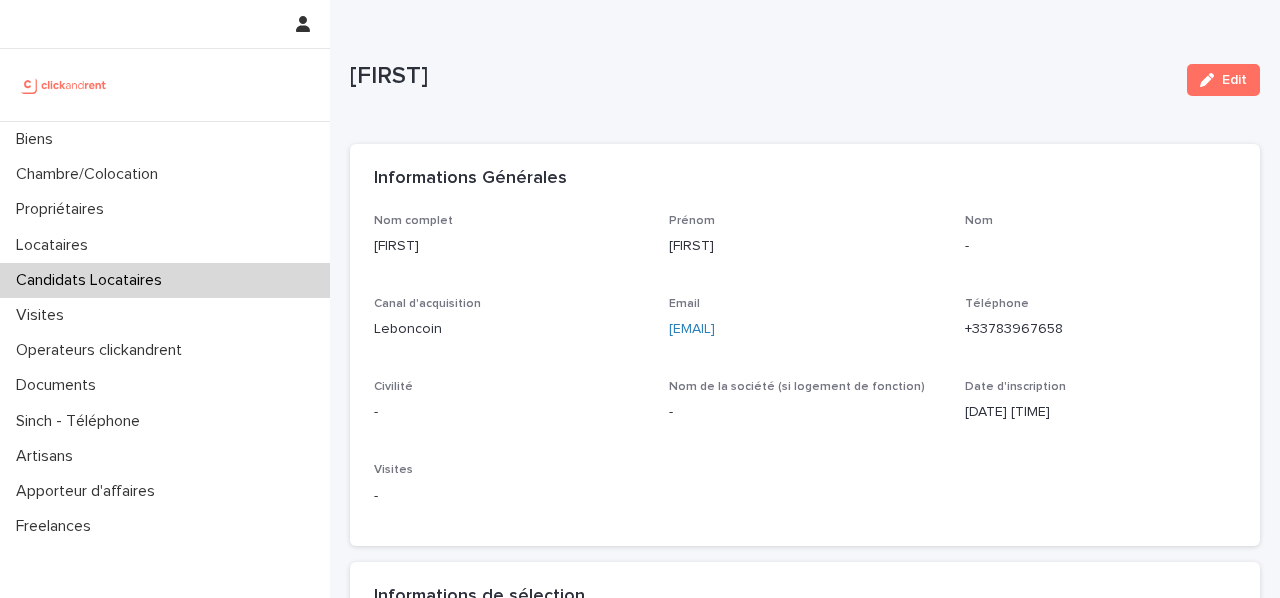 click on "[FIRST]" at bounding box center [804, 246] 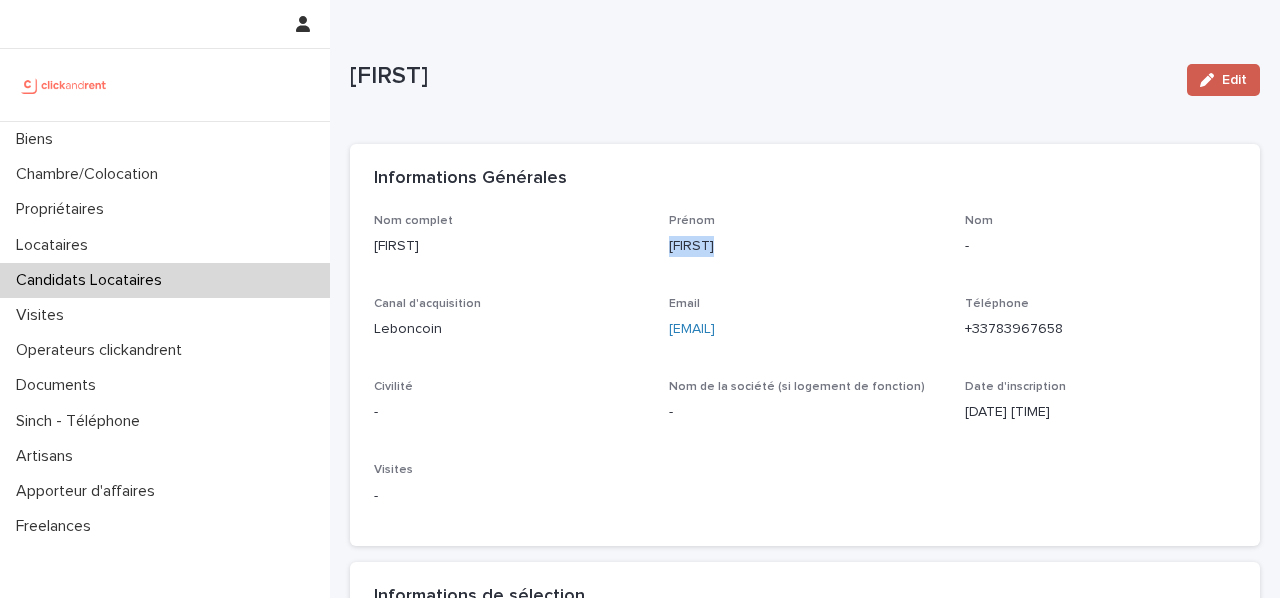 click at bounding box center (1211, 80) 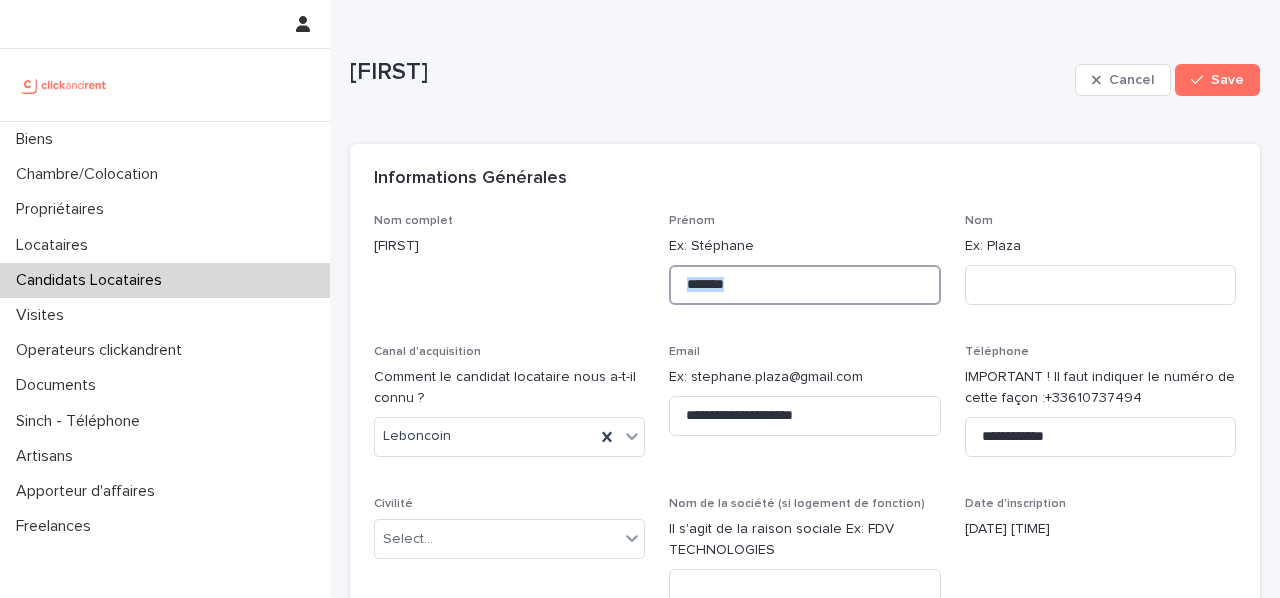 click on "*******" at bounding box center [804, 285] 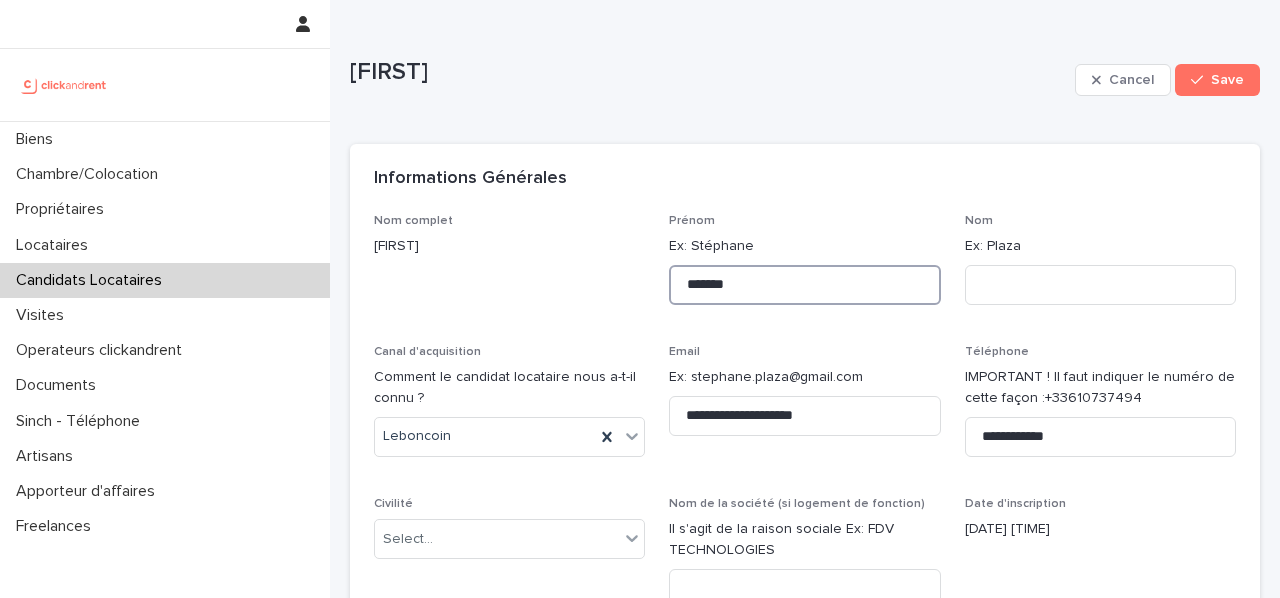 click on "*******" at bounding box center [804, 285] 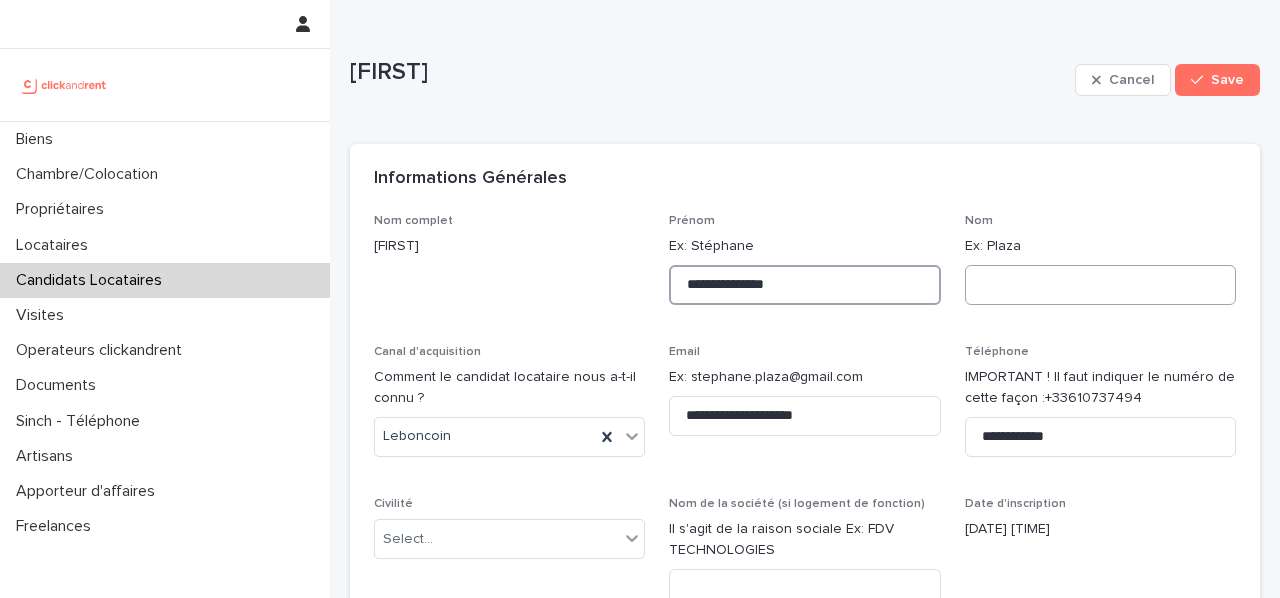 type on "**********" 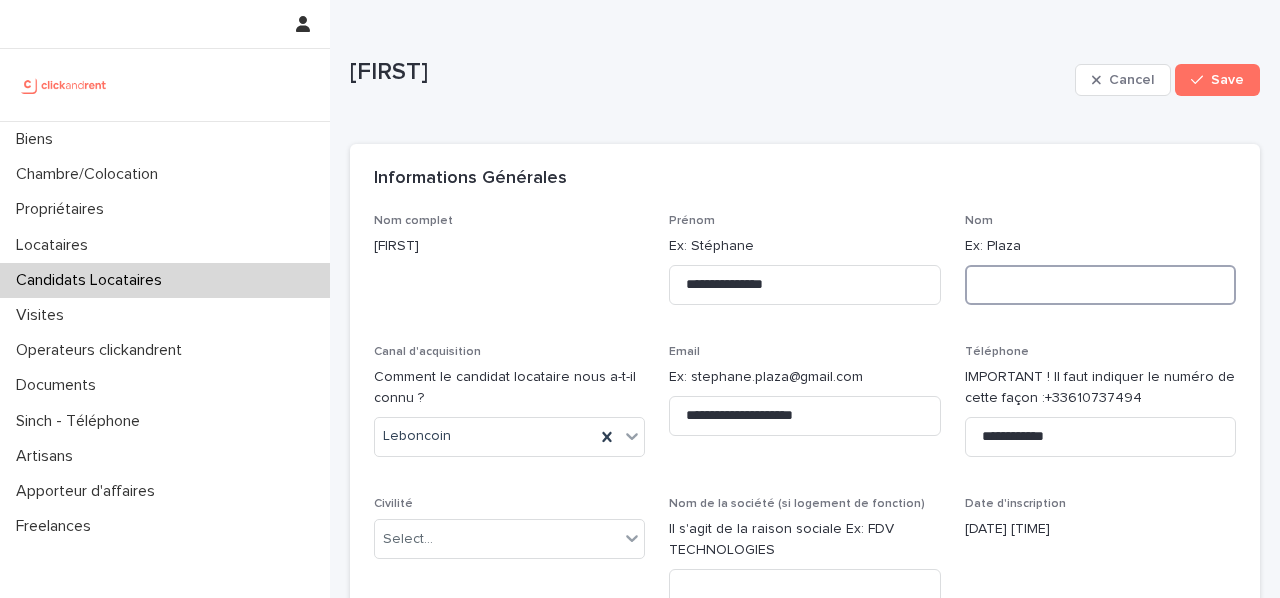 click at bounding box center (1100, 285) 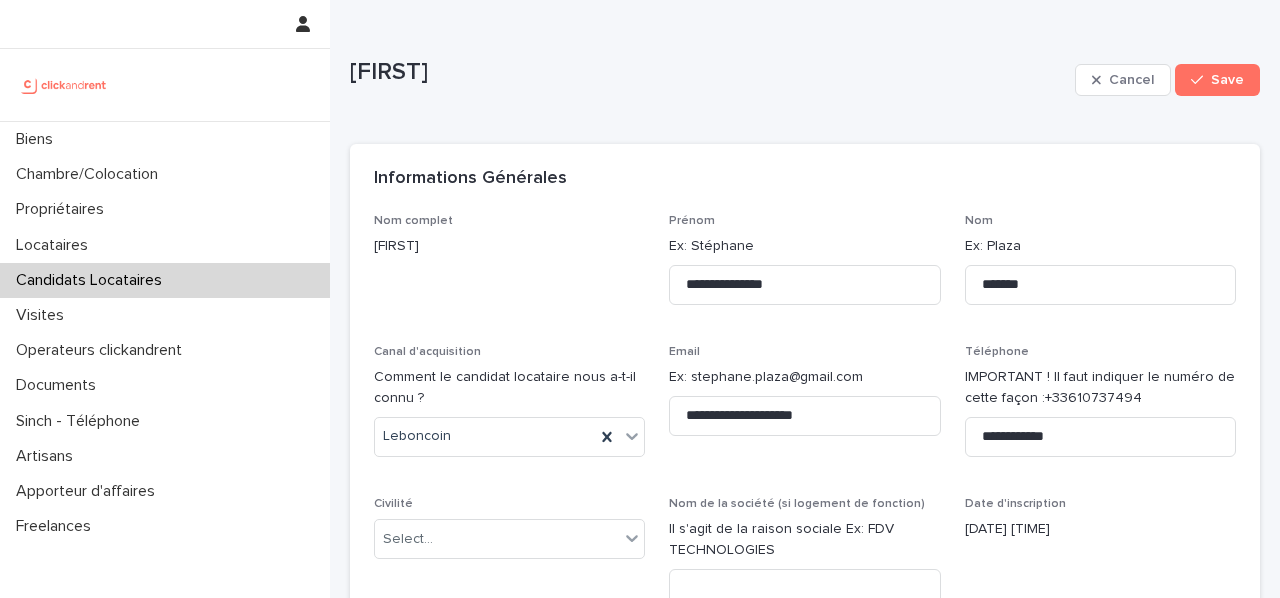 click on "**********" at bounding box center (805, 1086) 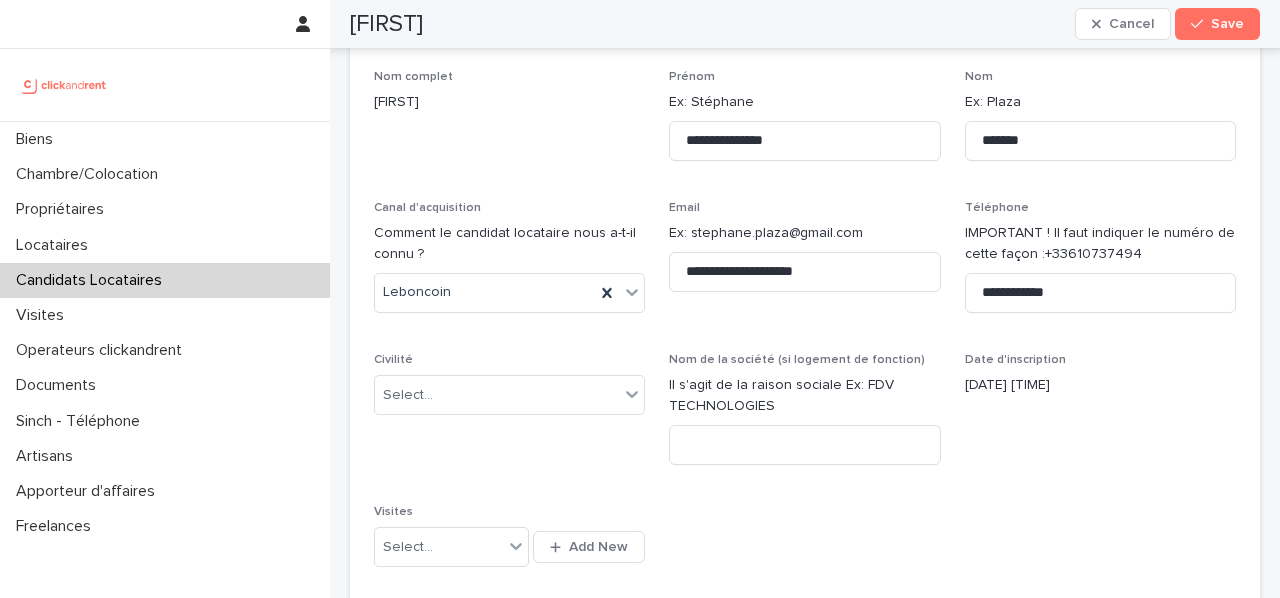 scroll, scrollTop: 147, scrollLeft: 0, axis: vertical 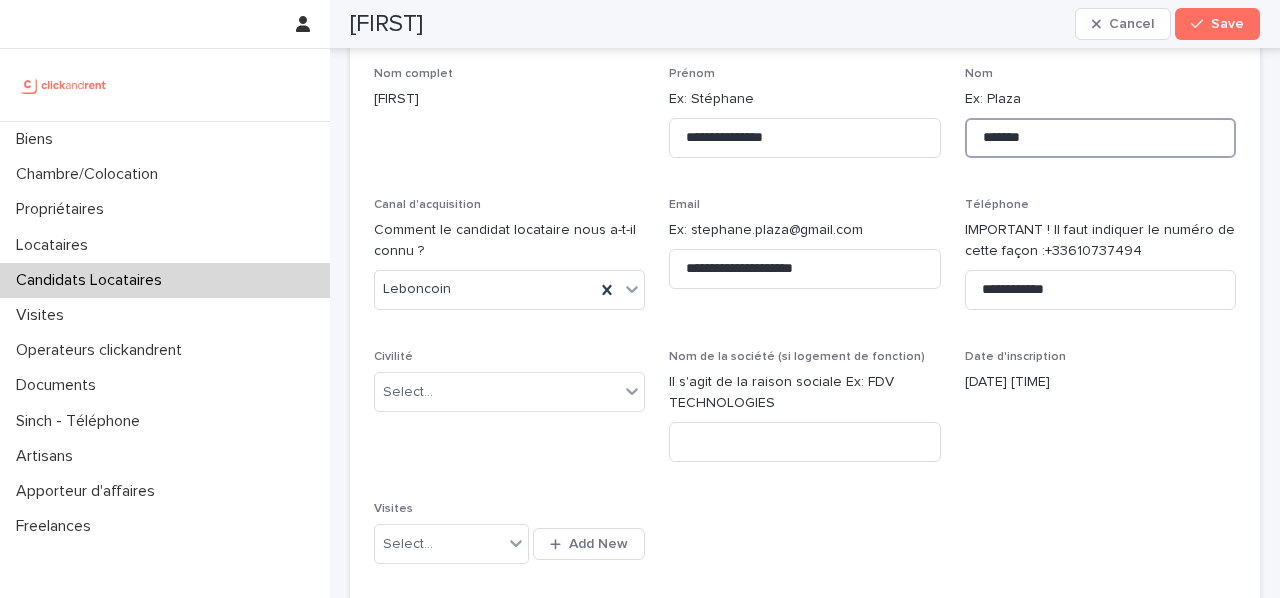 click on "*******" at bounding box center [1100, 138] 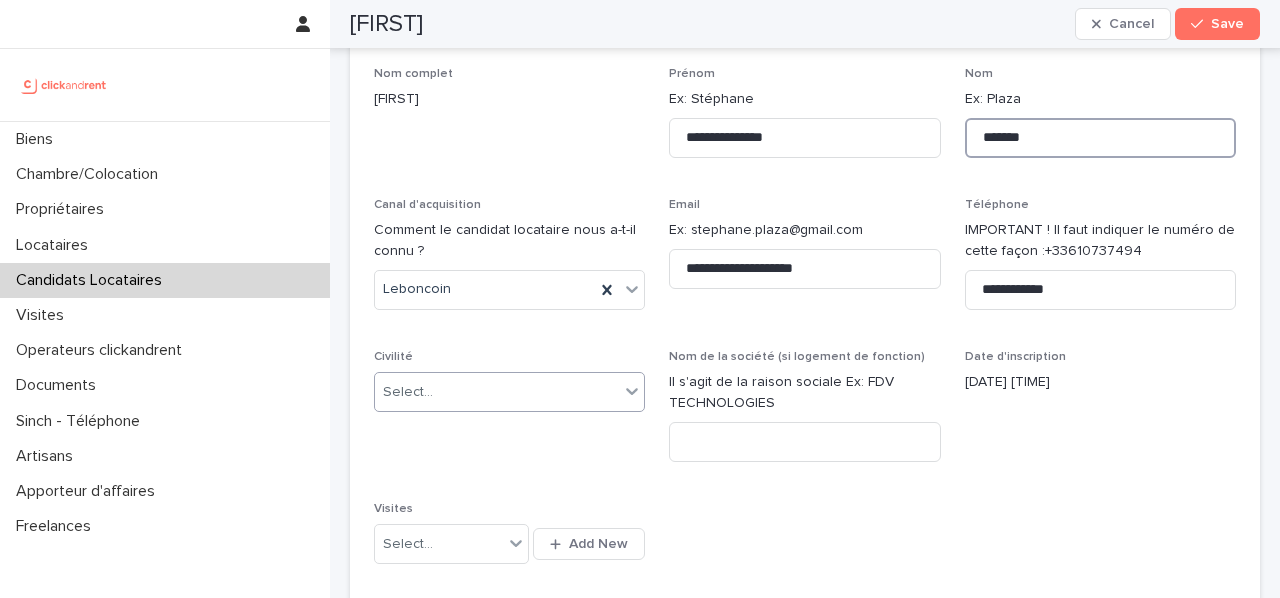 type on "*******" 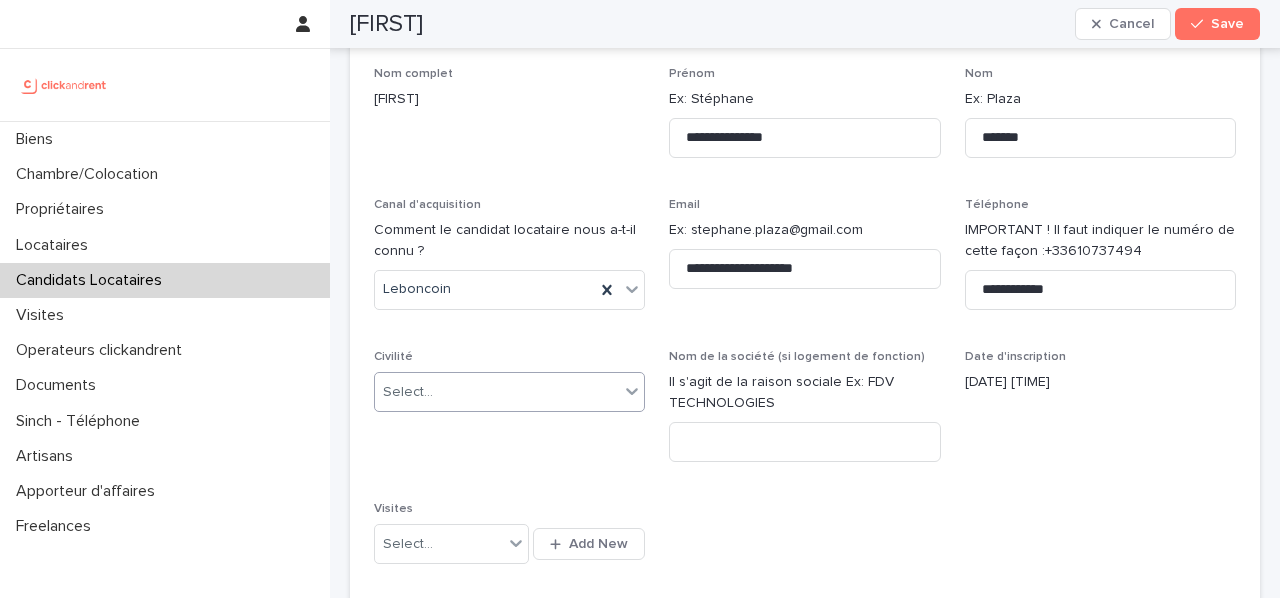 click on "Select..." at bounding box center (497, 392) 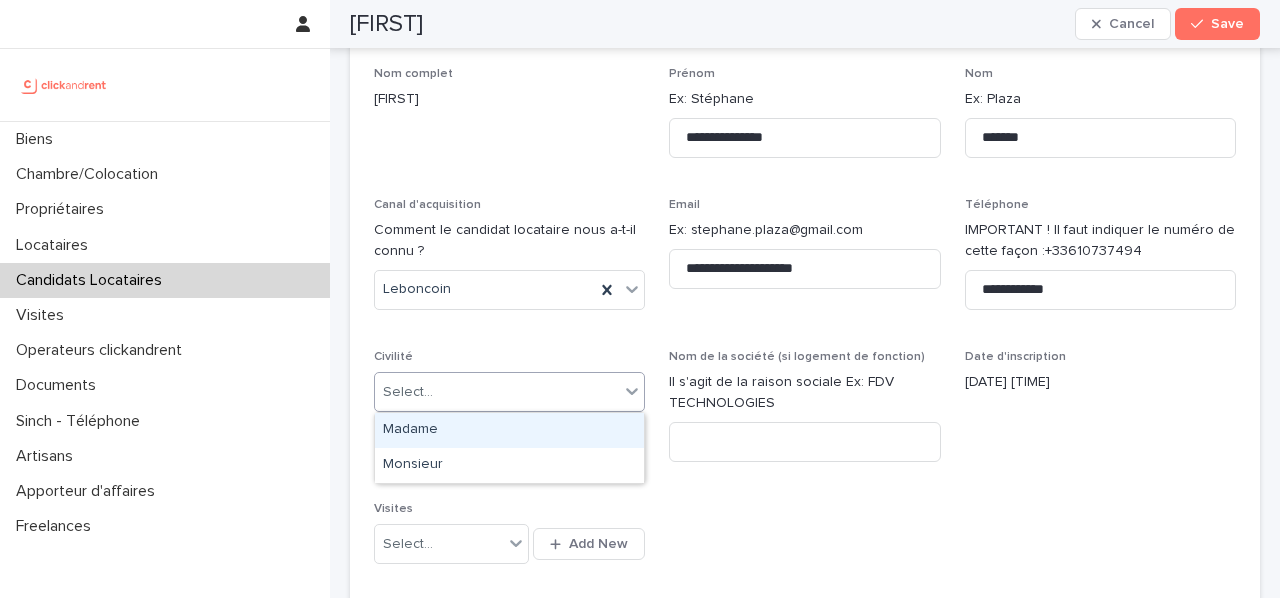 click on "Madame" at bounding box center [509, 430] 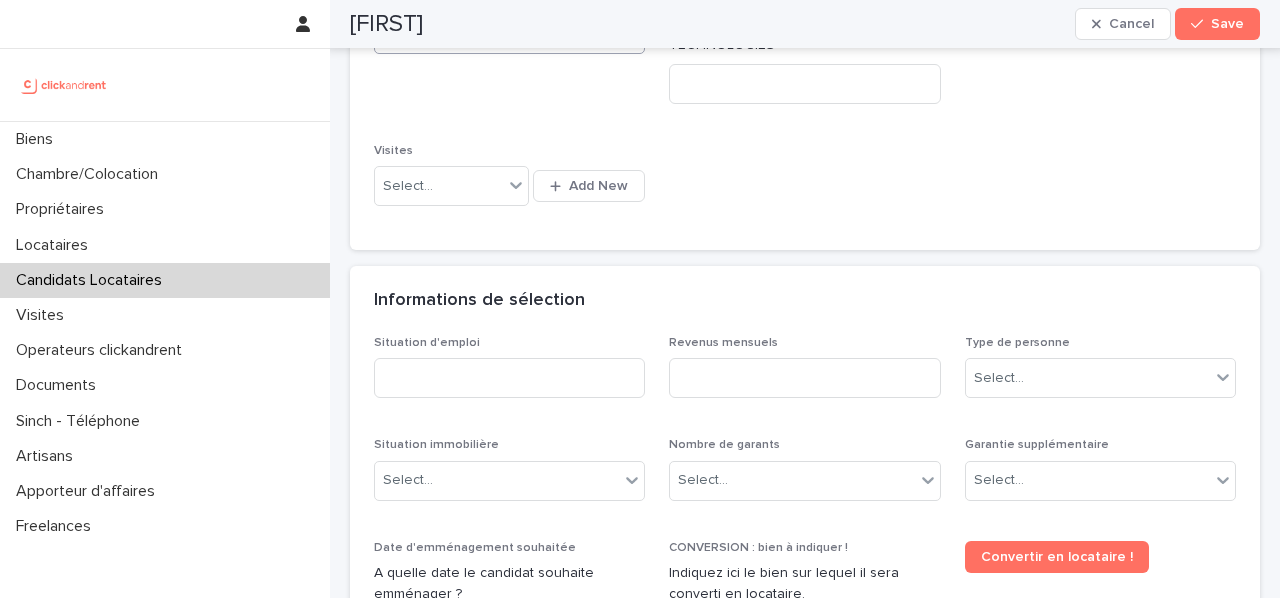 scroll, scrollTop: 515, scrollLeft: 0, axis: vertical 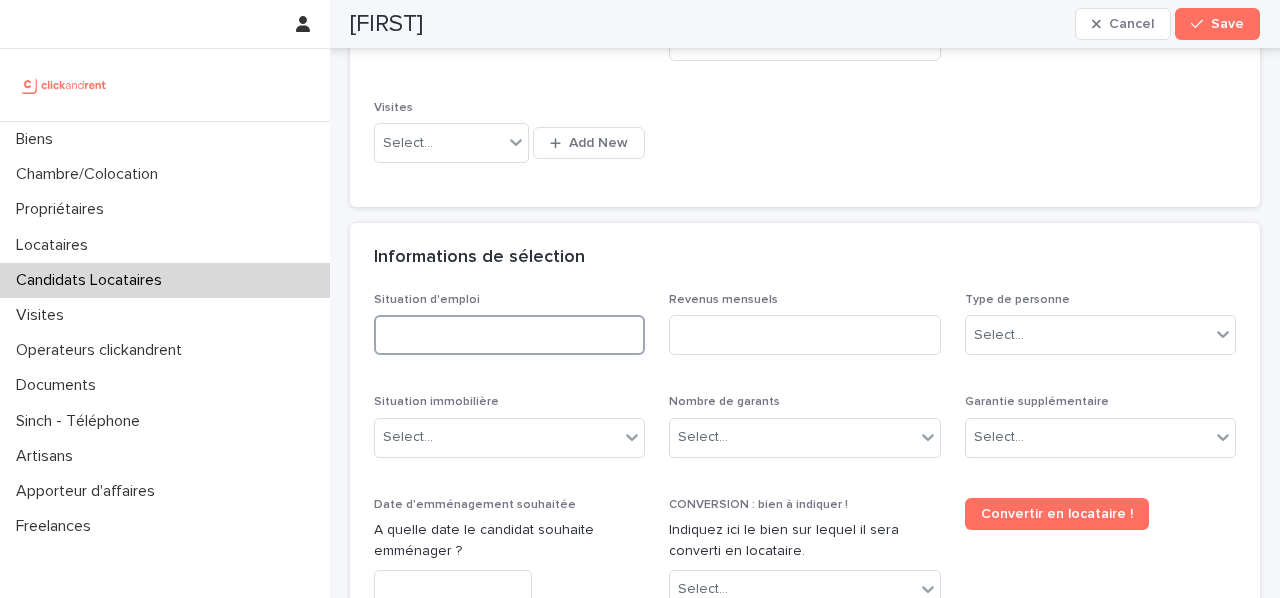 click at bounding box center (509, 335) 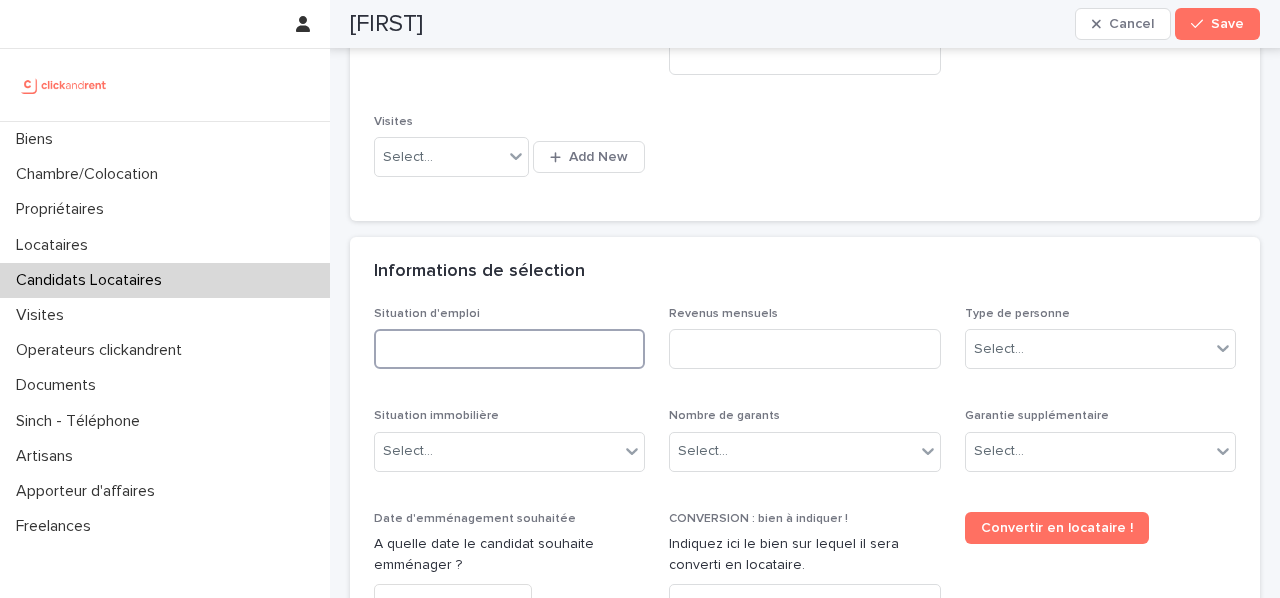 scroll, scrollTop: 539, scrollLeft: 0, axis: vertical 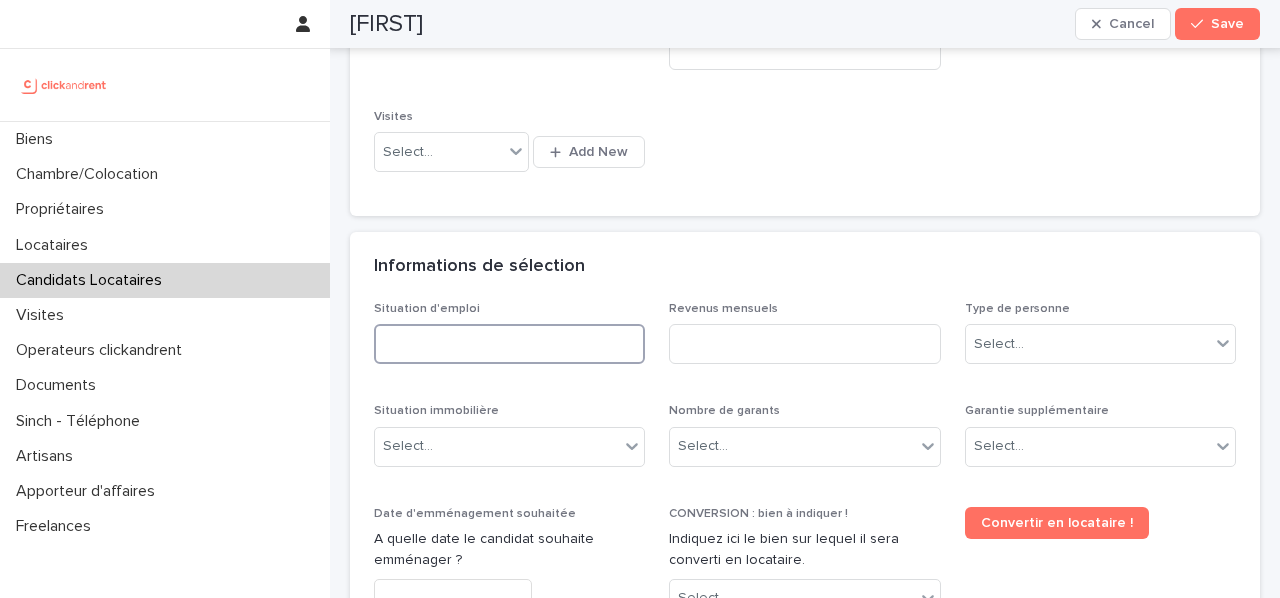 click at bounding box center [509, 344] 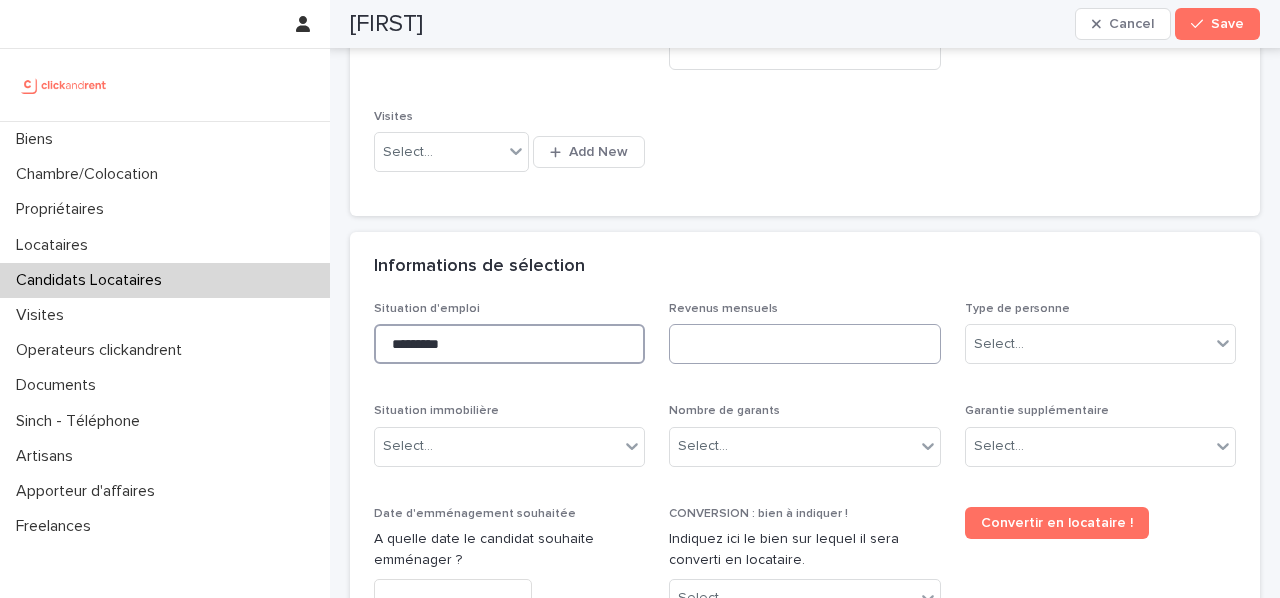 type on "*********" 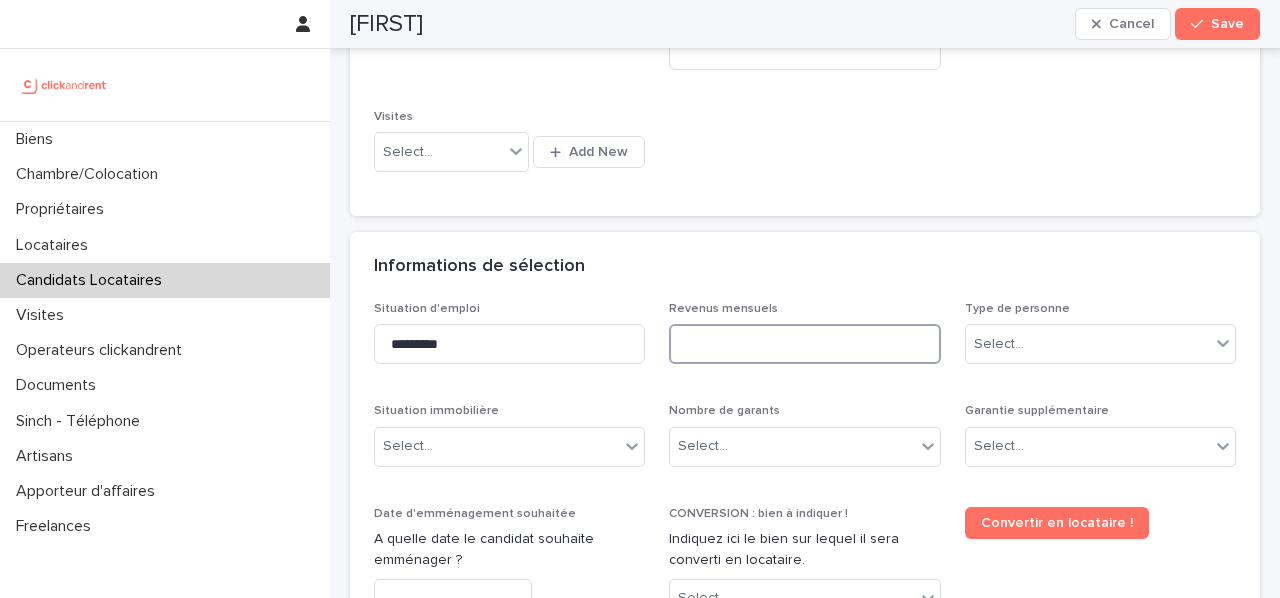 click at bounding box center [804, 344] 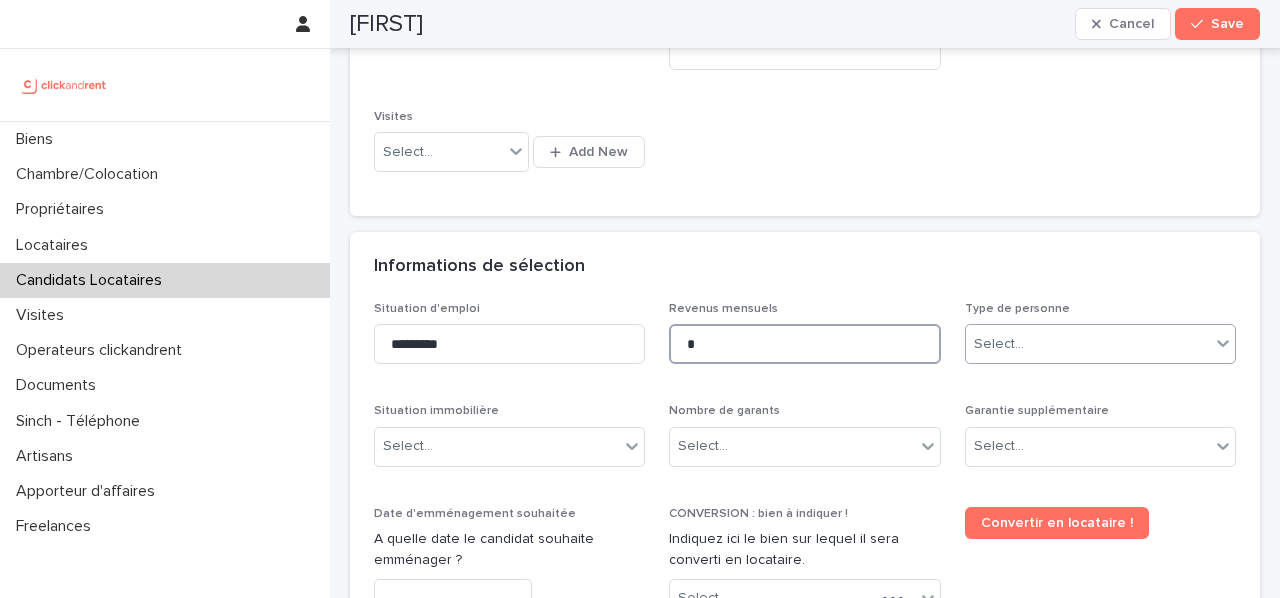 type on "*" 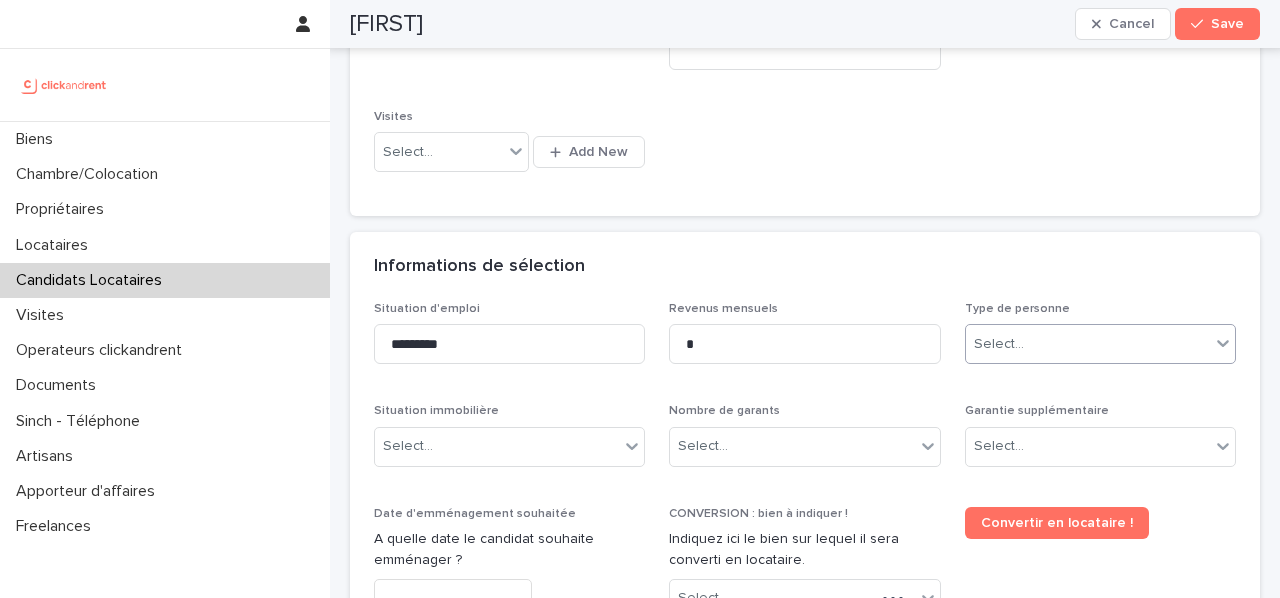 click on "Select..." at bounding box center [1088, 344] 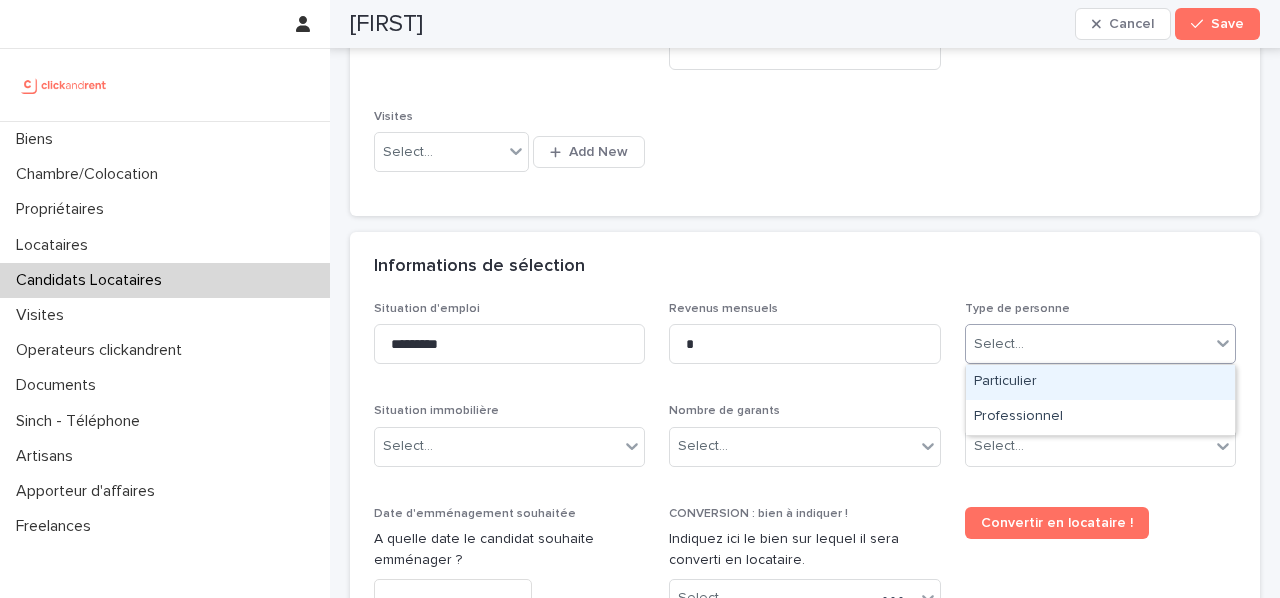 click on "Particulier" at bounding box center [1100, 382] 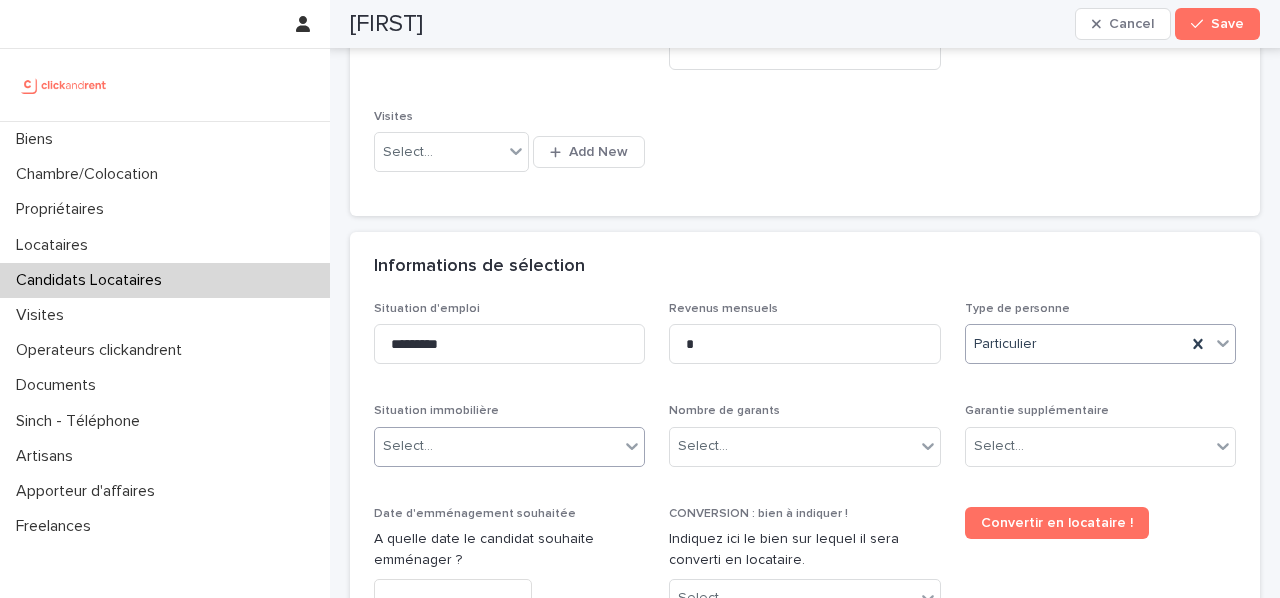 click on "Select..." at bounding box center [497, 446] 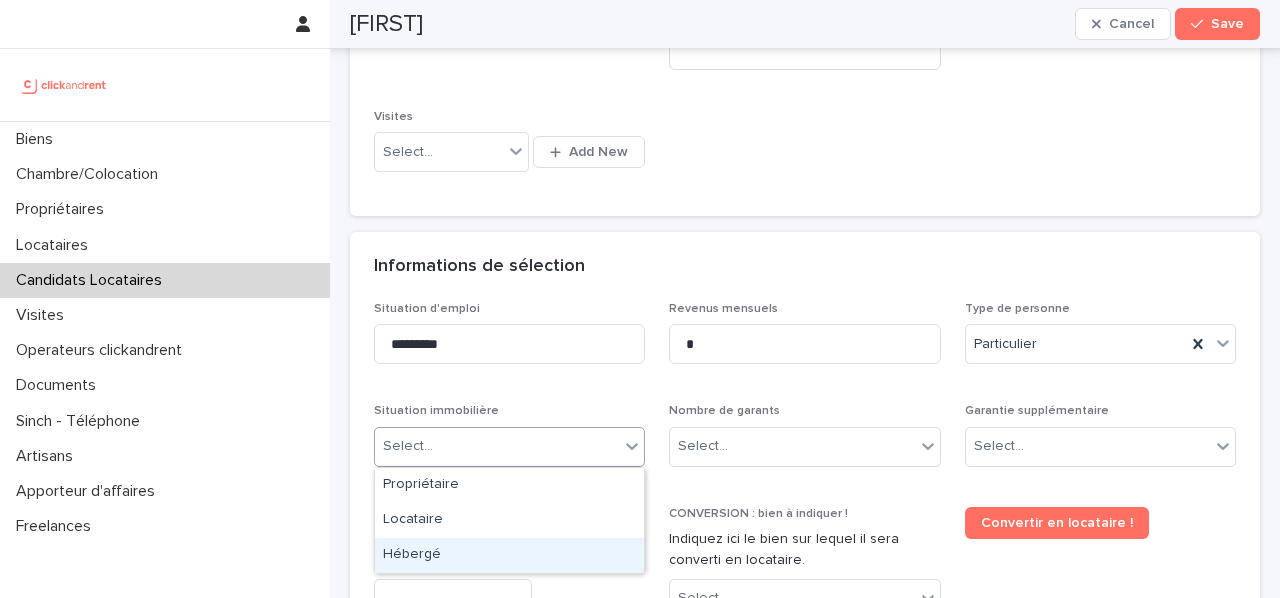 click on "Hébergé" at bounding box center [509, 555] 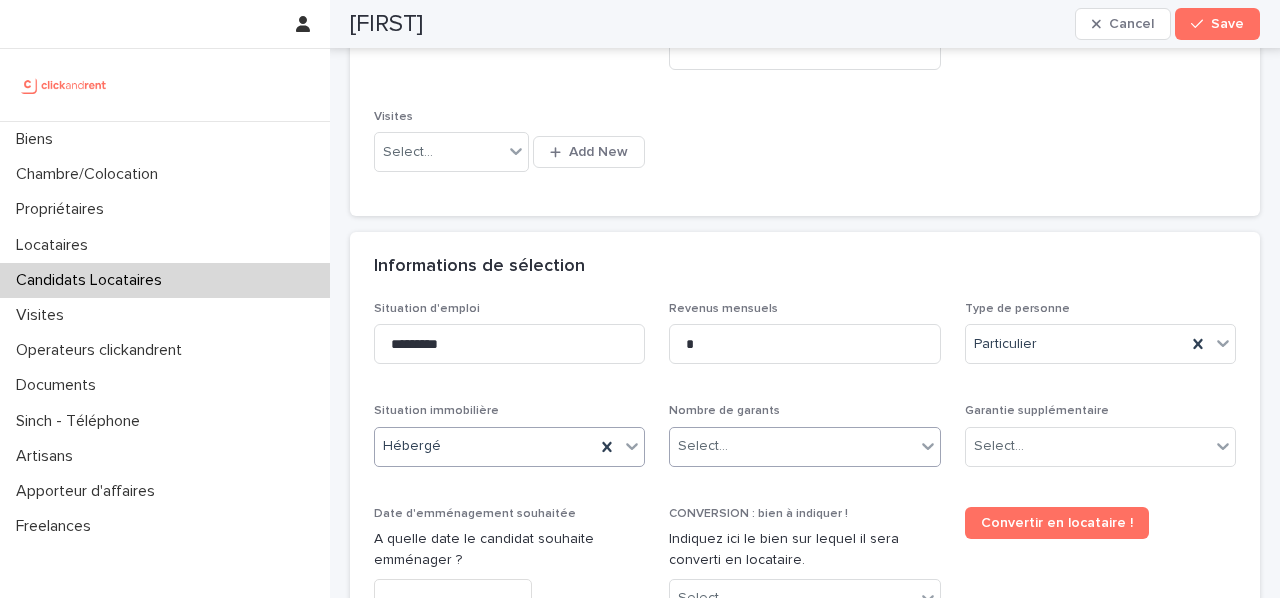 click on "Select..." at bounding box center (792, 446) 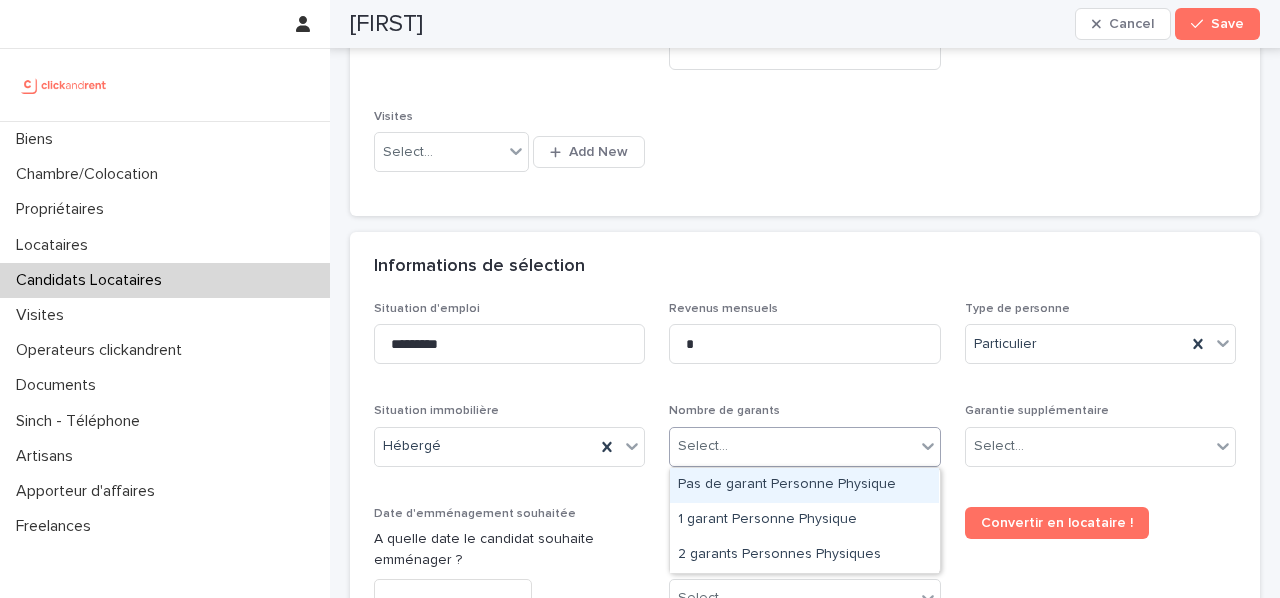 click on "Pas de garant Personne Physique" at bounding box center [804, 485] 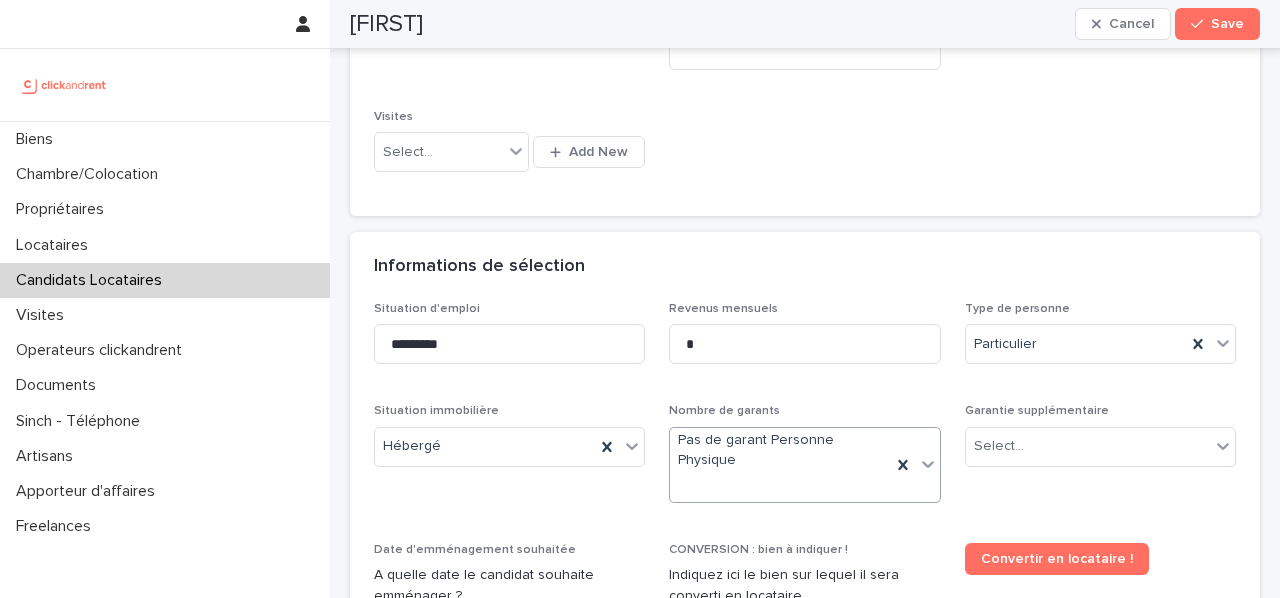 scroll, scrollTop: 557, scrollLeft: 0, axis: vertical 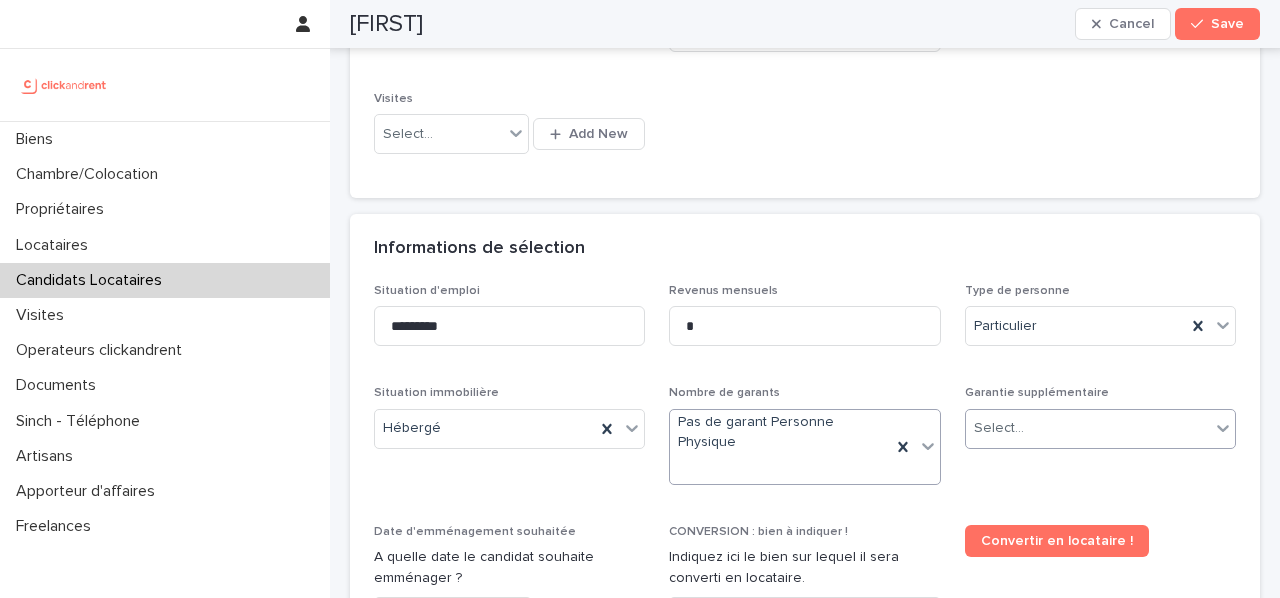 click on "Select..." at bounding box center (1088, 428) 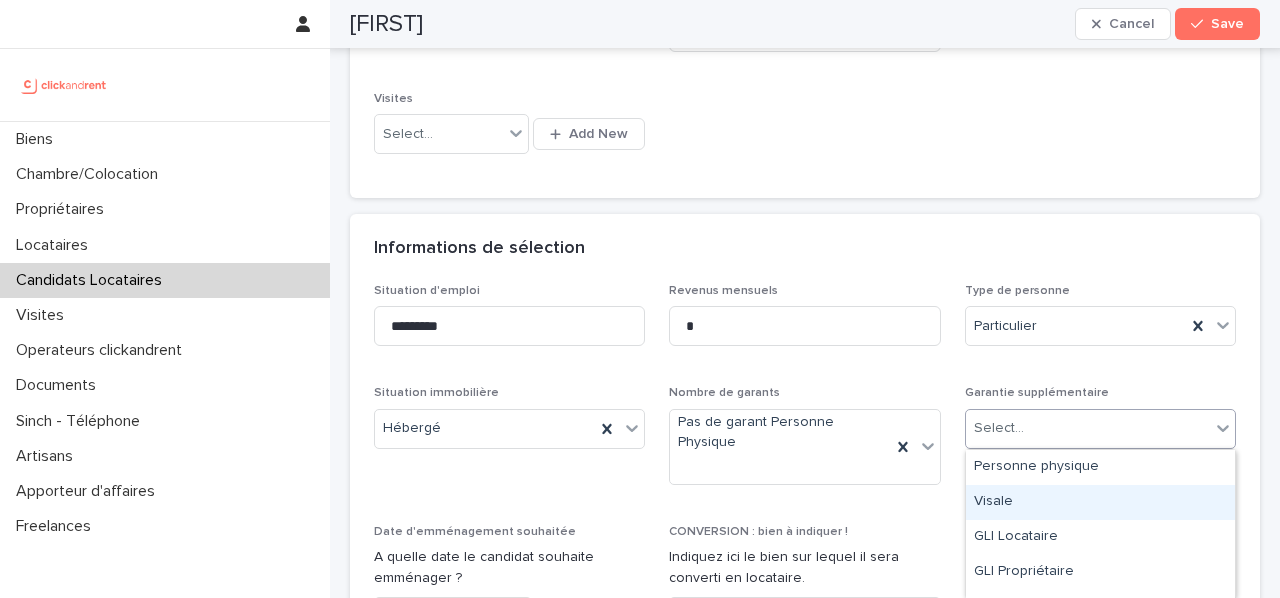 click on "Visale" at bounding box center [1100, 502] 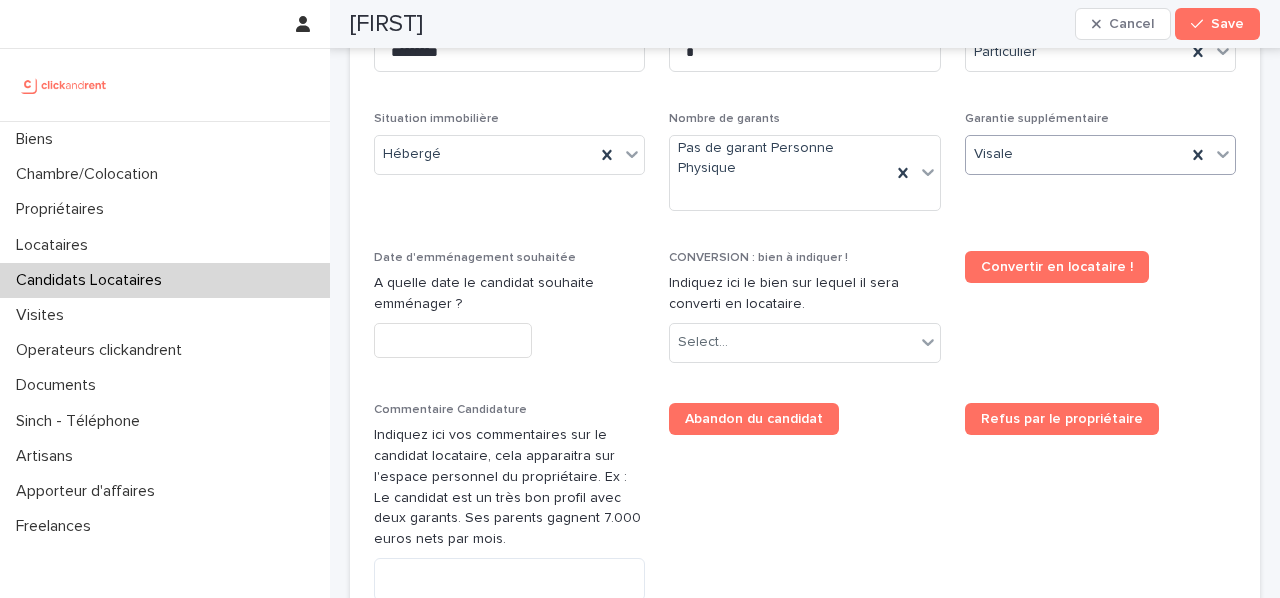 scroll, scrollTop: 836, scrollLeft: 0, axis: vertical 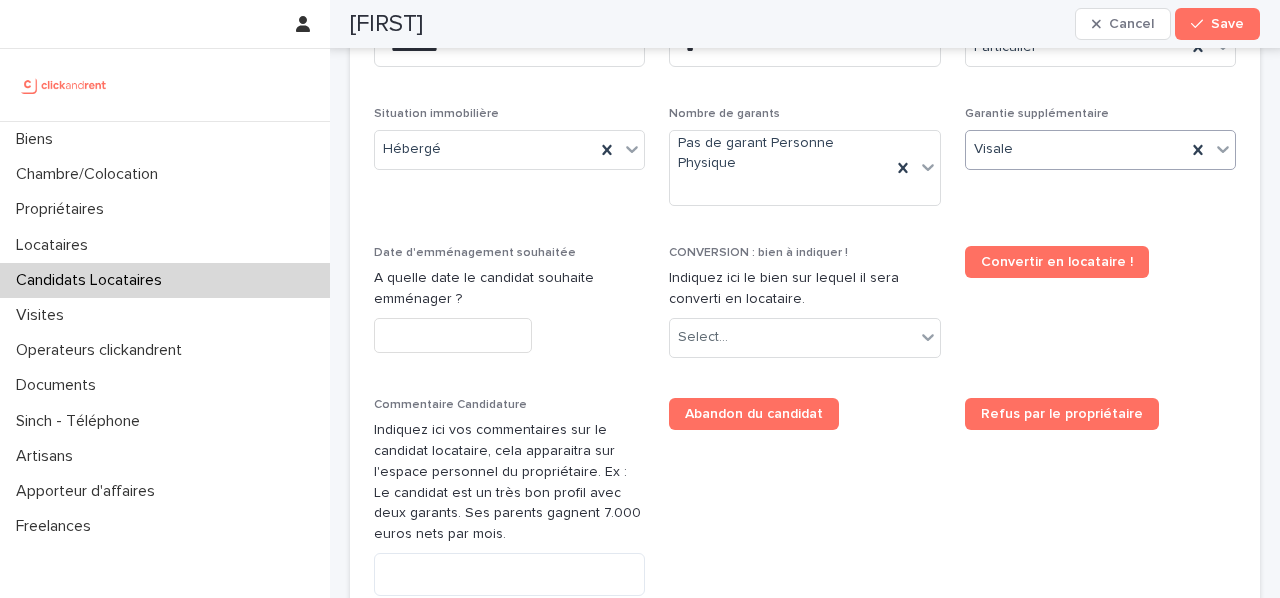 click at bounding box center [453, 335] 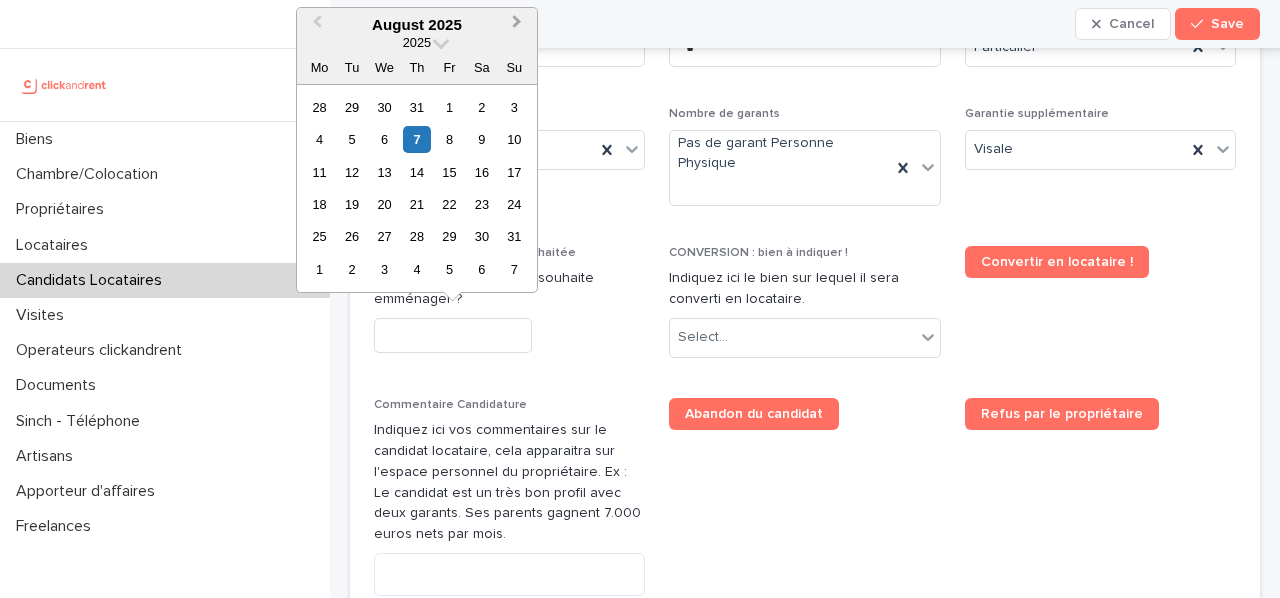 click on "Next Month" at bounding box center (519, 26) 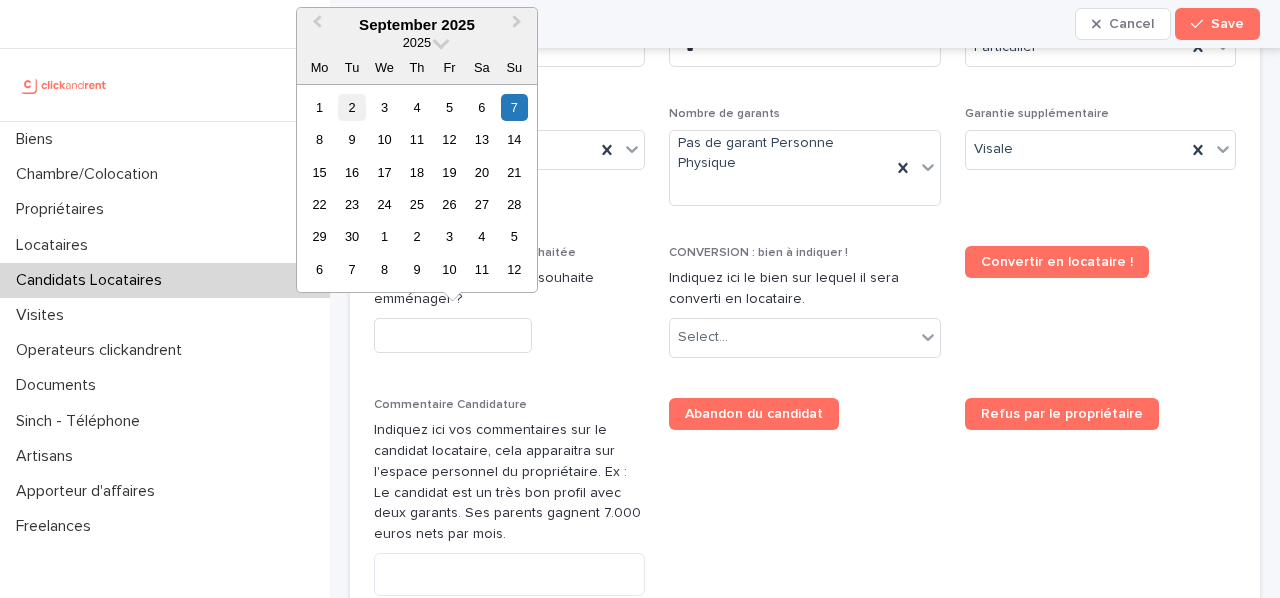 click on "2" at bounding box center (351, 107) 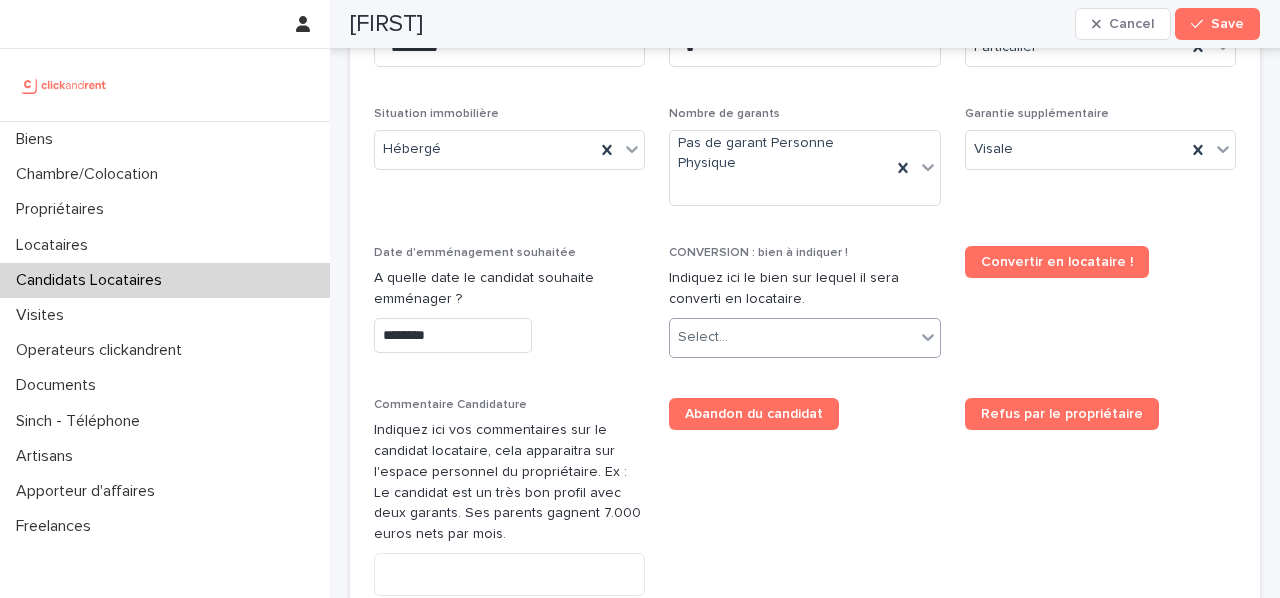 click on "Select..." at bounding box center [792, 337] 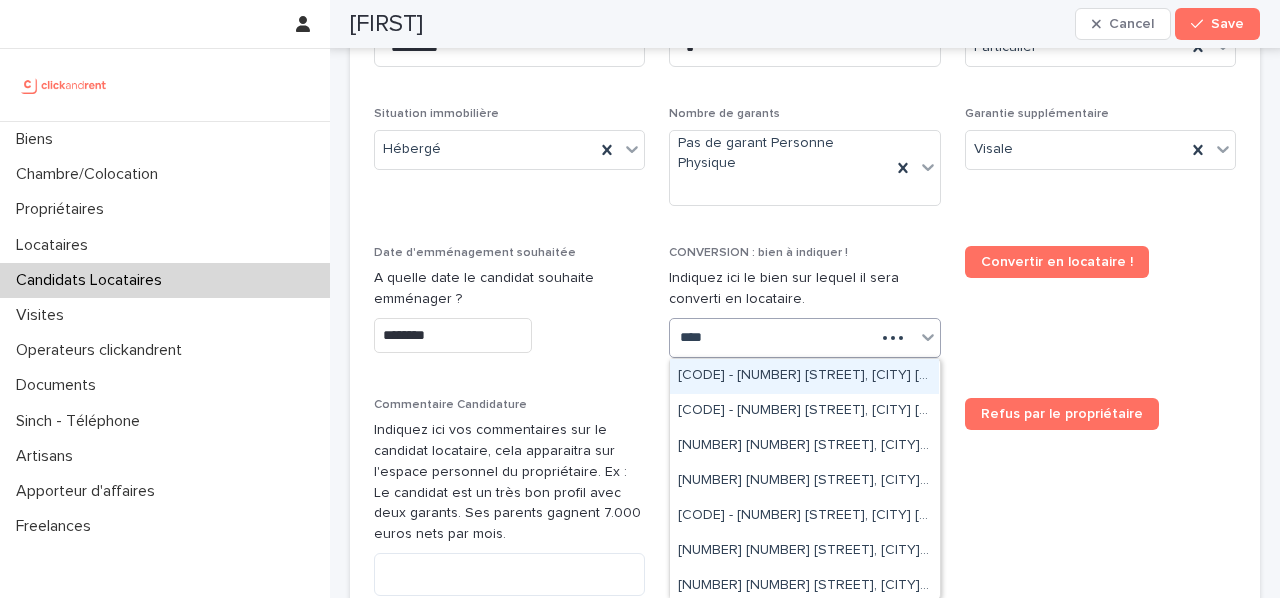 type on "*****" 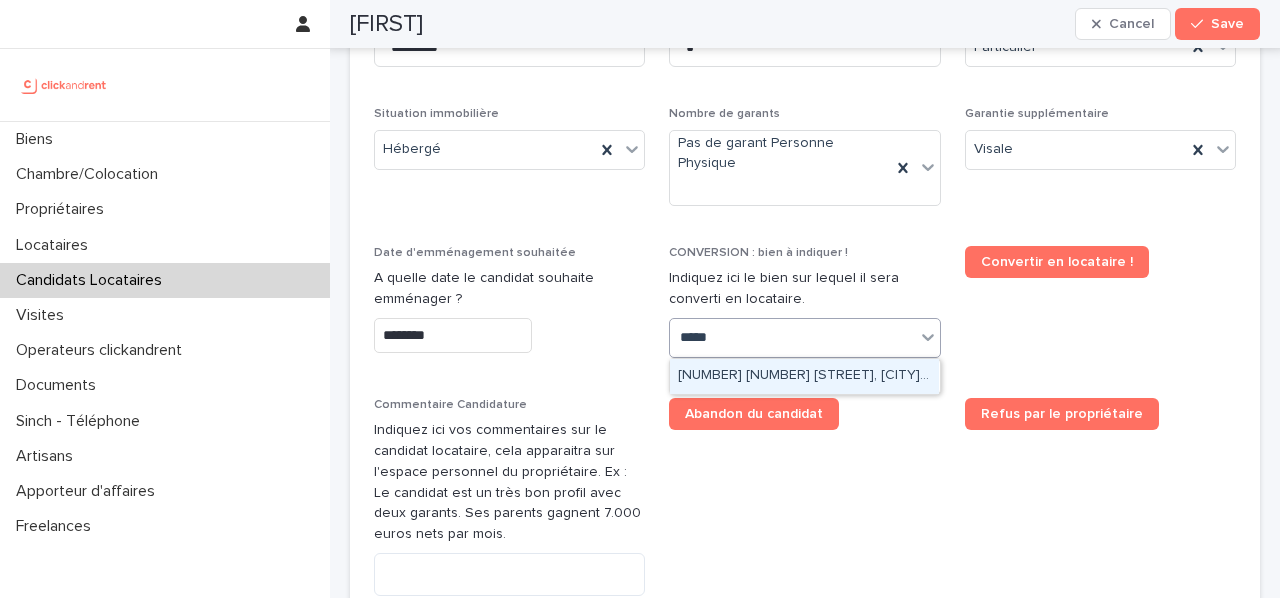 click on "[NUMBER] [NUMBER] [STREET], [CITY] [POSTAL_CODE]" at bounding box center [804, 376] 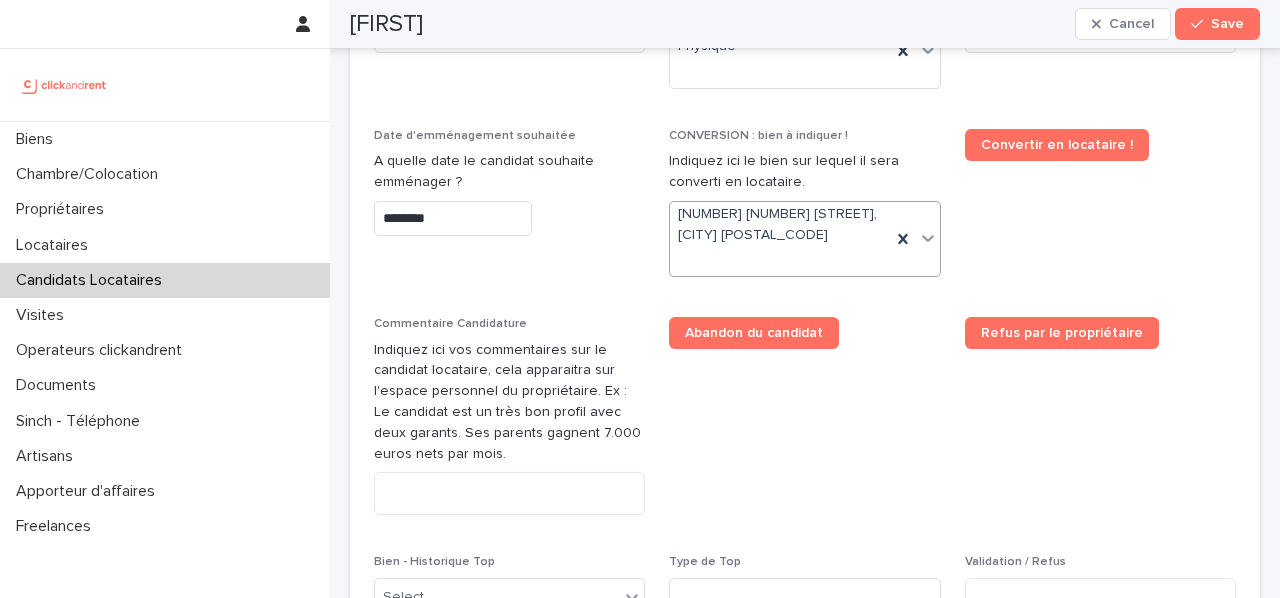 scroll, scrollTop: 935, scrollLeft: 0, axis: vertical 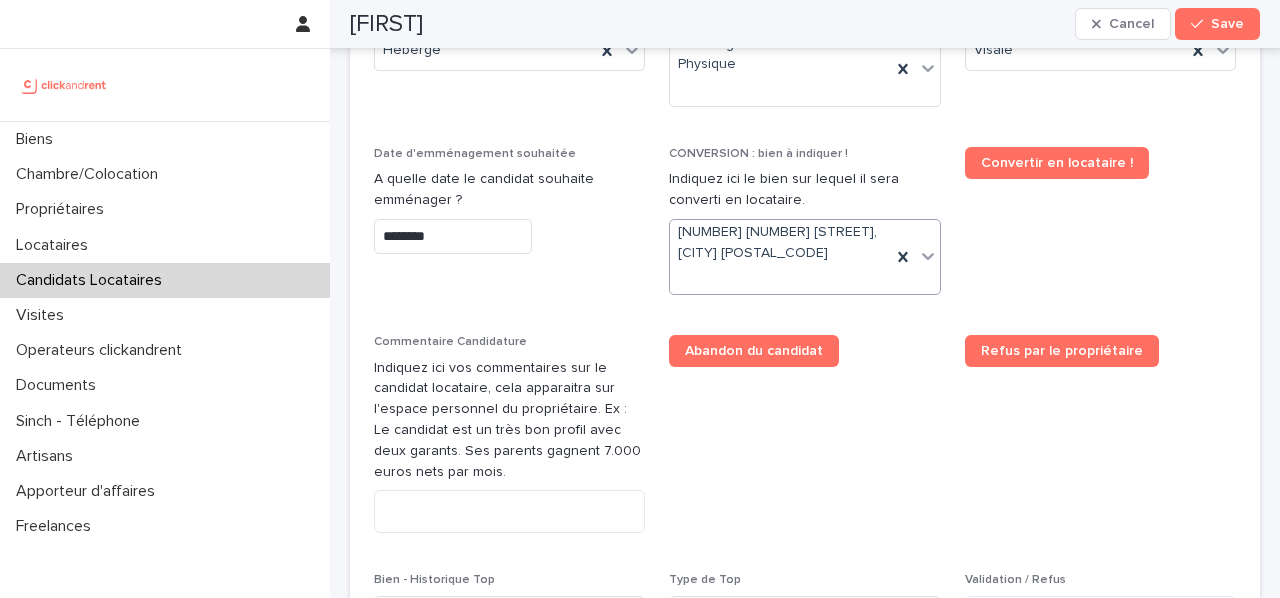 click on "[NUMBER] [NUMBER] [STREET], [CITY] [POSTAL_CODE]" at bounding box center (780, 257) 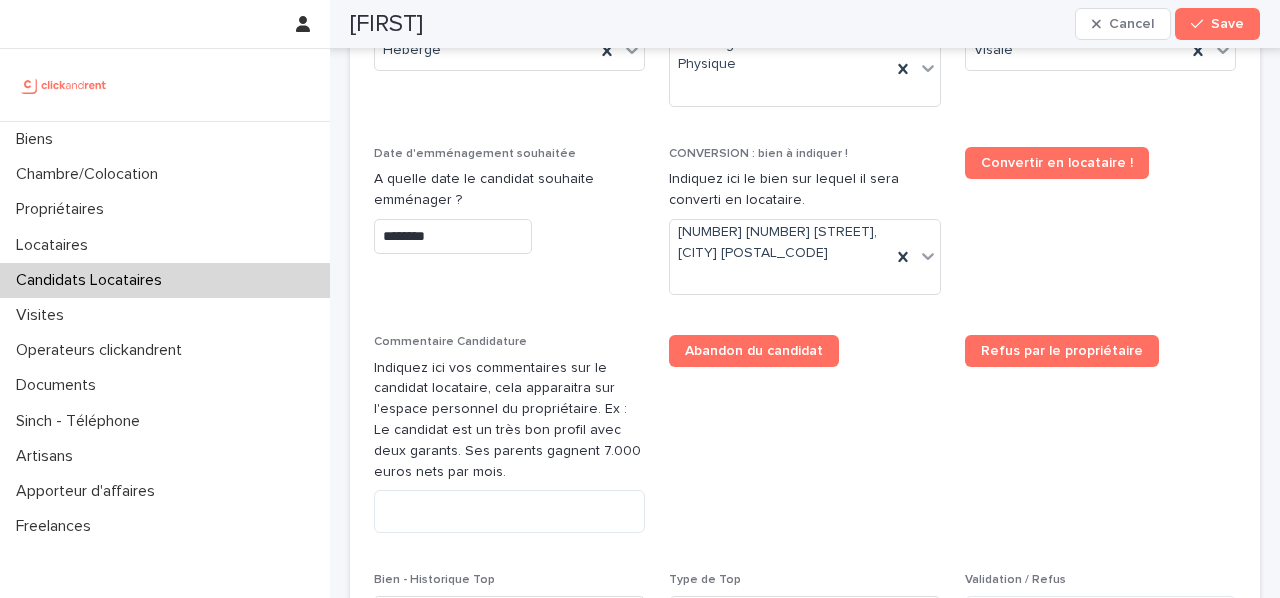 click on "Indiquez ici vos commentaires sur le candidat locataire, cela apparaitra sur l'espace personnel du propriétaire.
Ex : Le candidat est un très bon profil avec deux garants. Ses parents gagnent 7.000 euros nets par mois." at bounding box center (509, 420) 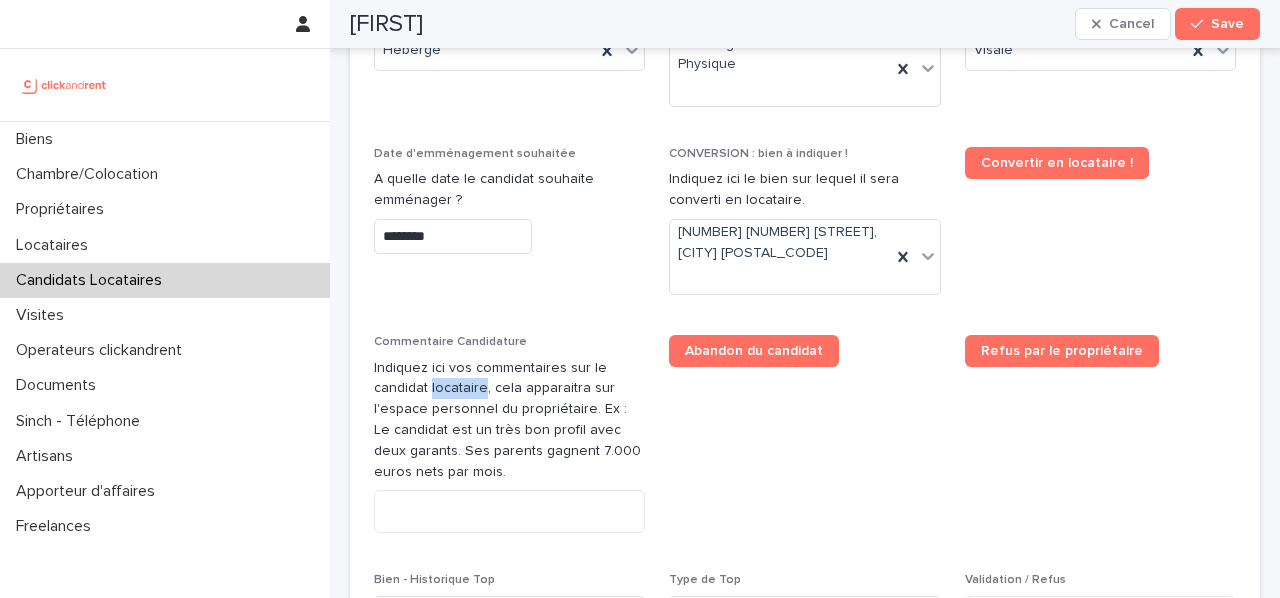 click on "Indiquez ici vos commentaires sur le candidat locataire, cela apparaitra sur l'espace personnel du propriétaire.
Ex : Le candidat est un très bon profil avec deux garants. Ses parents gagnent 7.000 euros nets par mois." at bounding box center (509, 420) 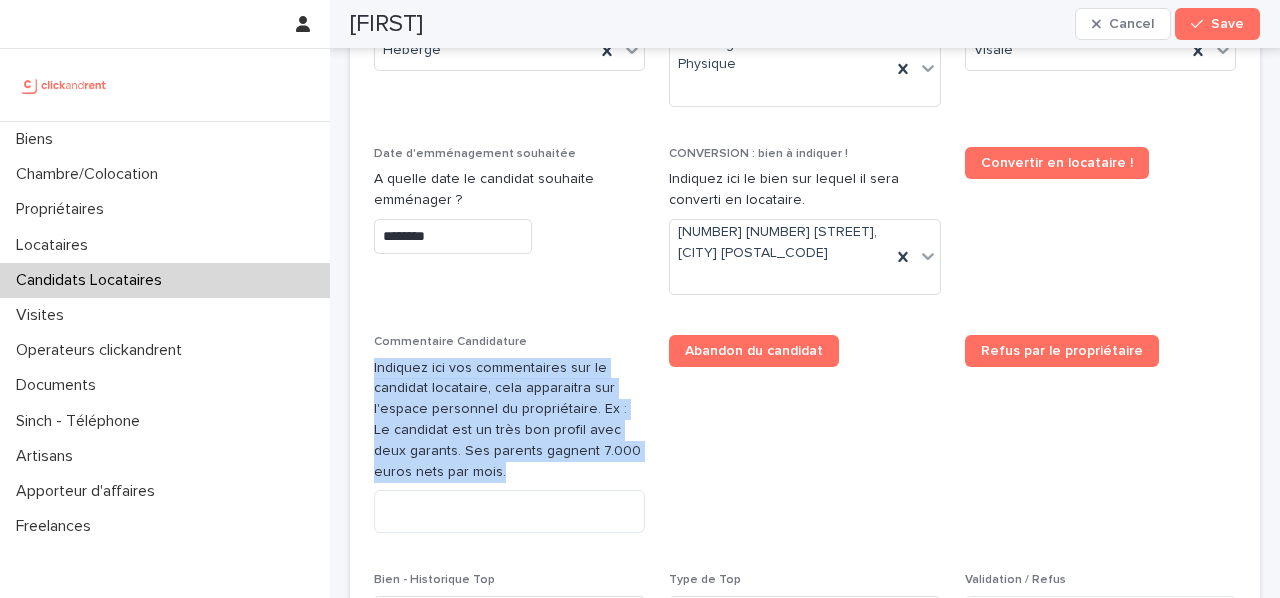 click on "Indiquez ici vos commentaires sur le candidat locataire, cela apparaitra sur l'espace personnel du propriétaire.
Ex : Le candidat est un très bon profil avec deux garants. Ses parents gagnent 7.000 euros nets par mois." at bounding box center (509, 420) 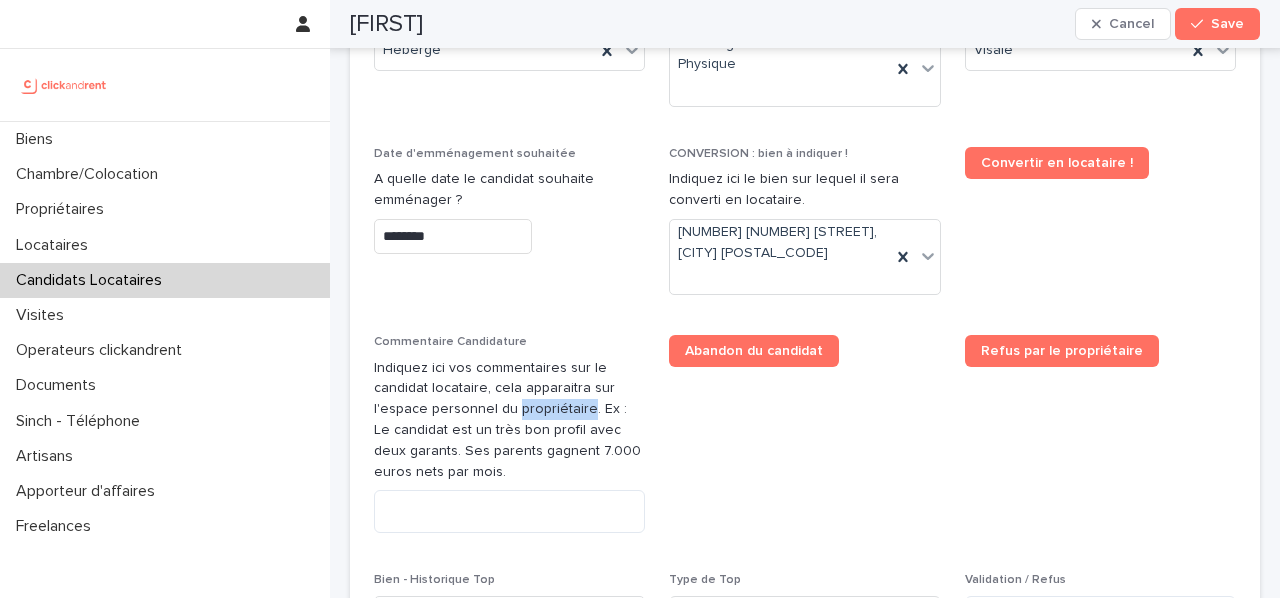 click on "Indiquez ici vos commentaires sur le candidat locataire, cela apparaitra sur l'espace personnel du propriétaire.
Ex : Le candidat est un très bon profil avec deux garants. Ses parents gagnent 7.000 euros nets par mois." at bounding box center [509, 420] 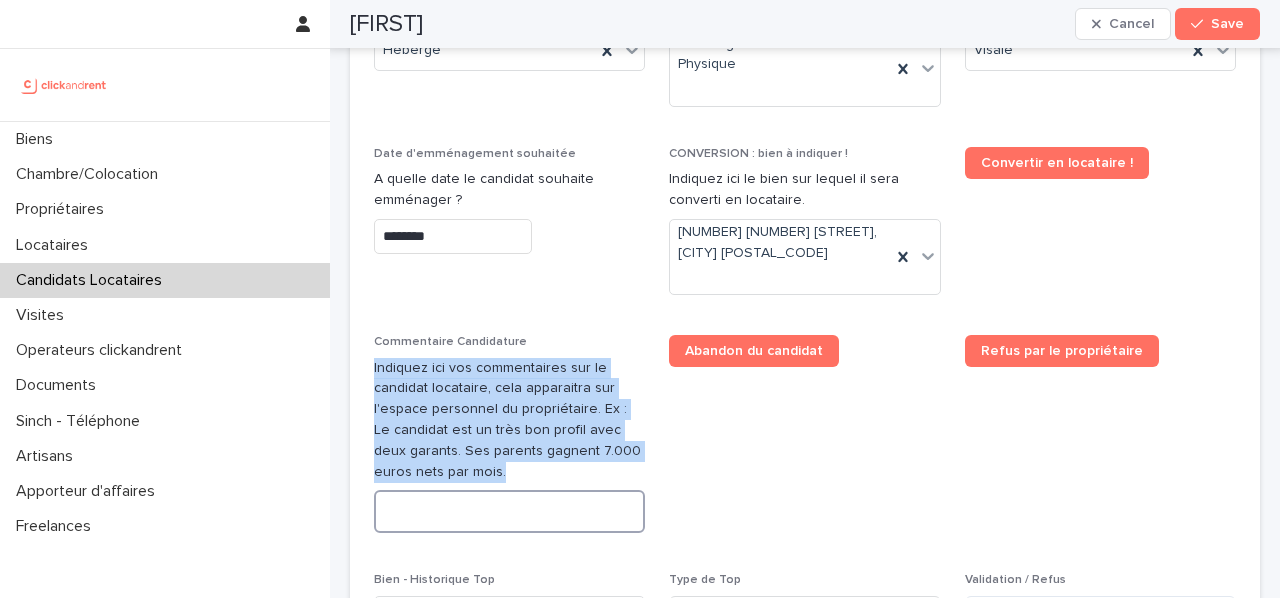 click at bounding box center [509, 511] 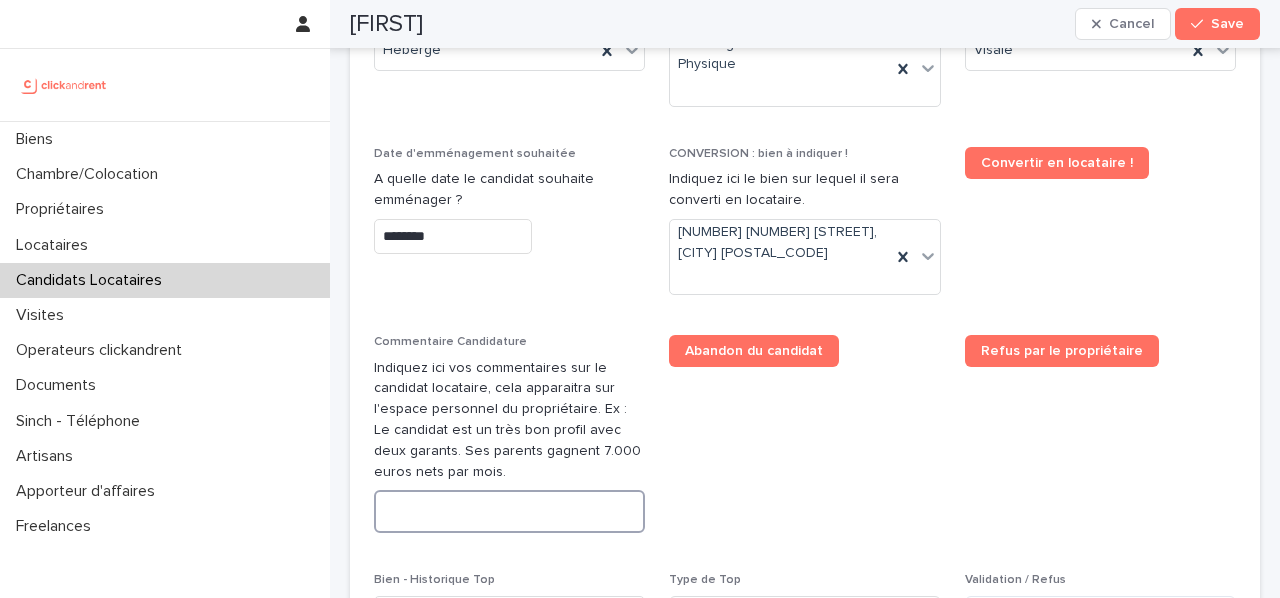 paste on "**********" 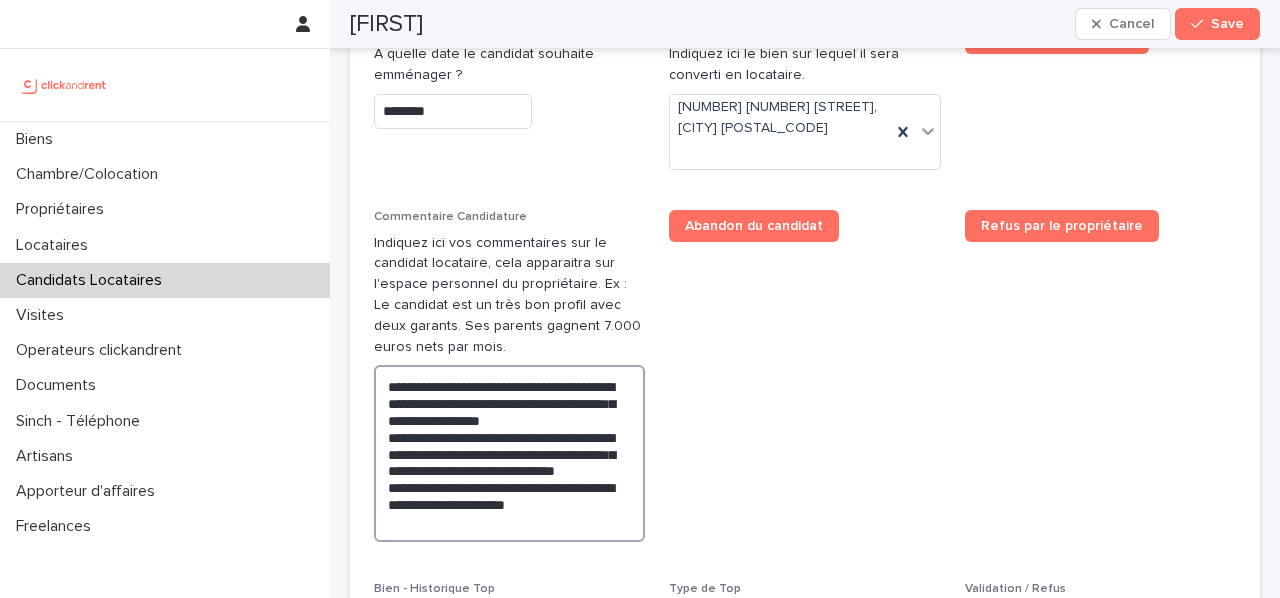 scroll, scrollTop: 1092, scrollLeft: 0, axis: vertical 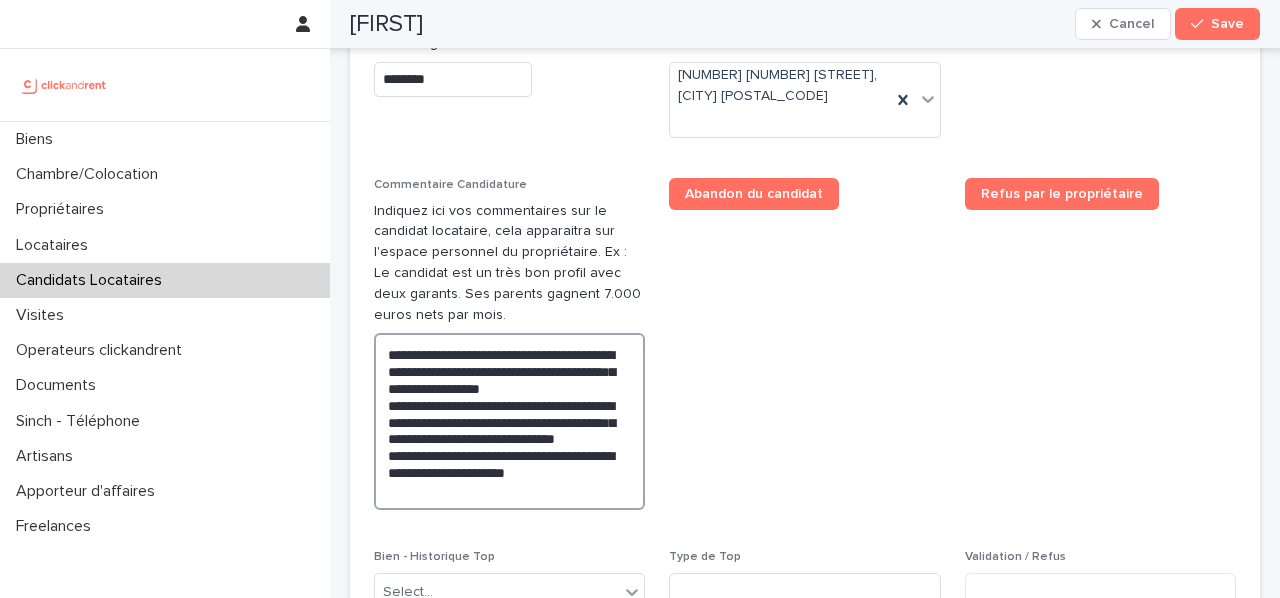 click on "**********" at bounding box center [509, 421] 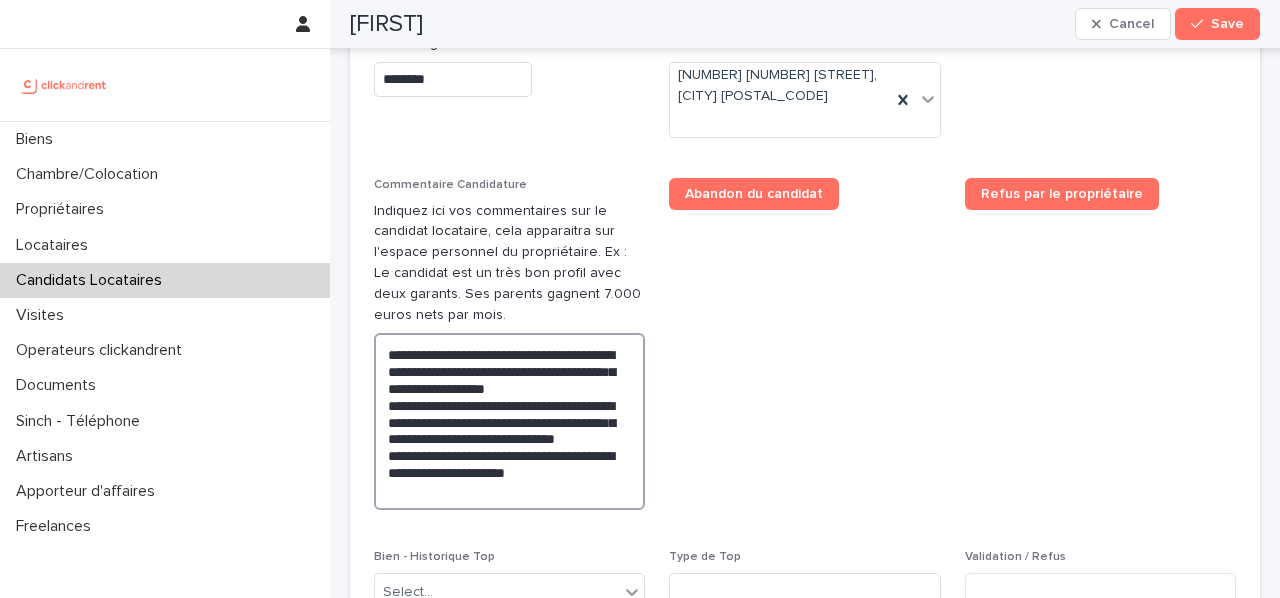 click on "**********" at bounding box center (509, 421) 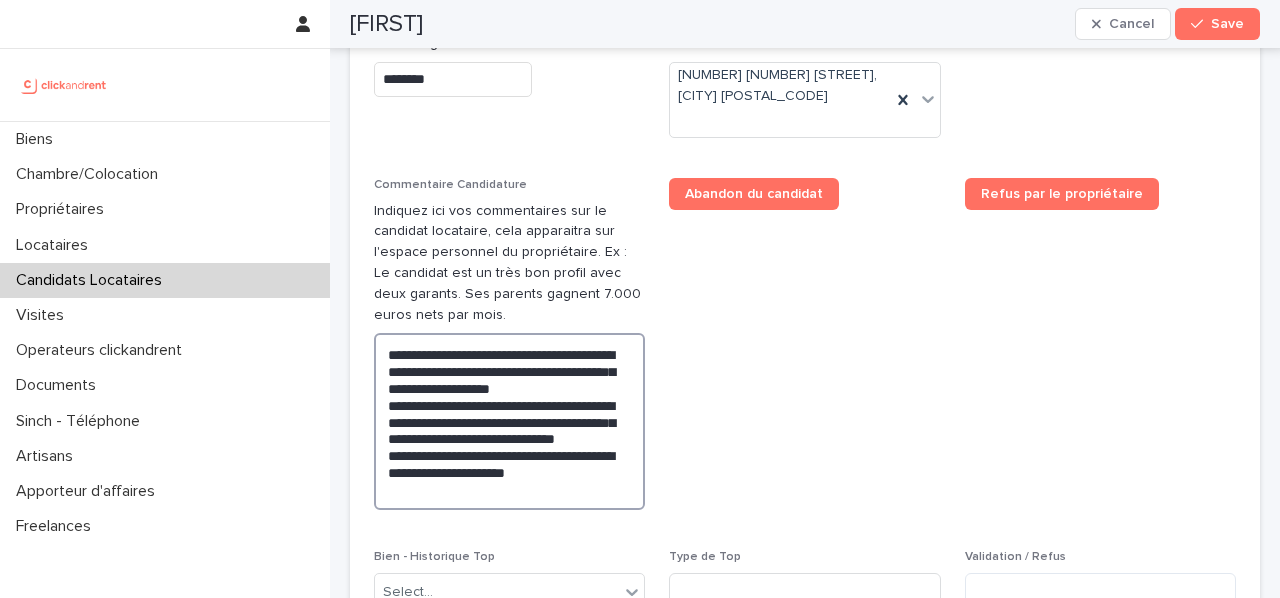 click on "**********" at bounding box center [509, 421] 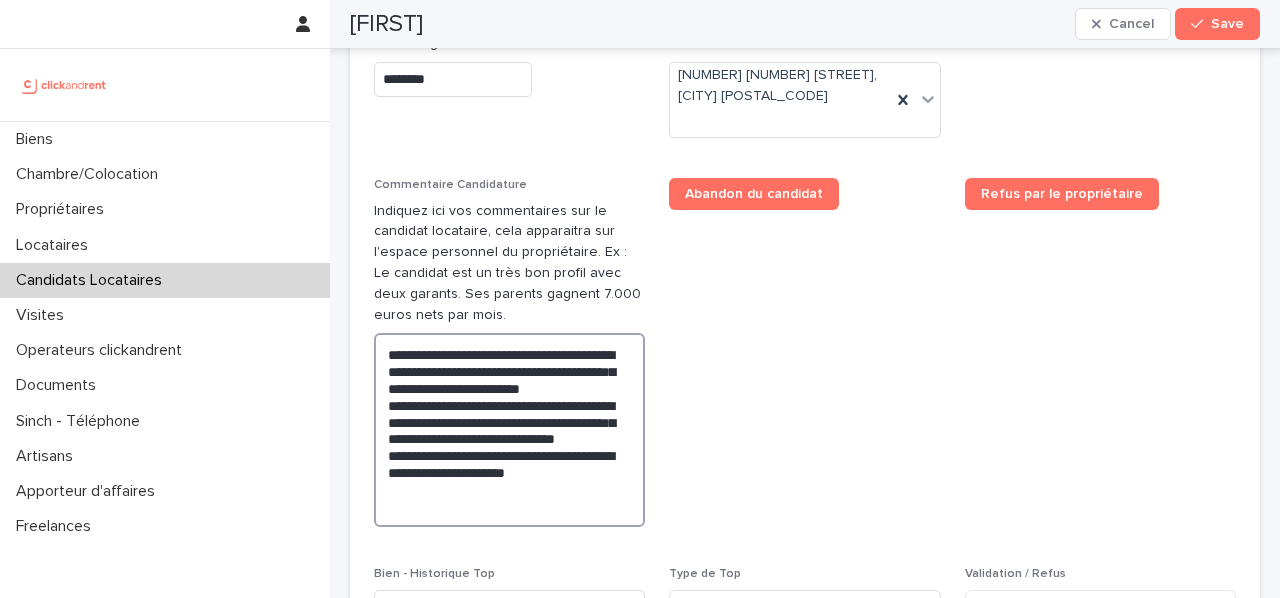 click on "**********" at bounding box center (509, 430) 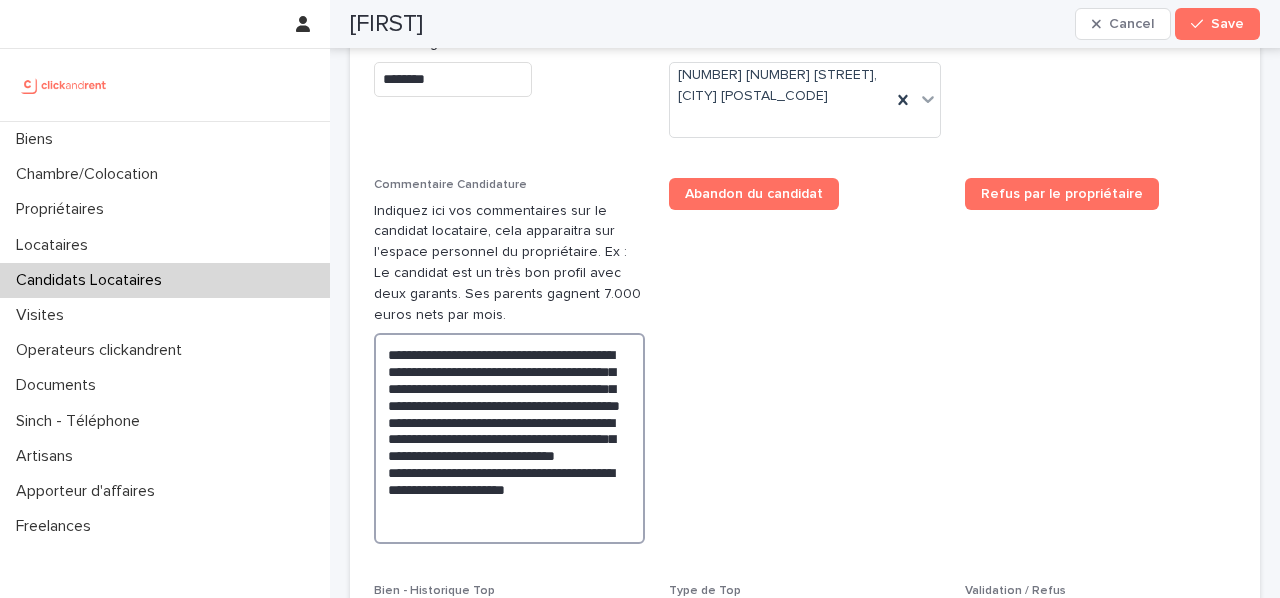 click on "**********" at bounding box center (509, 438) 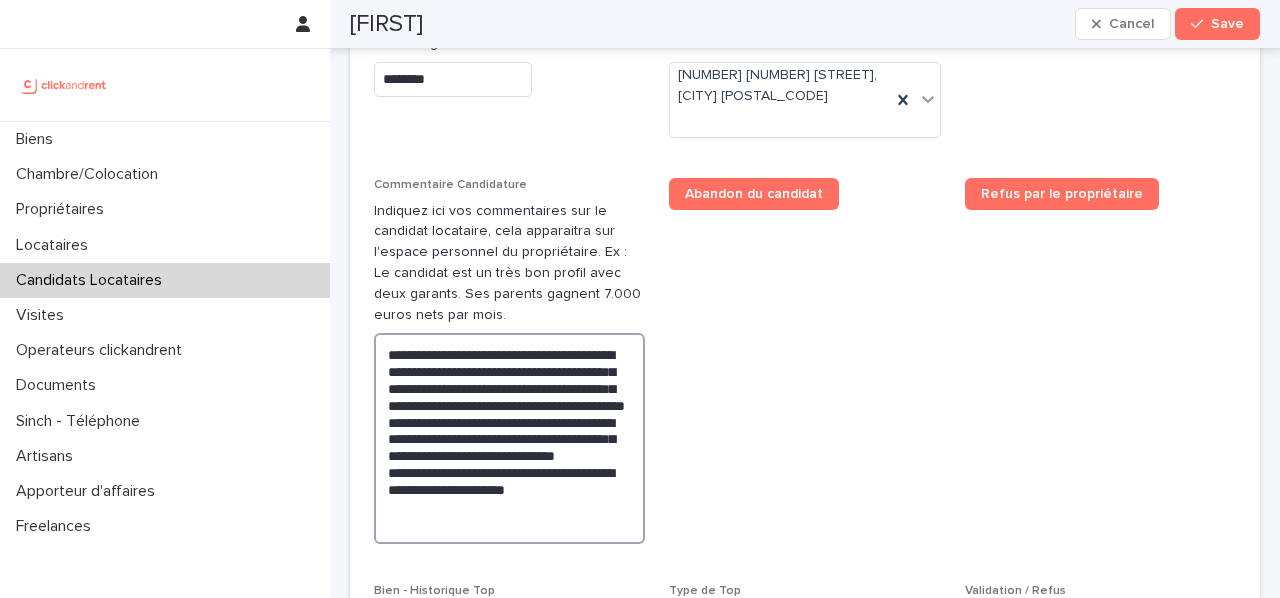 click on "**********" at bounding box center [509, 438] 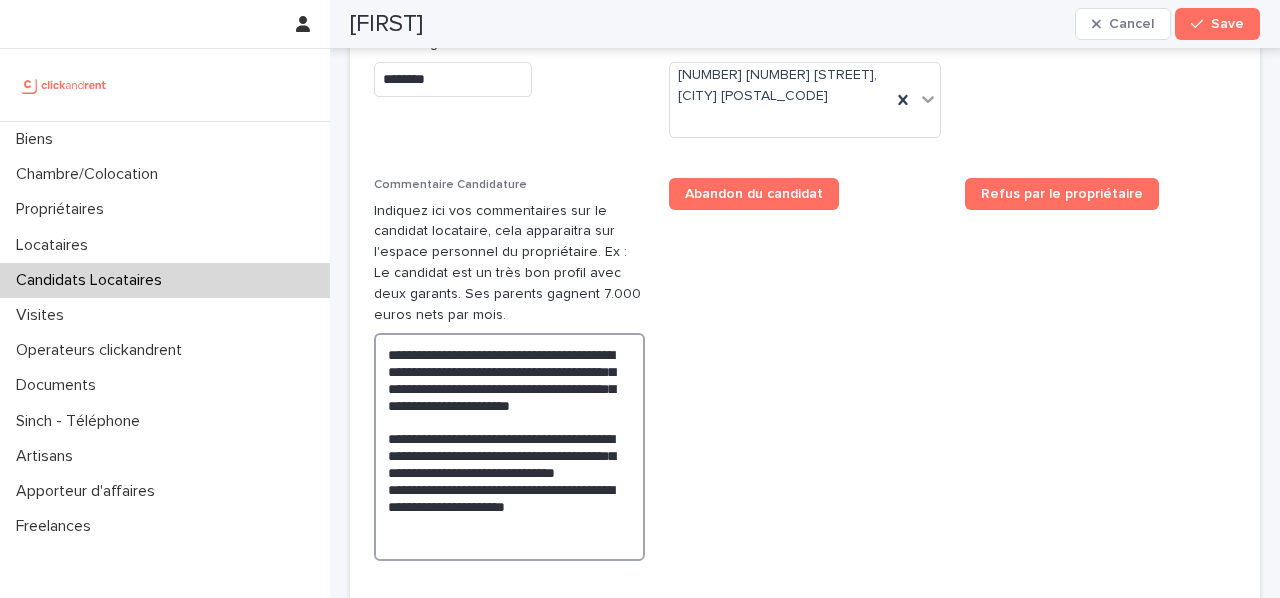 click on "**********" at bounding box center (509, 447) 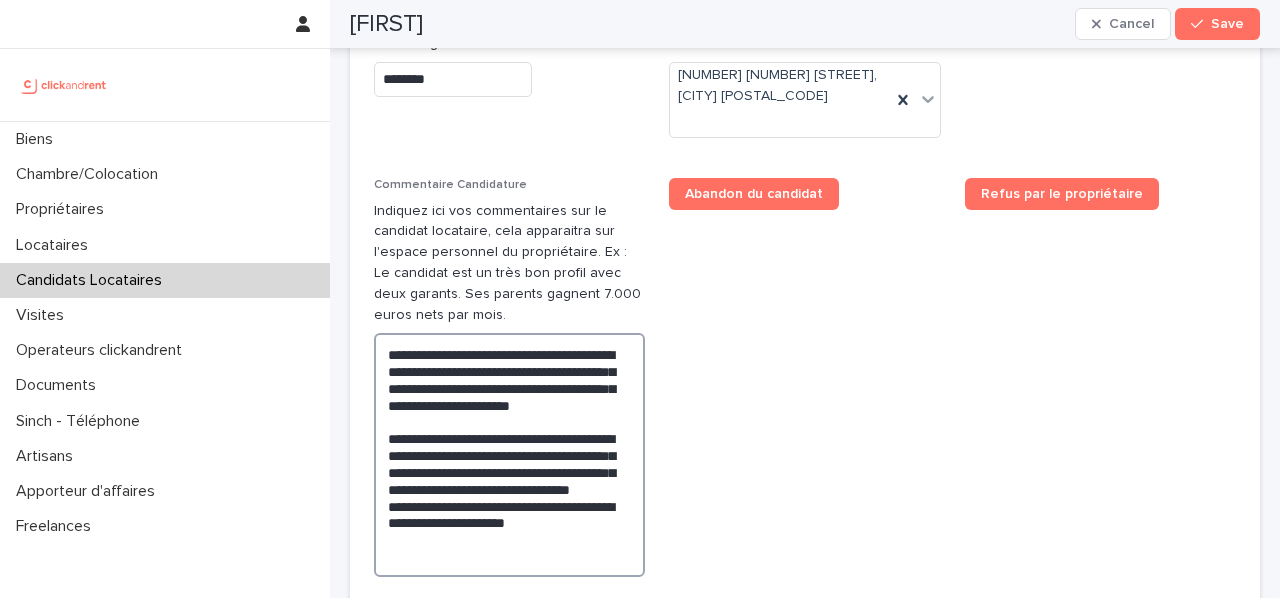 click on "**********" at bounding box center [509, 455] 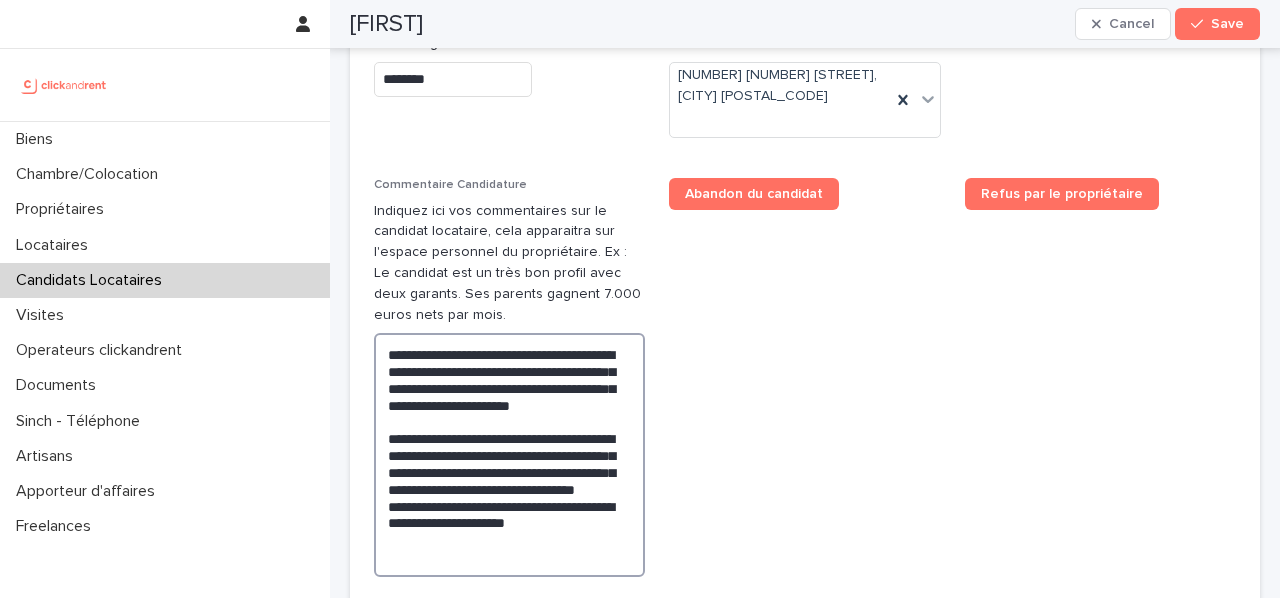 click on "**********" at bounding box center (509, 455) 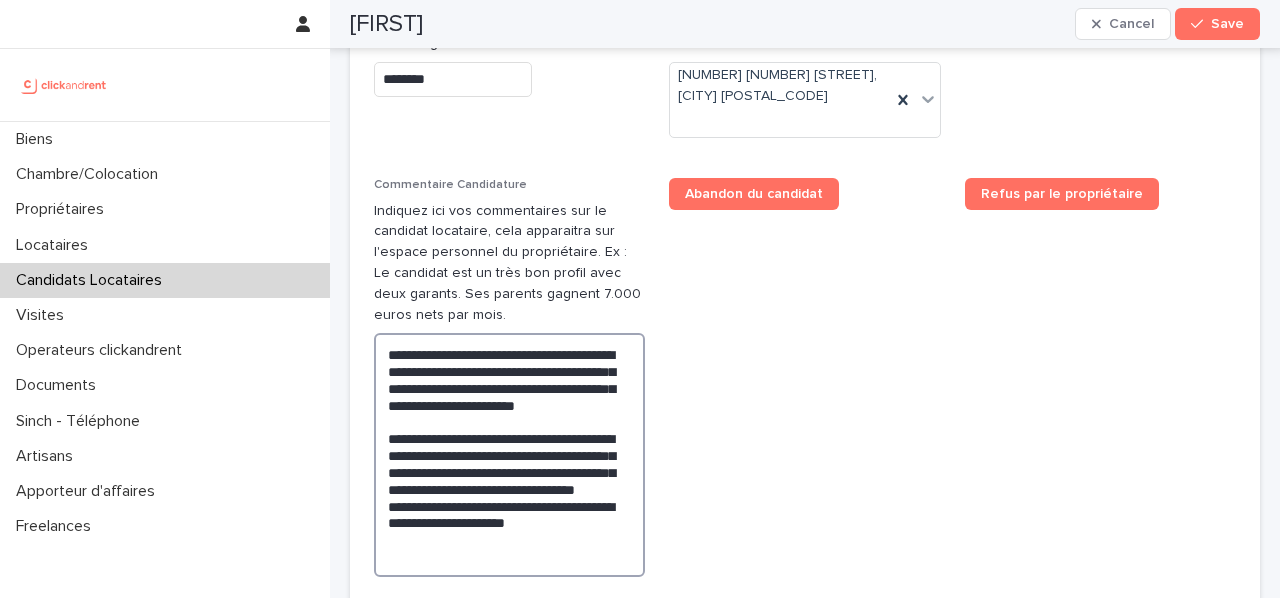 click on "**********" at bounding box center (509, 455) 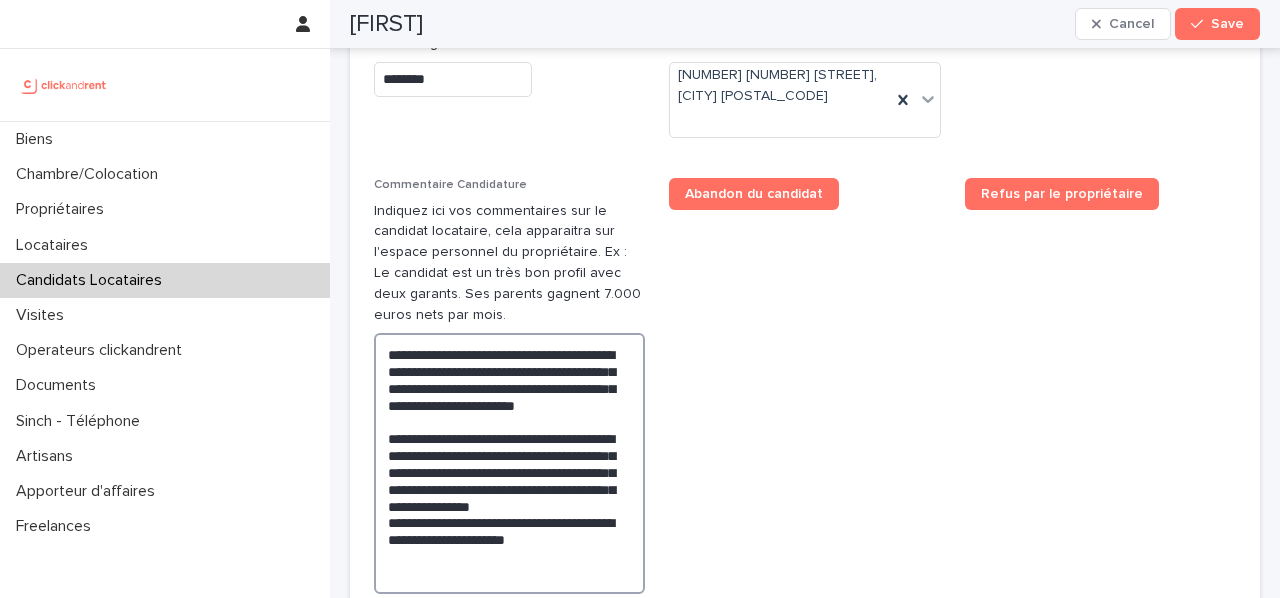 click on "**********" at bounding box center (509, 463) 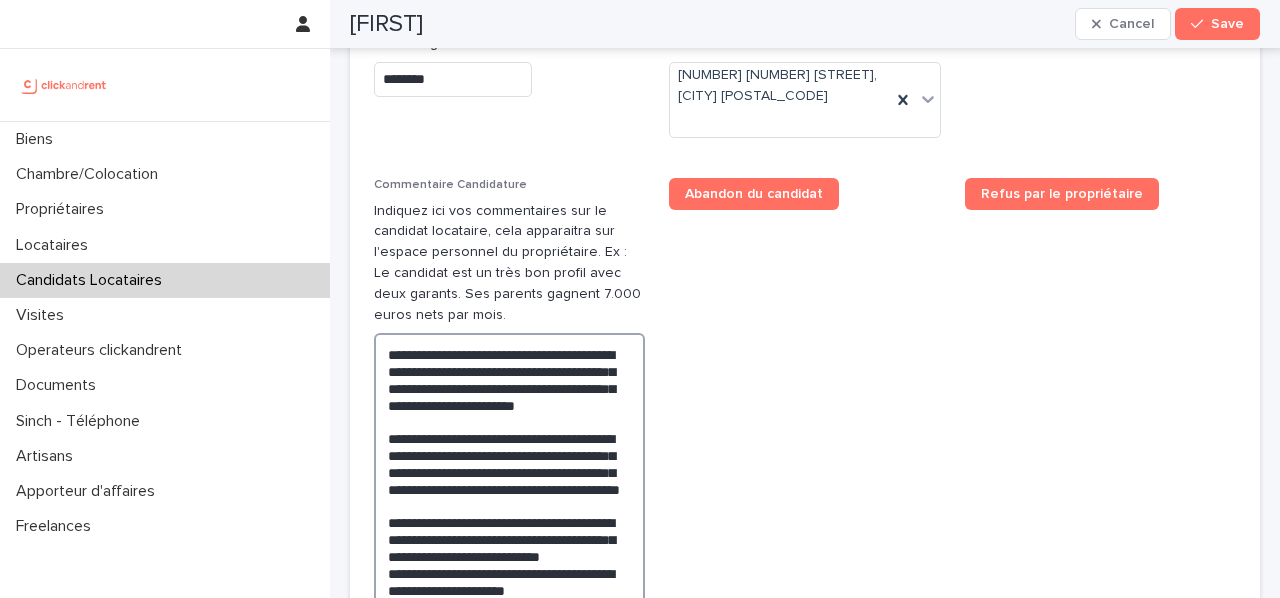 click on "**********" at bounding box center [509, 497] 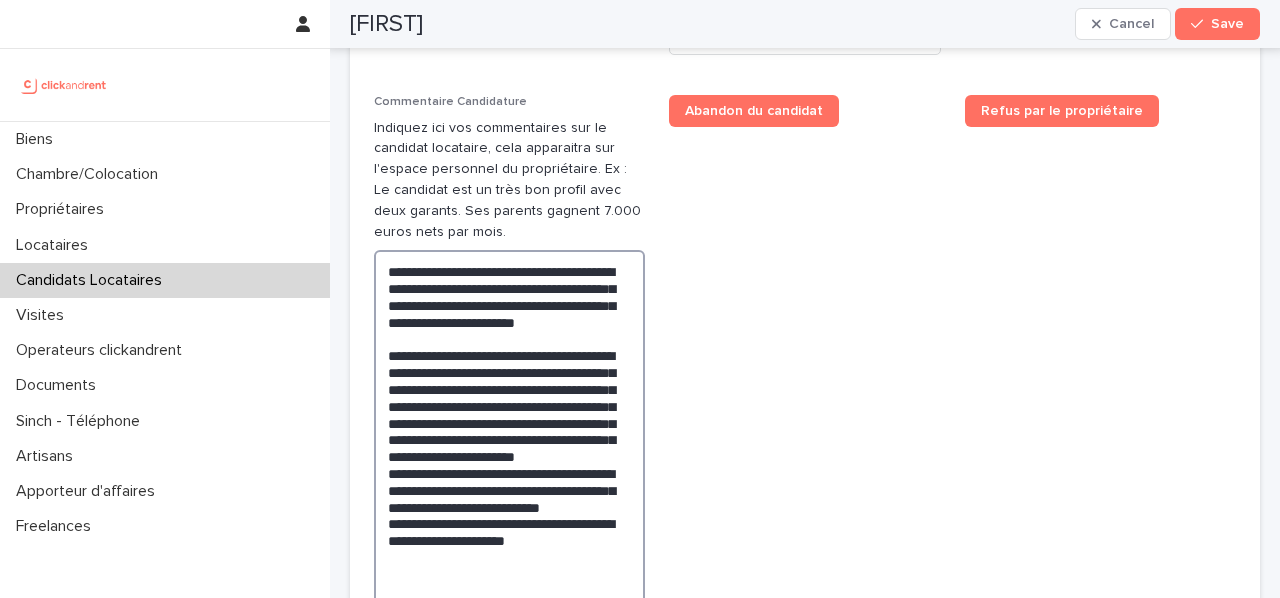 scroll, scrollTop: 1176, scrollLeft: 0, axis: vertical 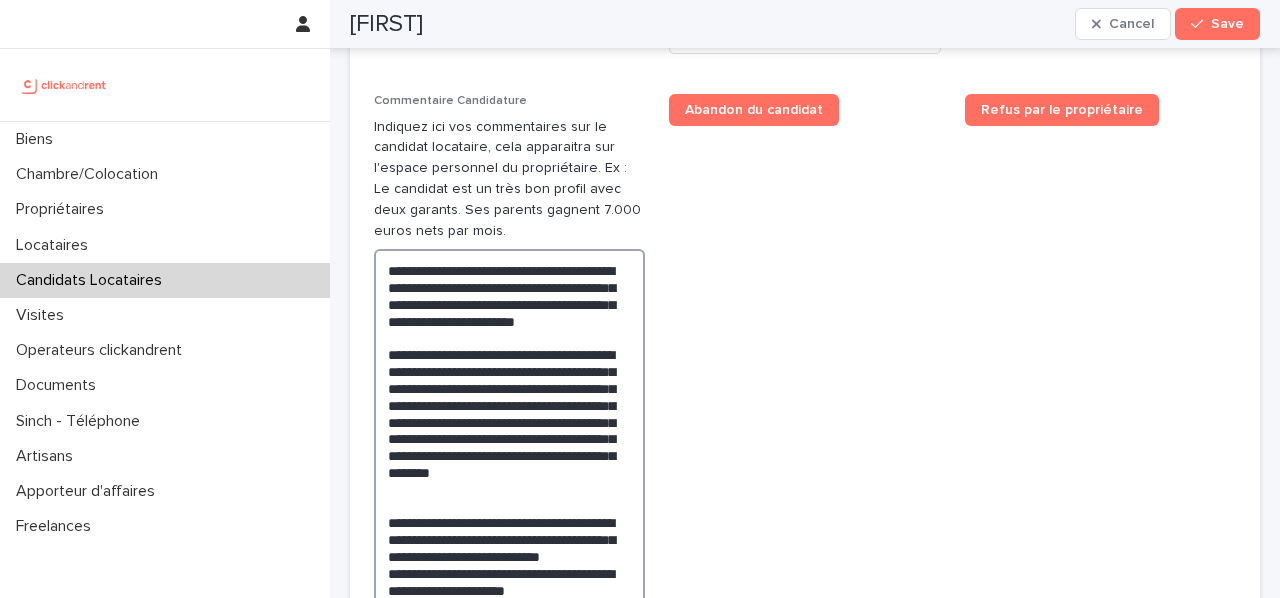 click on "**********" at bounding box center [509, 455] 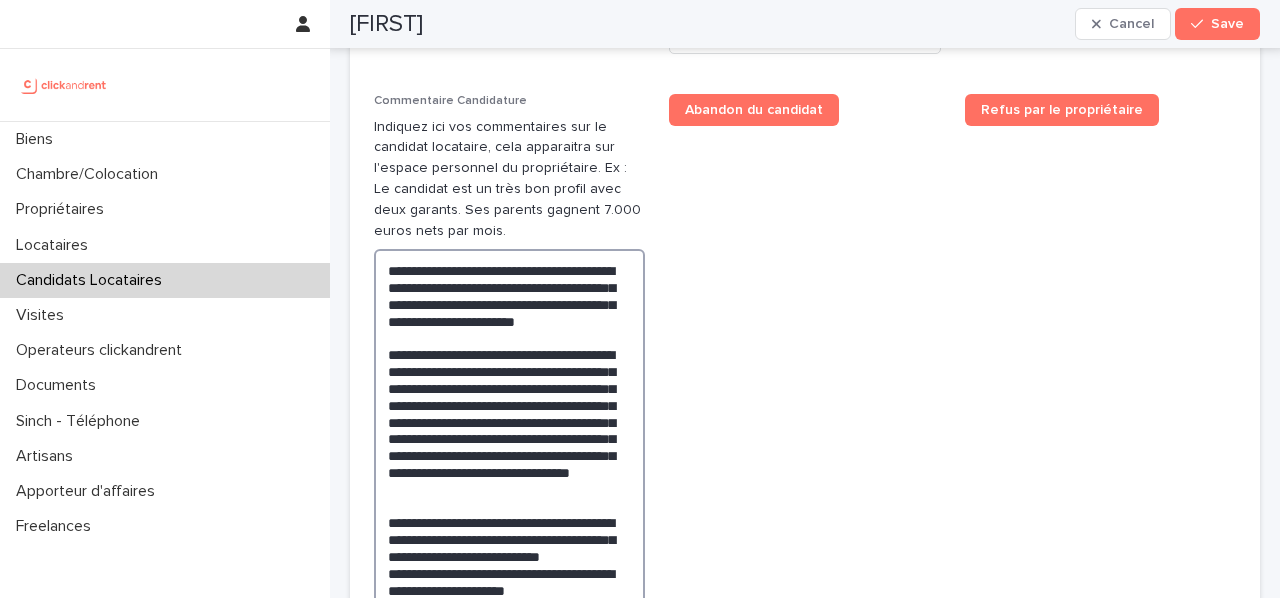 click on "**********" at bounding box center [509, 463] 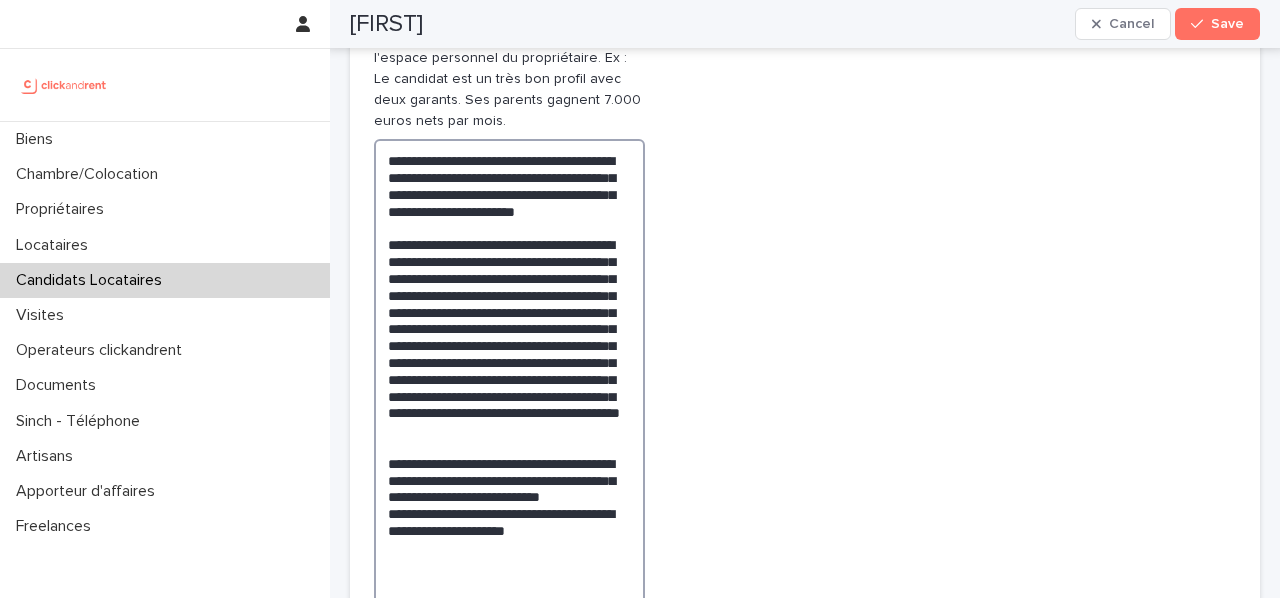 scroll, scrollTop: 1287, scrollLeft: 0, axis: vertical 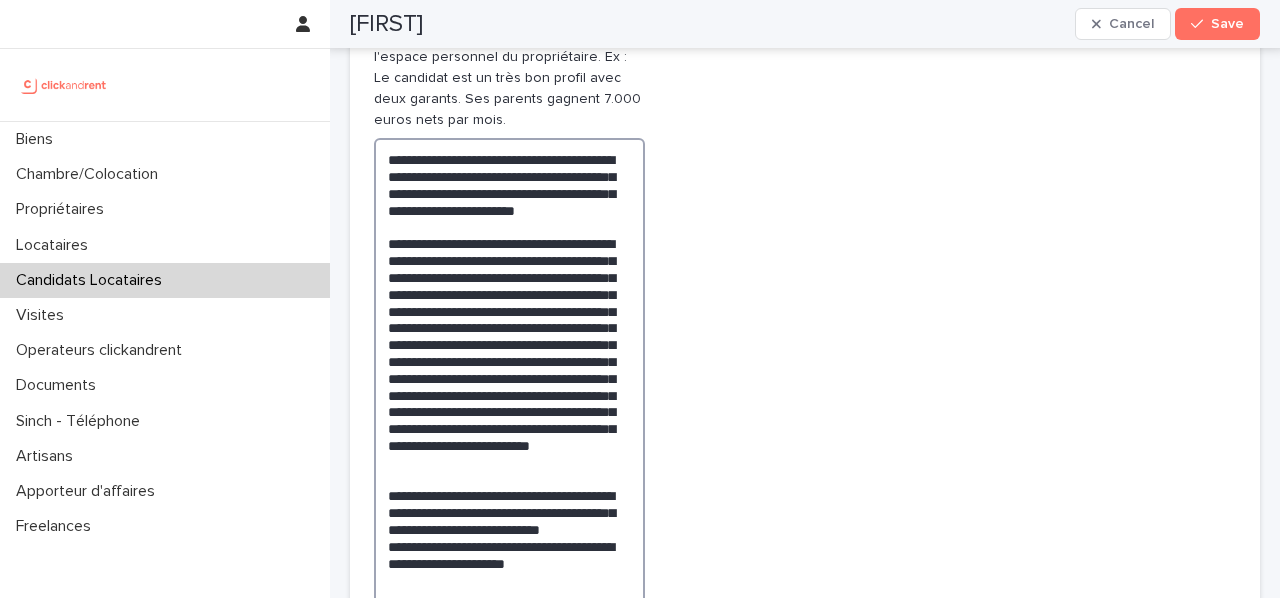 click on "**********" at bounding box center (509, 403) 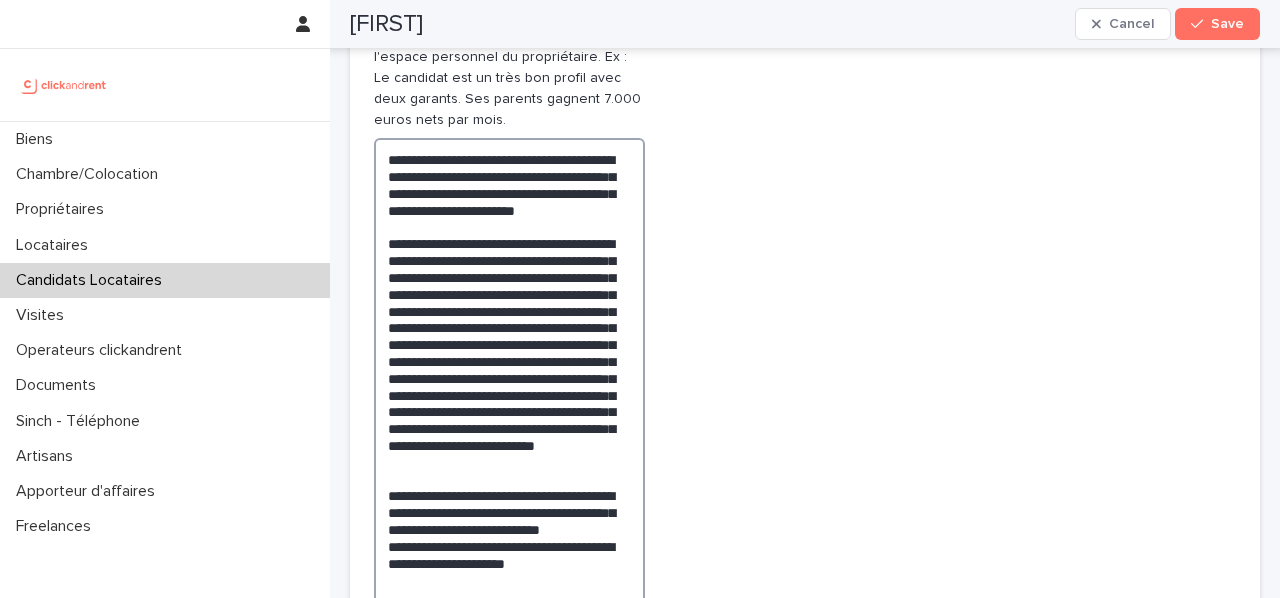 click on "**********" at bounding box center (509, 403) 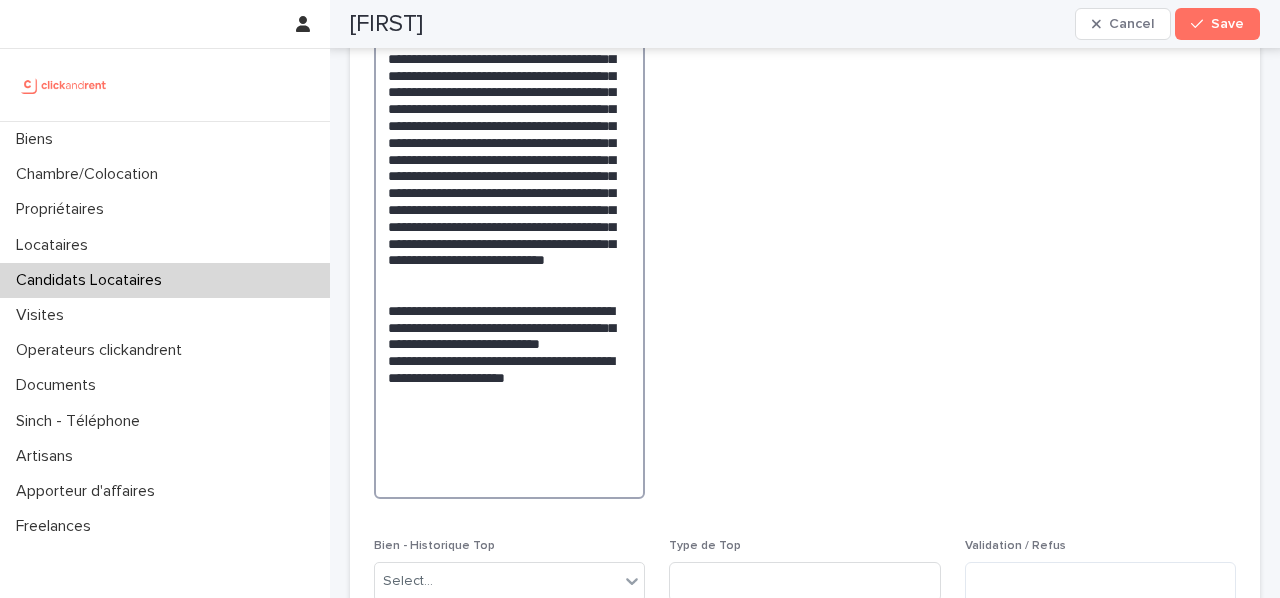 scroll, scrollTop: 1530, scrollLeft: 0, axis: vertical 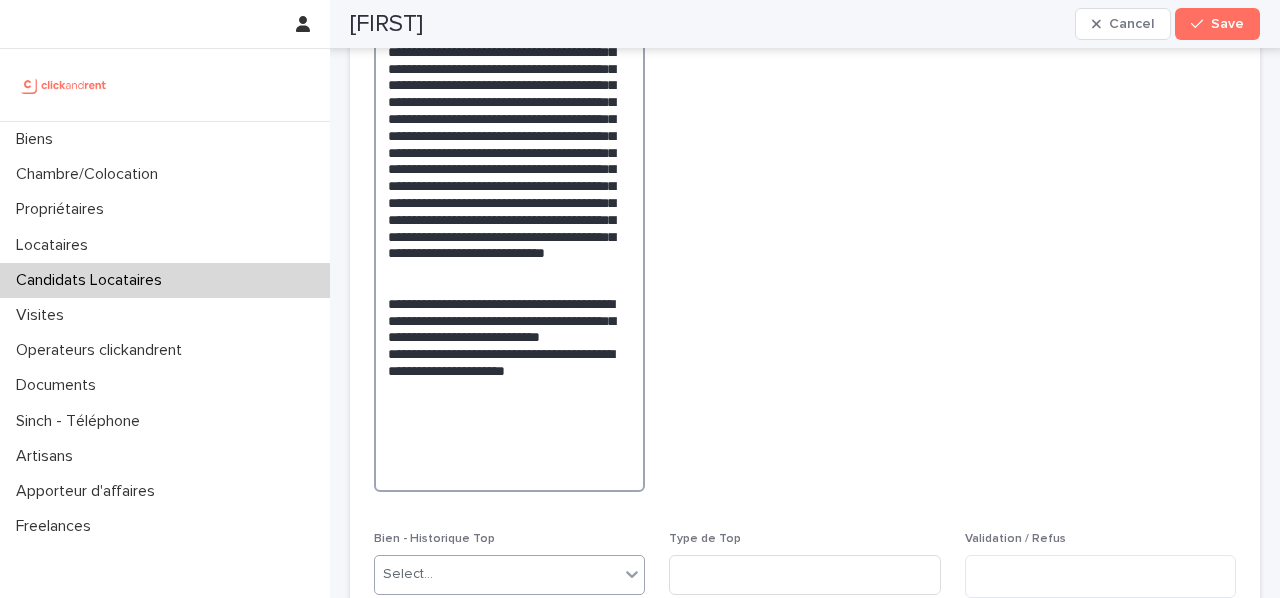 drag, startPoint x: 485, startPoint y: 349, endPoint x: 491, endPoint y: 564, distance: 215.08371 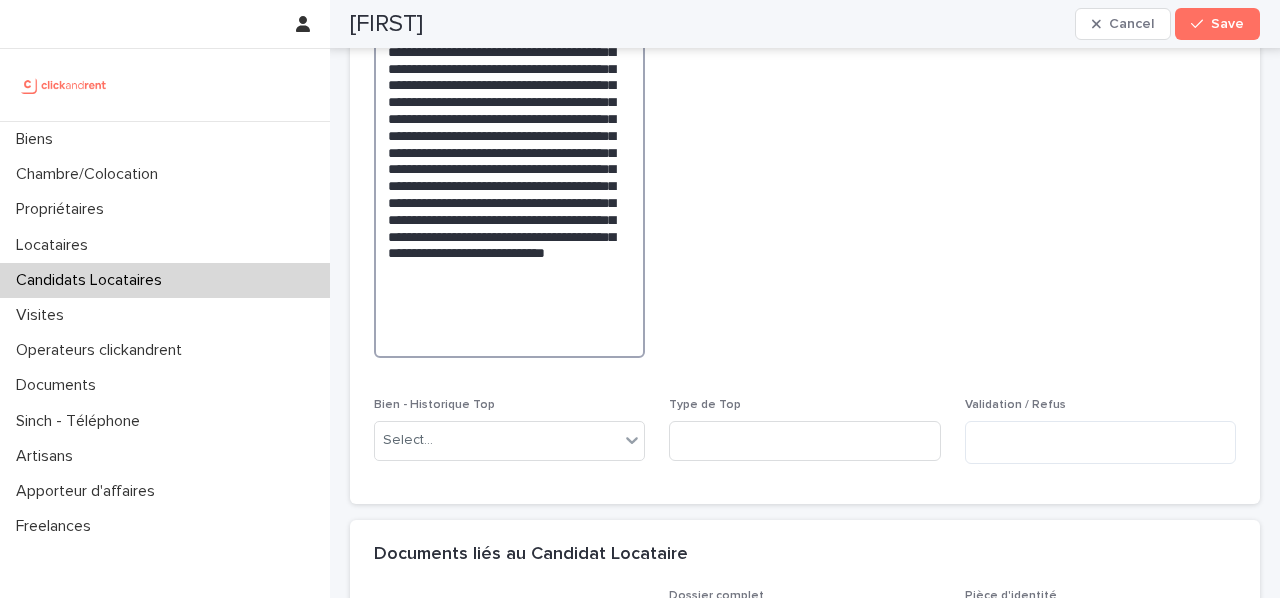 click on "**********" at bounding box center [509, 126] 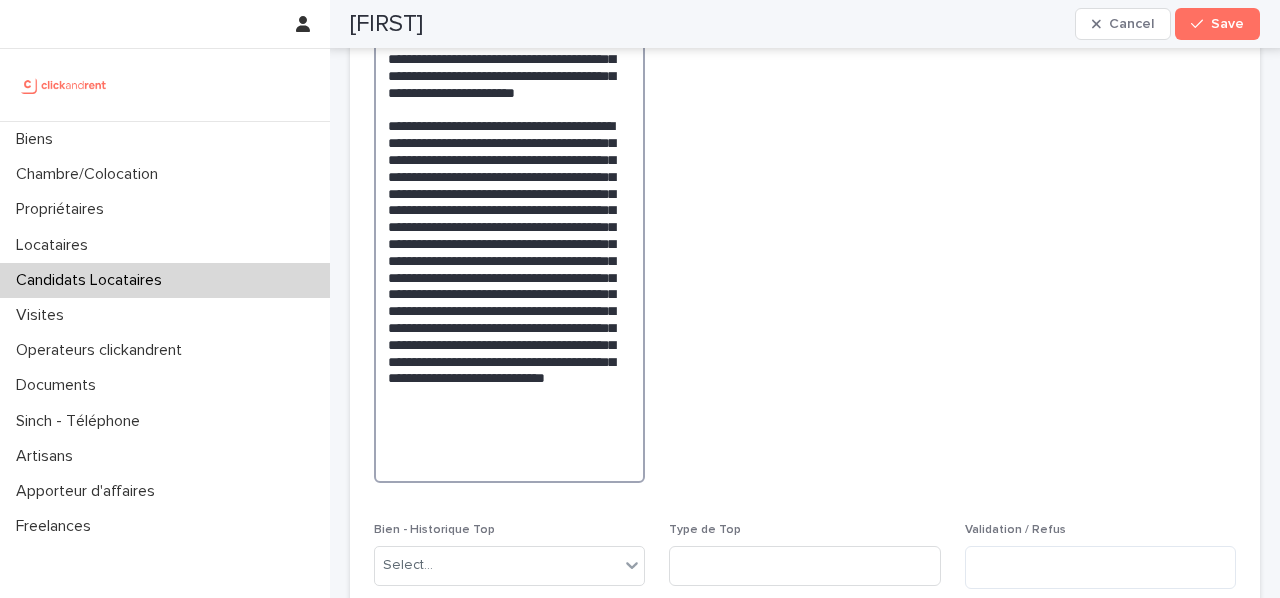 scroll, scrollTop: 1408, scrollLeft: 0, axis: vertical 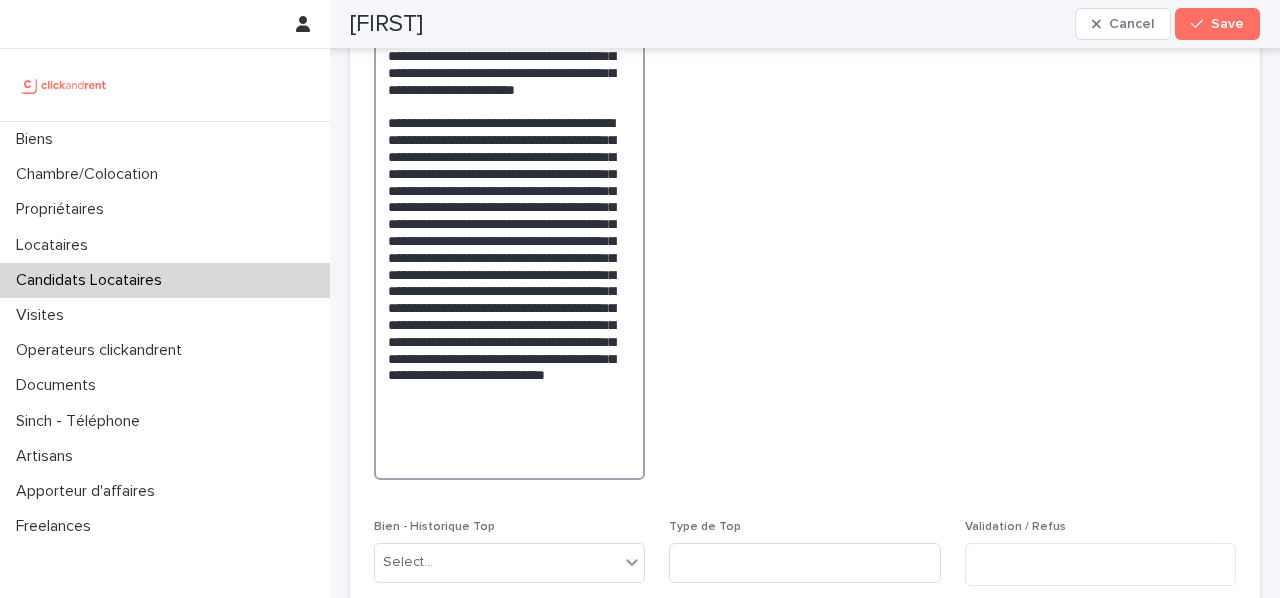 paste on "**********" 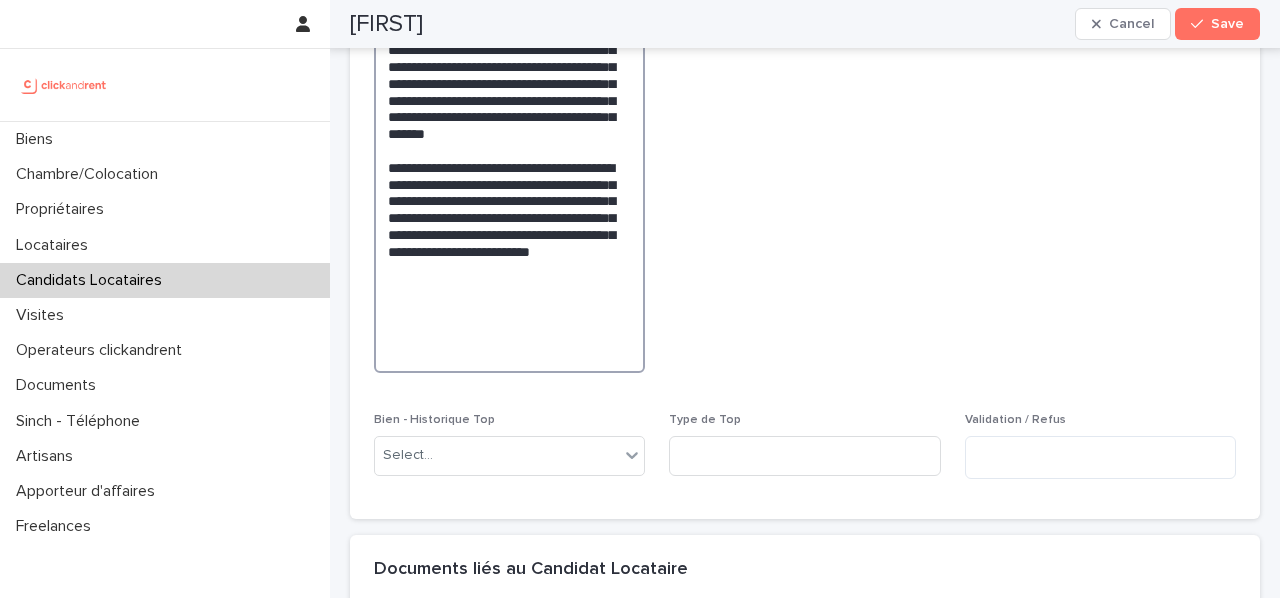 scroll, scrollTop: 1593, scrollLeft: 0, axis: vertical 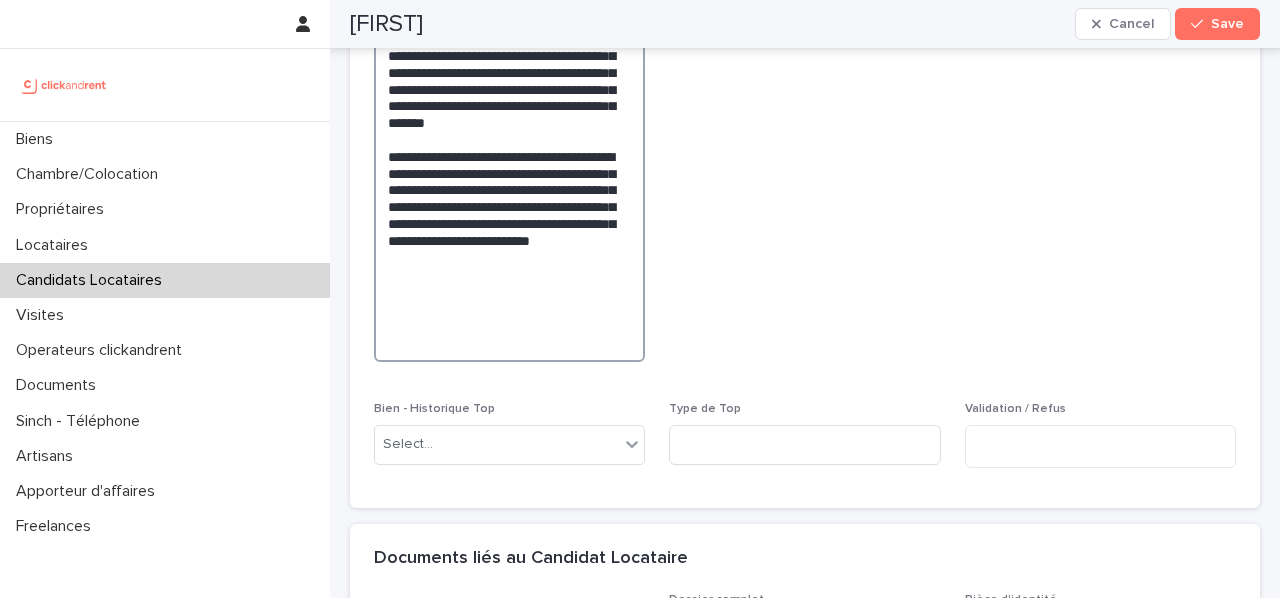 click on "**********" at bounding box center [509, 97] 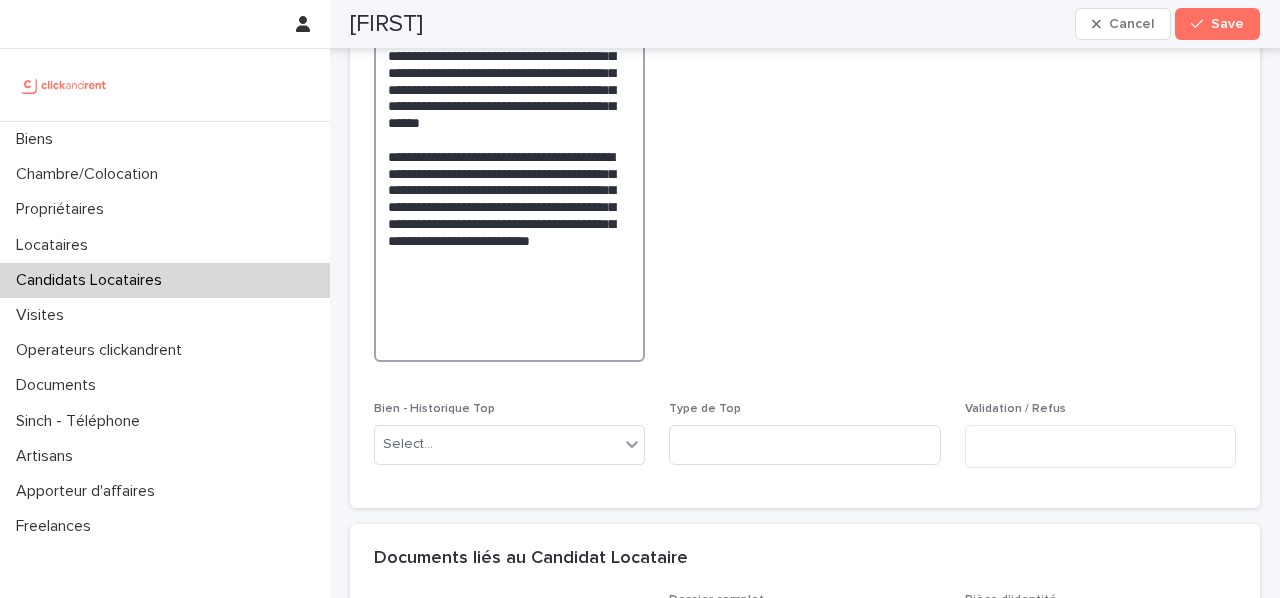 click on "**********" at bounding box center [509, 97] 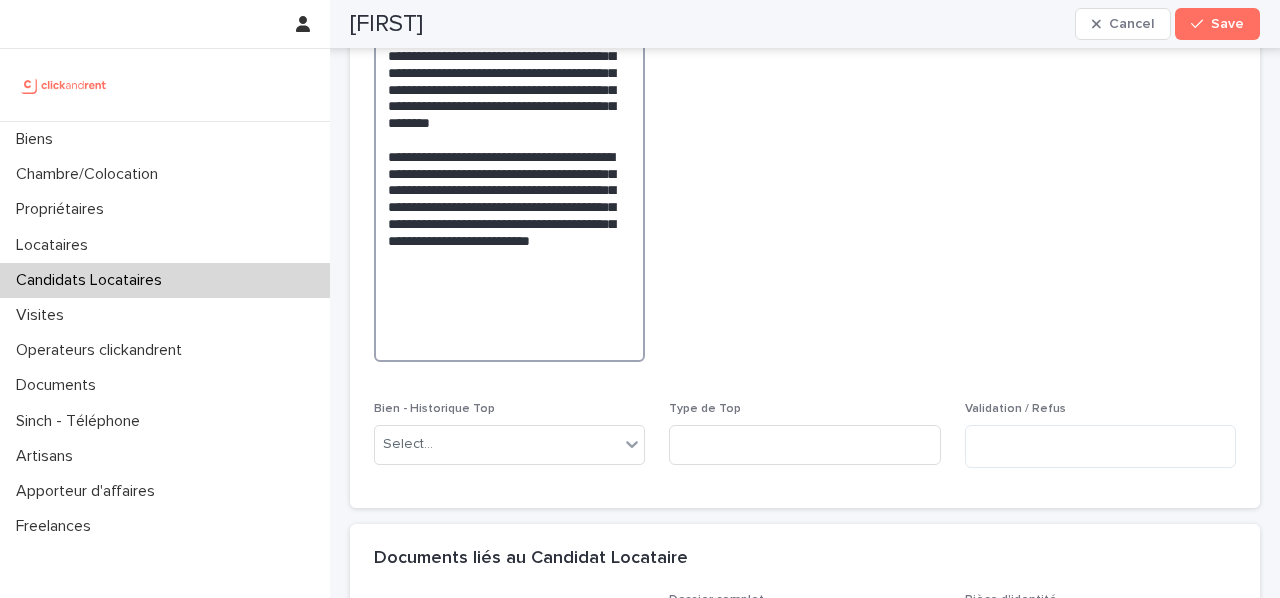 click on "**********" at bounding box center (509, 97) 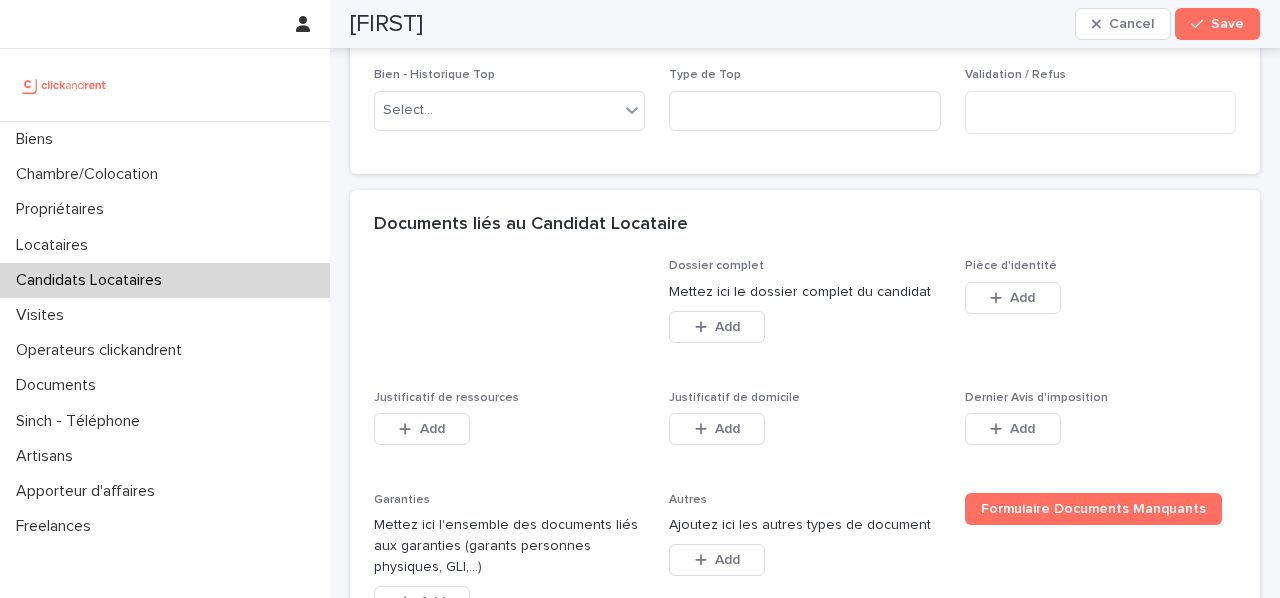 scroll, scrollTop: 1952, scrollLeft: 0, axis: vertical 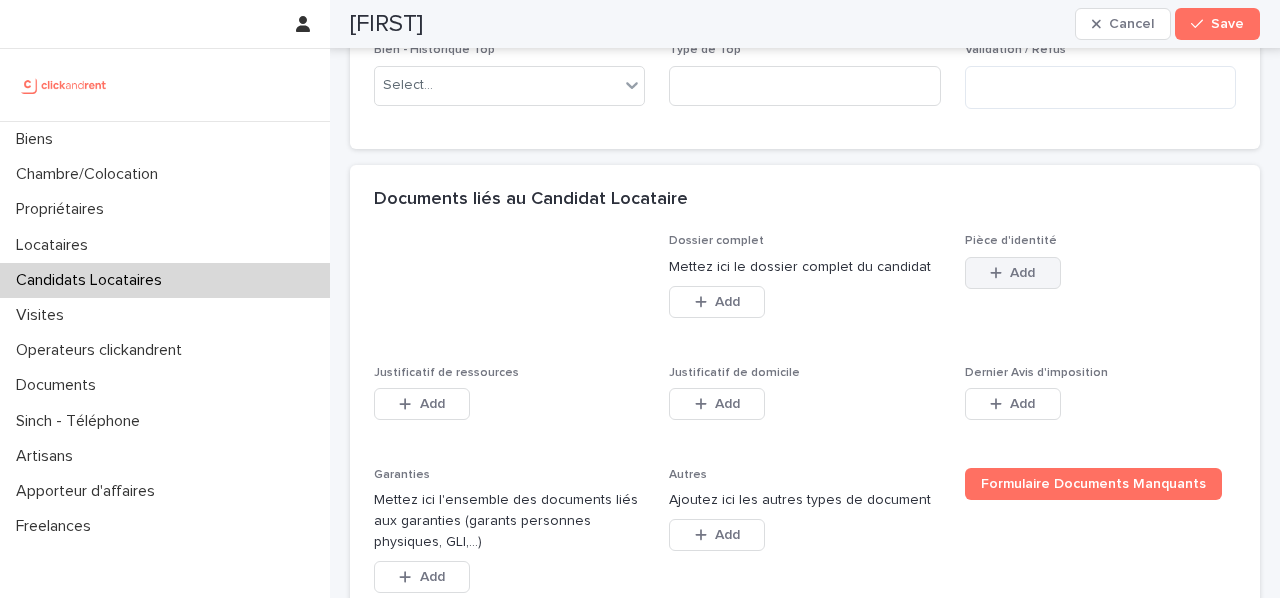 type on "**********" 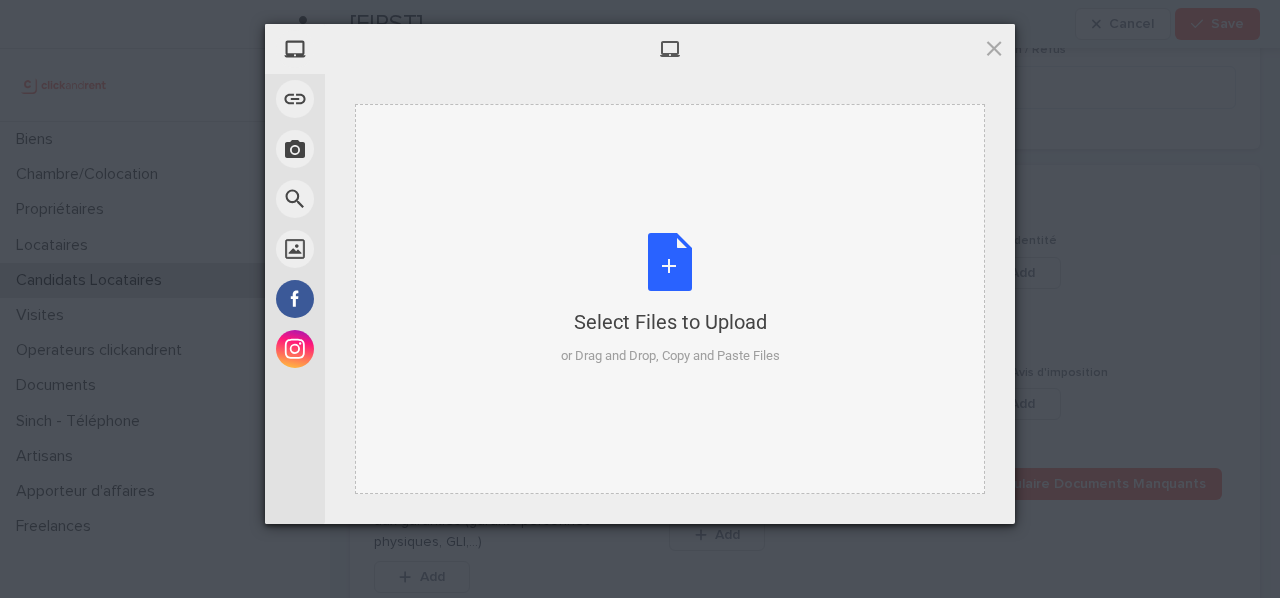 click on "Select Files to Upload
or Drag and Drop, Copy and Paste Files" at bounding box center (670, 299) 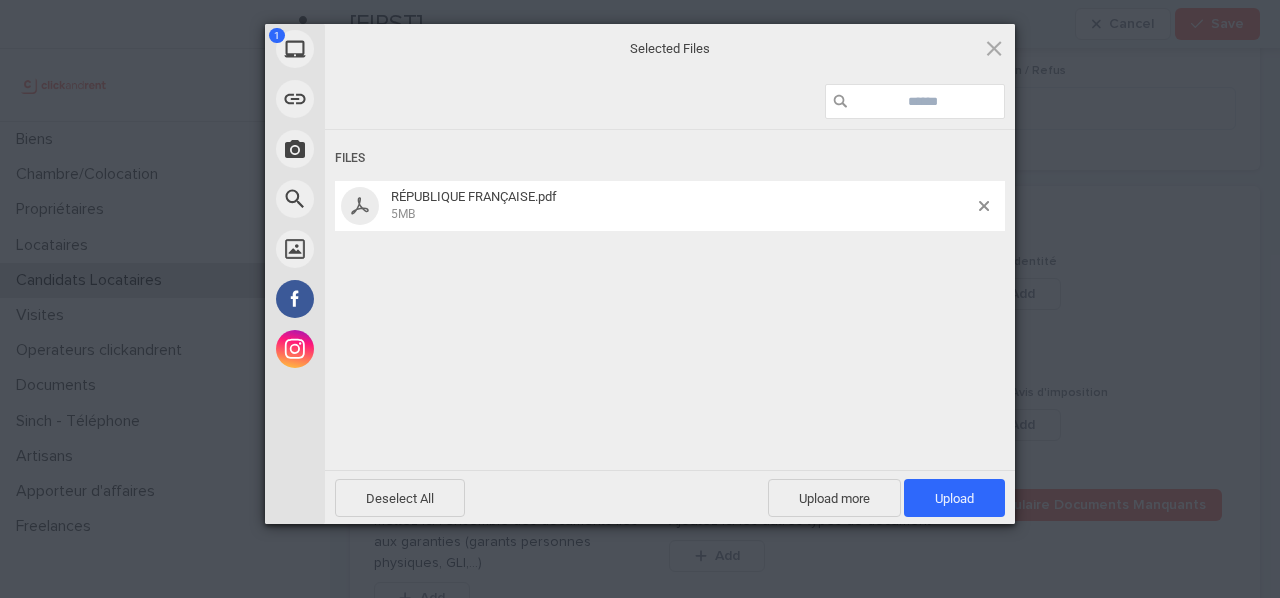 click on "Upload
1" at bounding box center (954, 498) 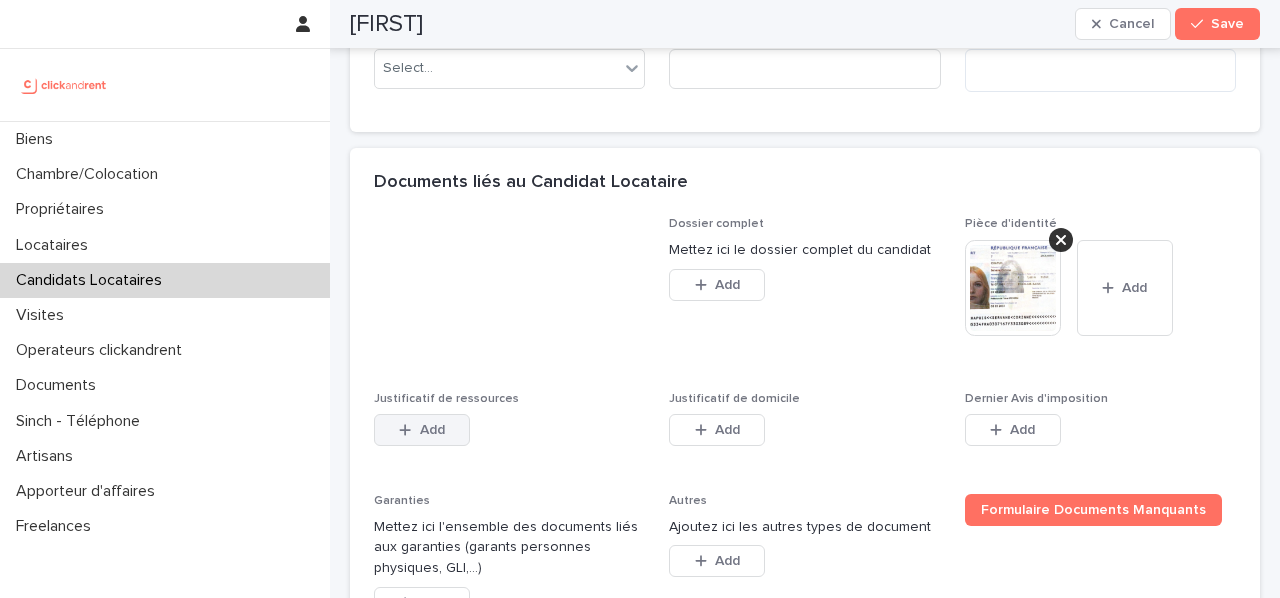 click on "Add" at bounding box center (432, 430) 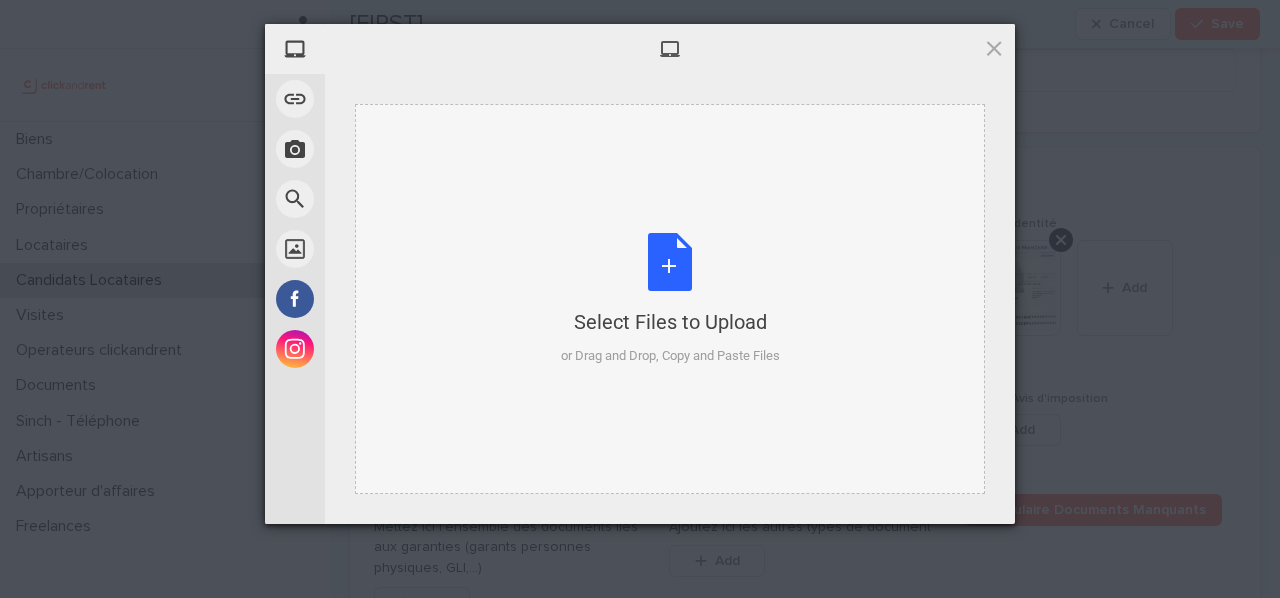 click on "Select Files to Upload
or Drag and Drop, Copy and Paste Files" at bounding box center (670, 299) 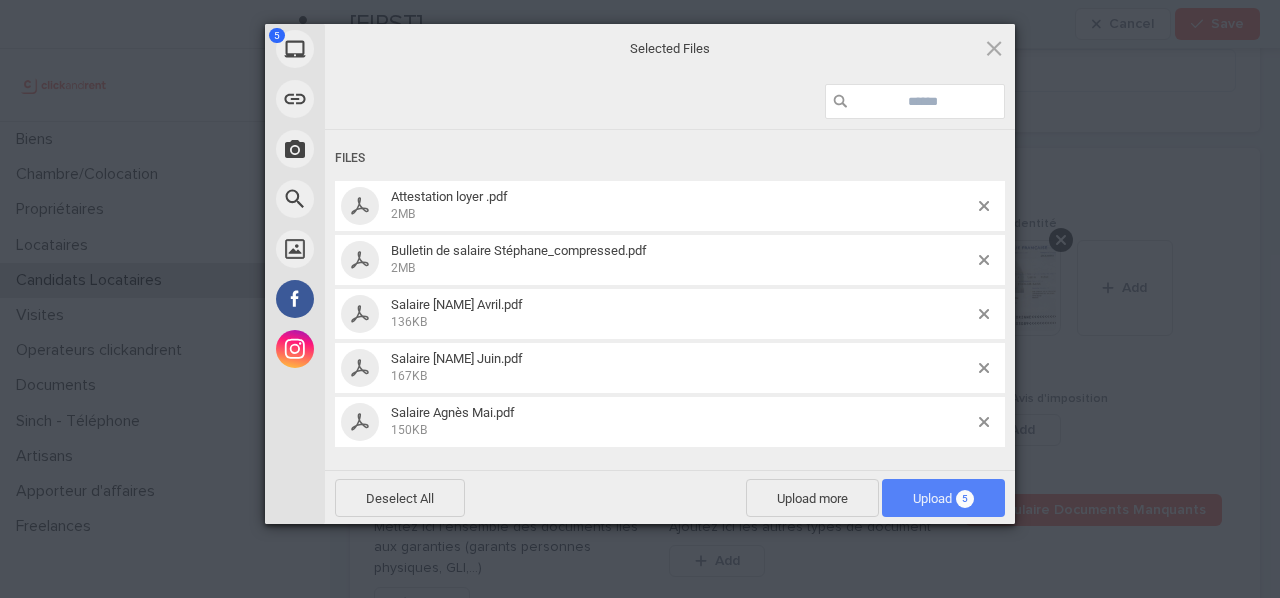 click on "5" at bounding box center (965, 499) 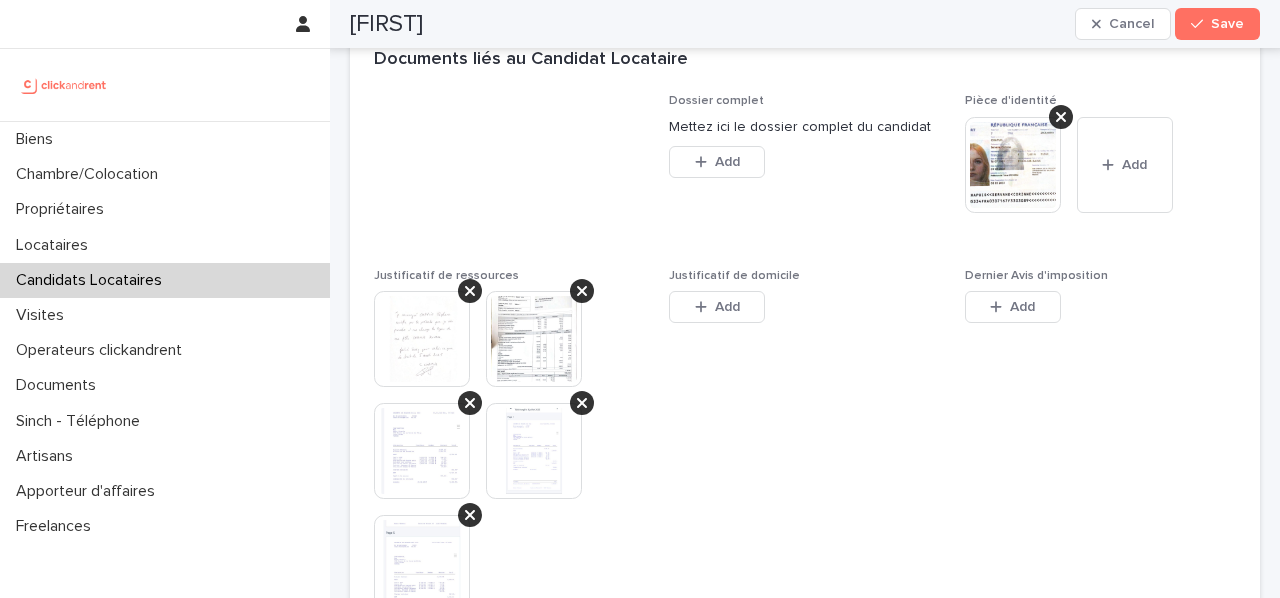 scroll, scrollTop: 2073, scrollLeft: 0, axis: vertical 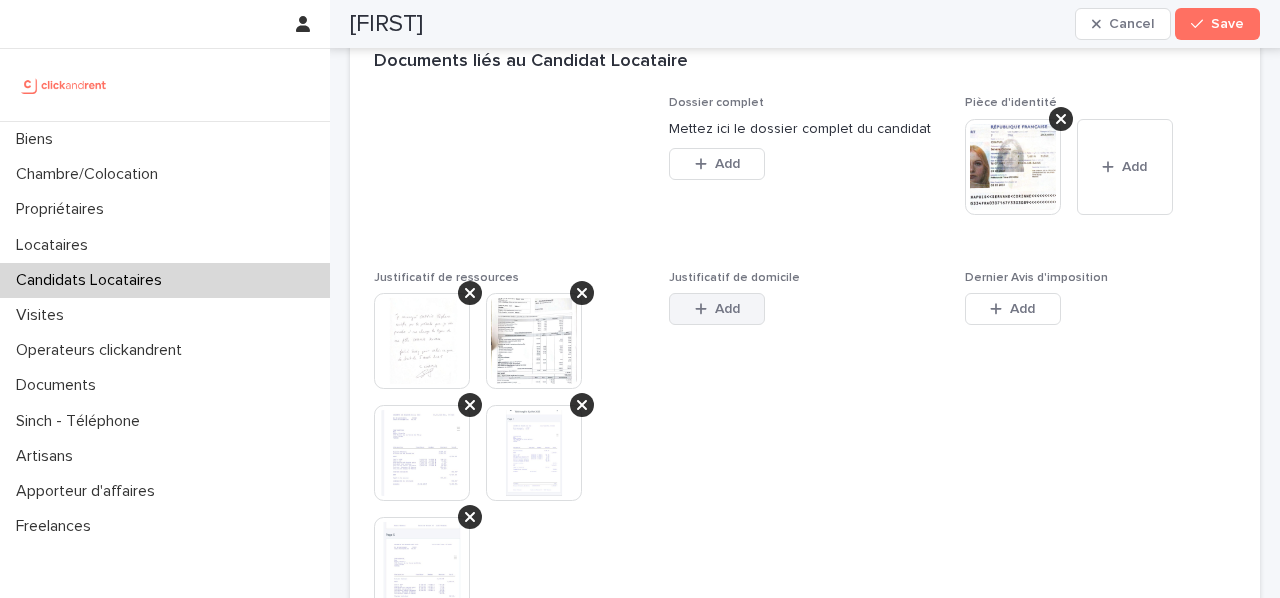click on "Add" at bounding box center [727, 309] 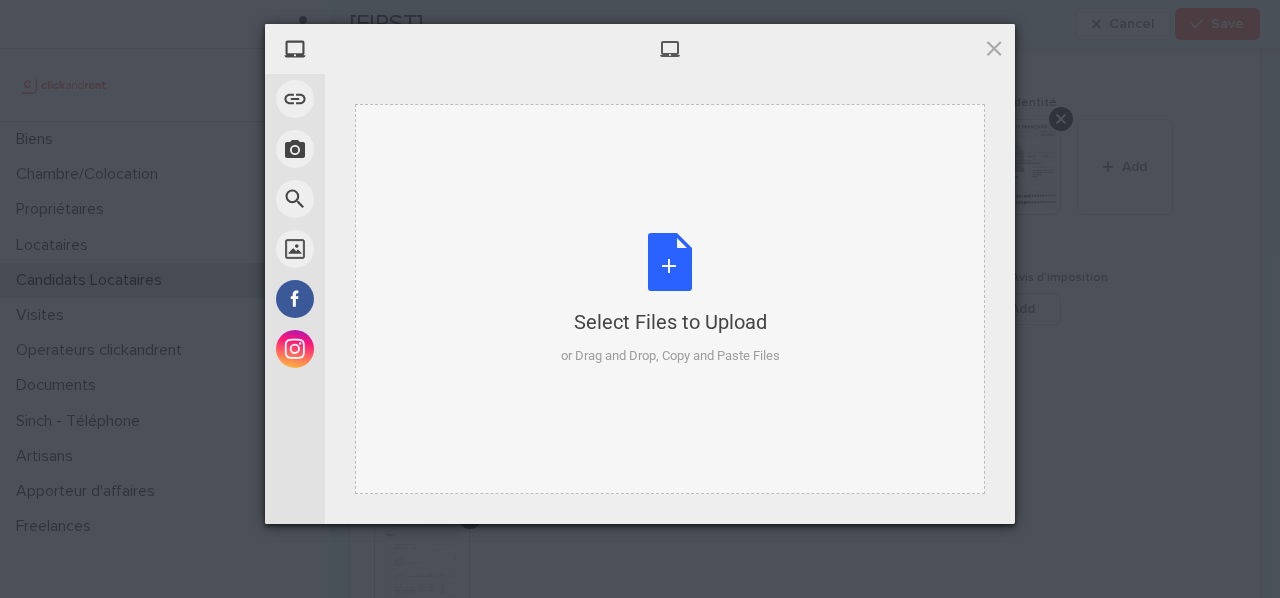 click on "Select Files to Upload
or Drag and Drop, Copy and Paste Files" at bounding box center [670, 299] 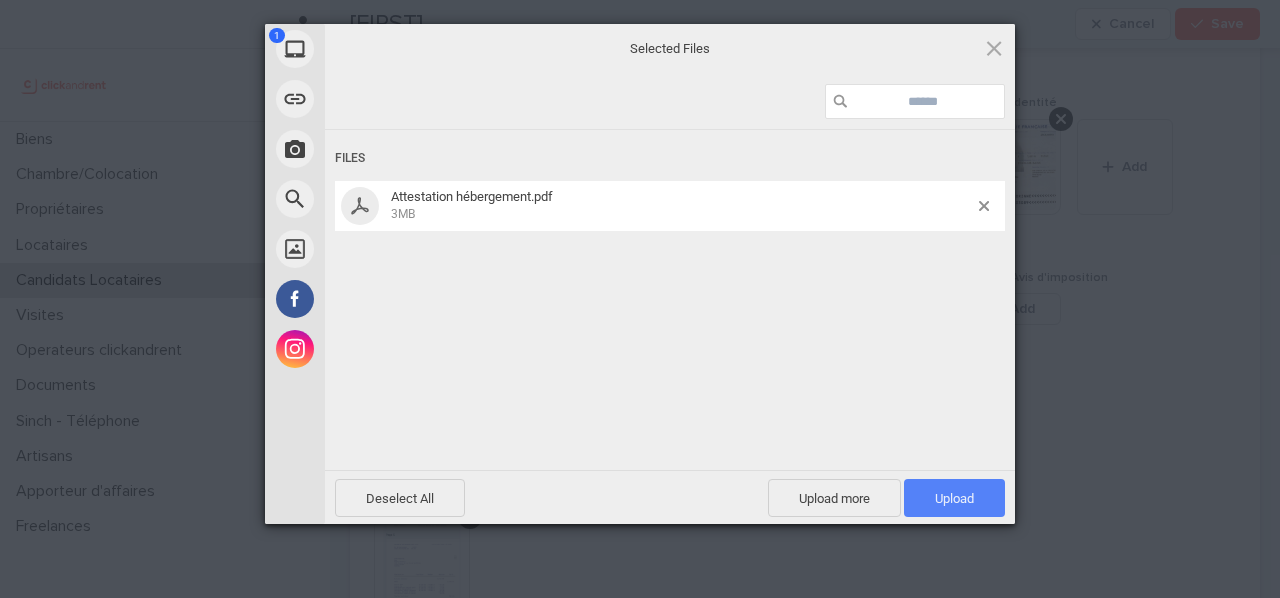 click on "Upload
1" at bounding box center (954, 498) 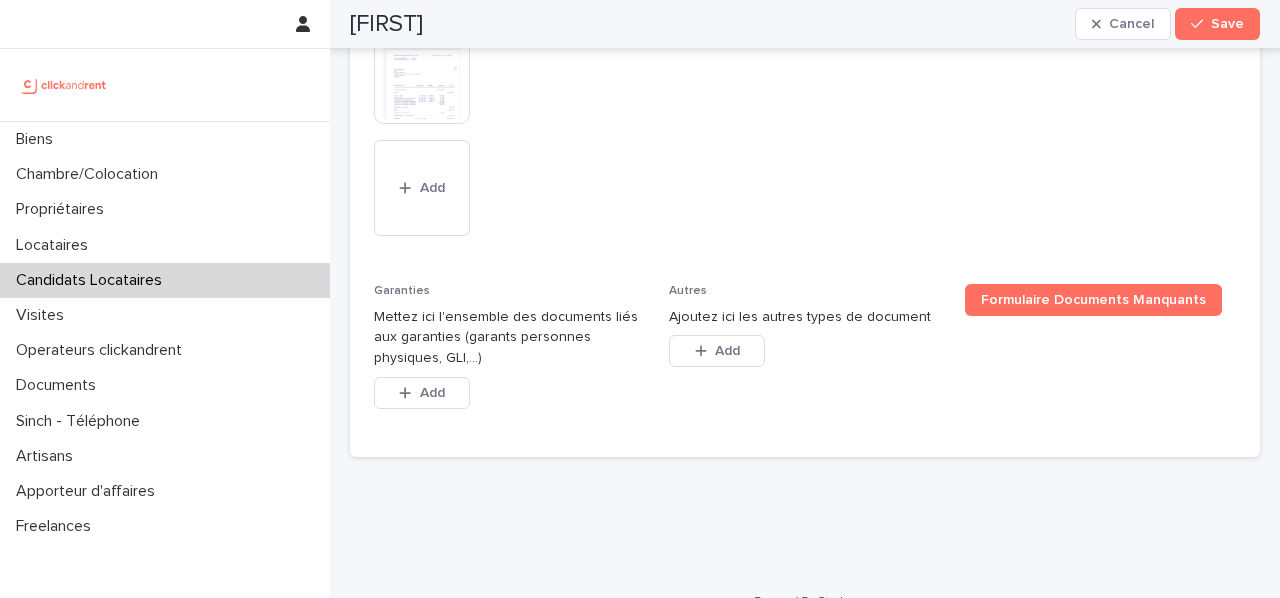 scroll, scrollTop: 2594, scrollLeft: 0, axis: vertical 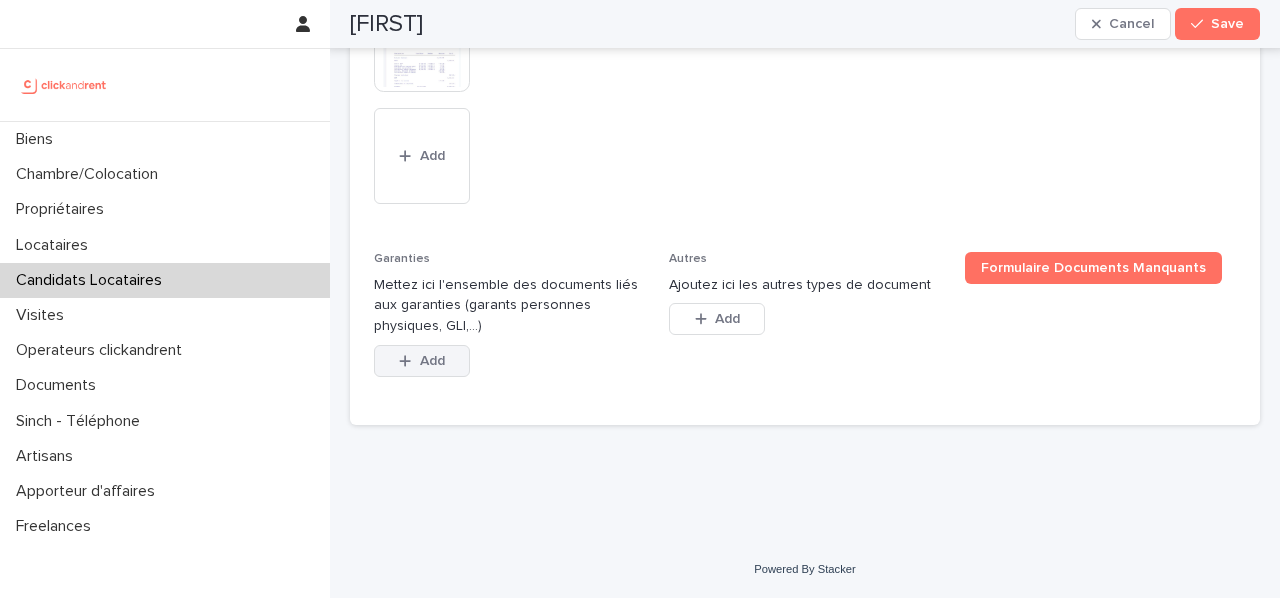 click 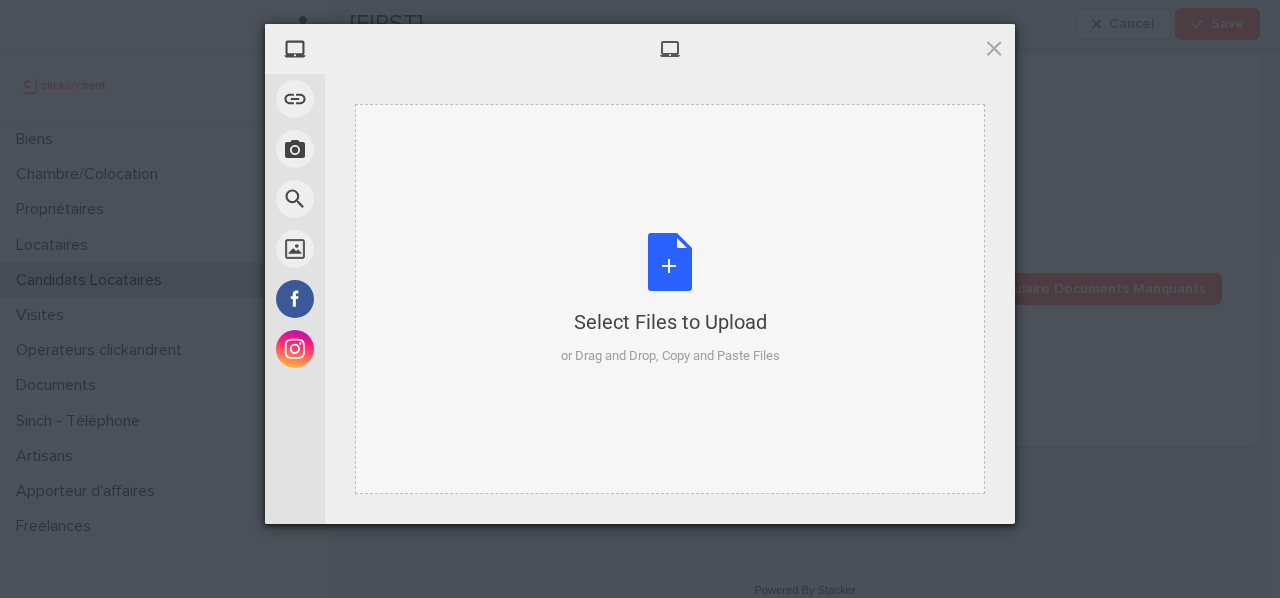 click on "Select Files to Upload
or Drag and Drop, Copy and Paste Files" at bounding box center [670, 299] 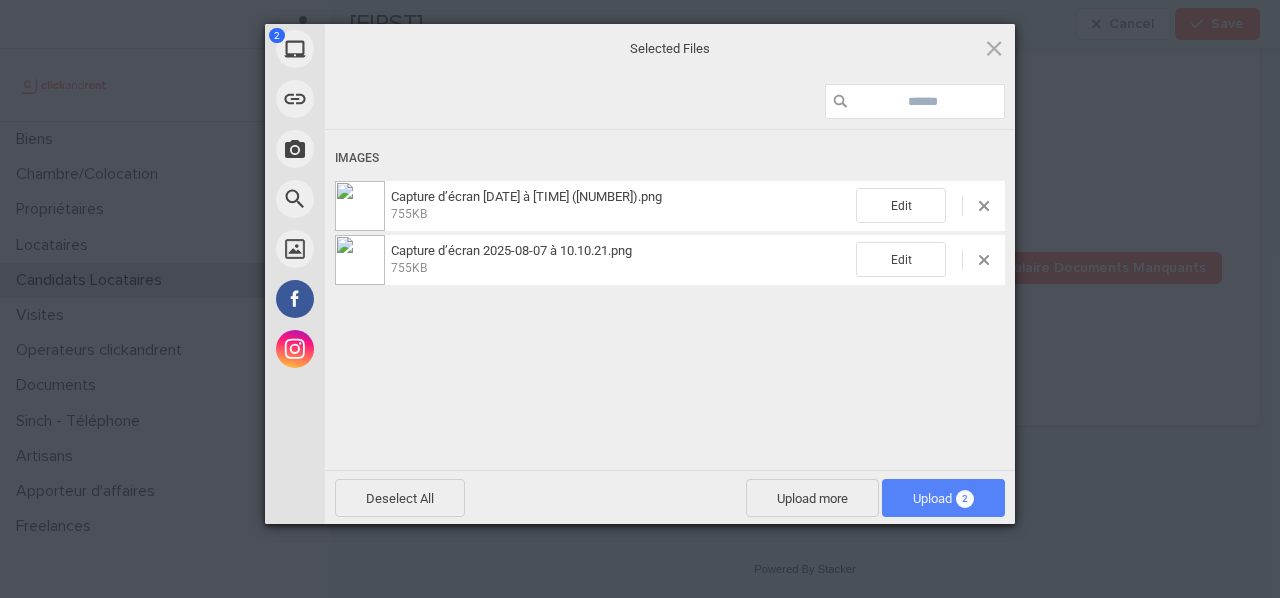 click on "Upload
2" at bounding box center [943, 498] 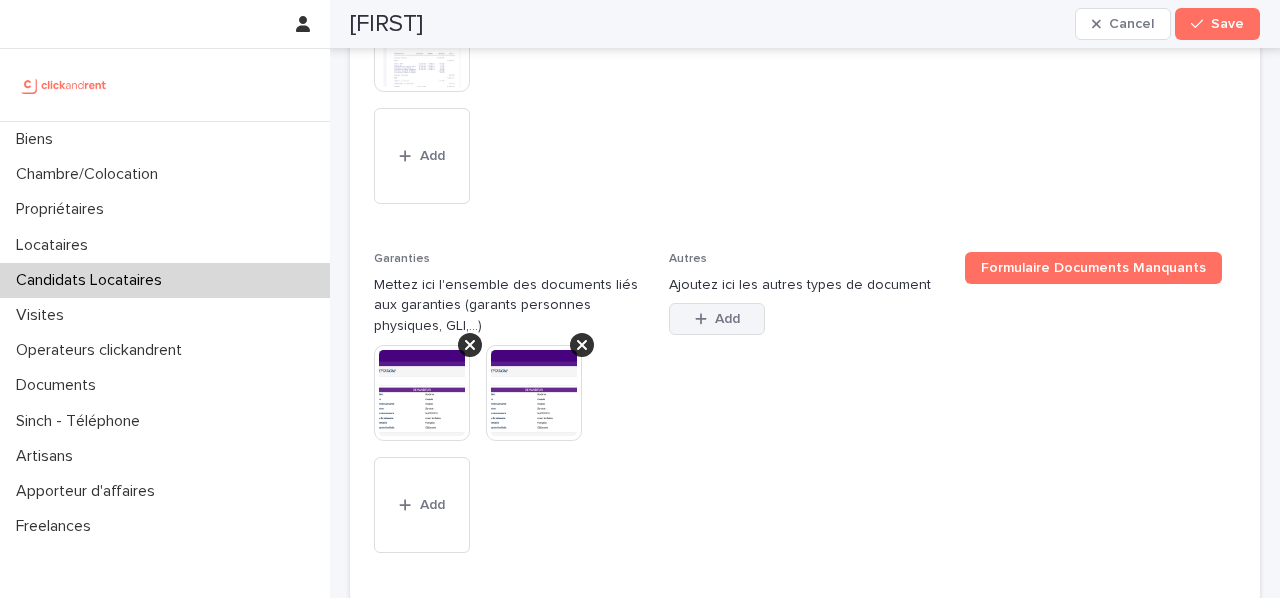 click on "Add" at bounding box center (717, 319) 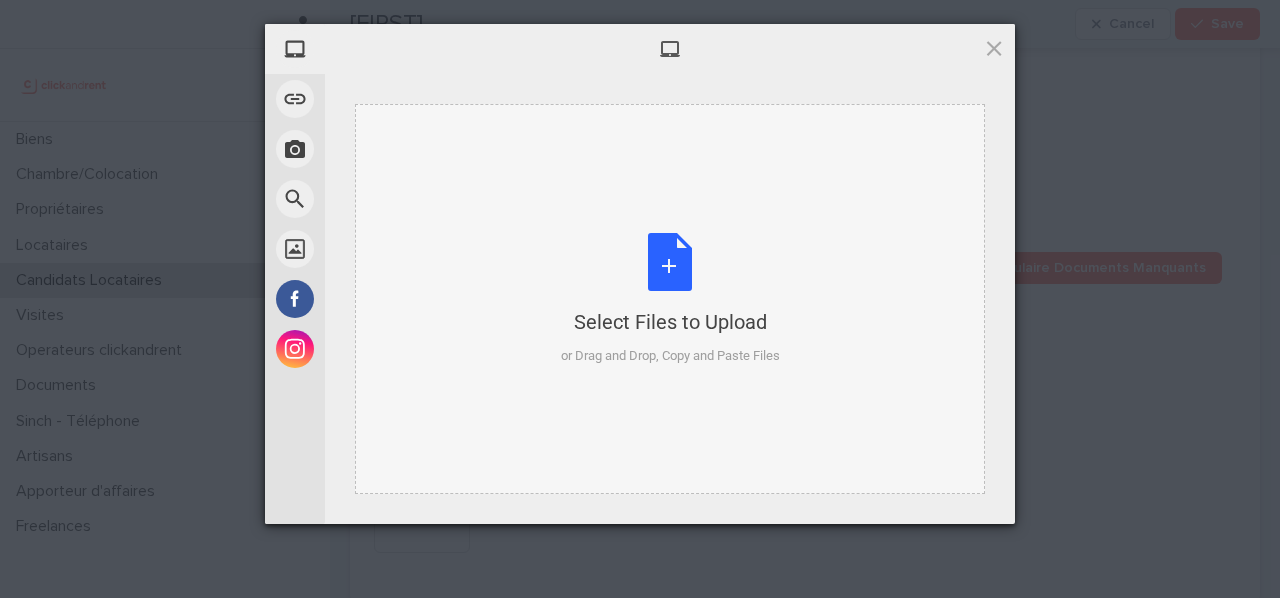 click on "Select Files to Upload
or Drag and Drop, Copy and Paste Files" at bounding box center [670, 299] 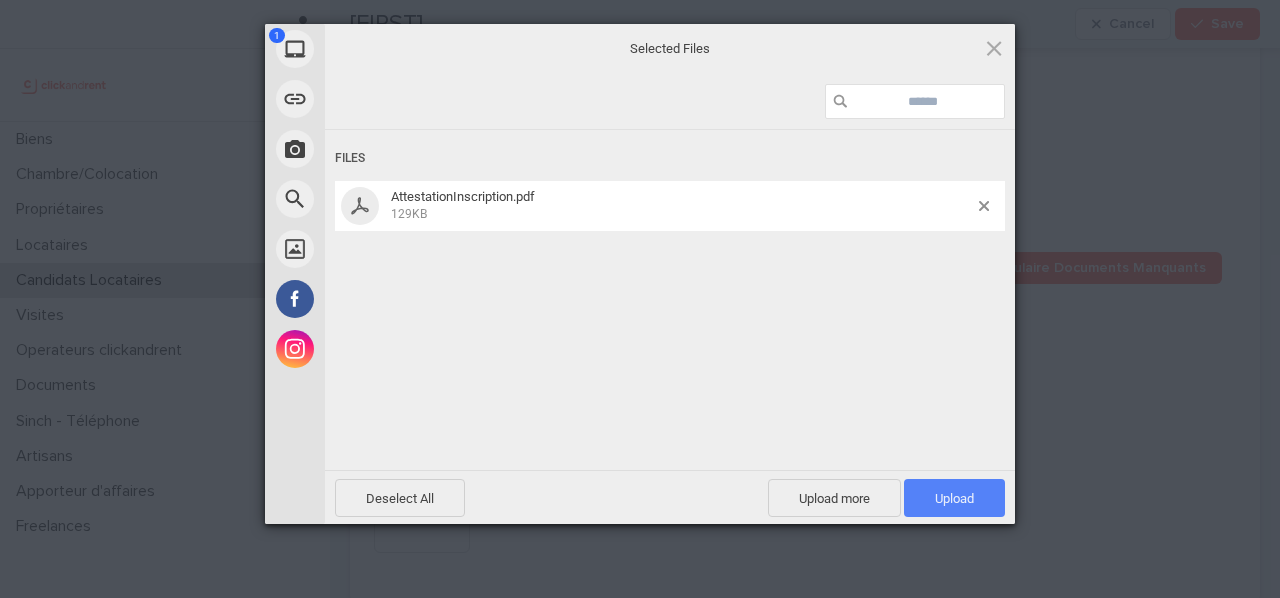 click on "Upload
1" at bounding box center (954, 498) 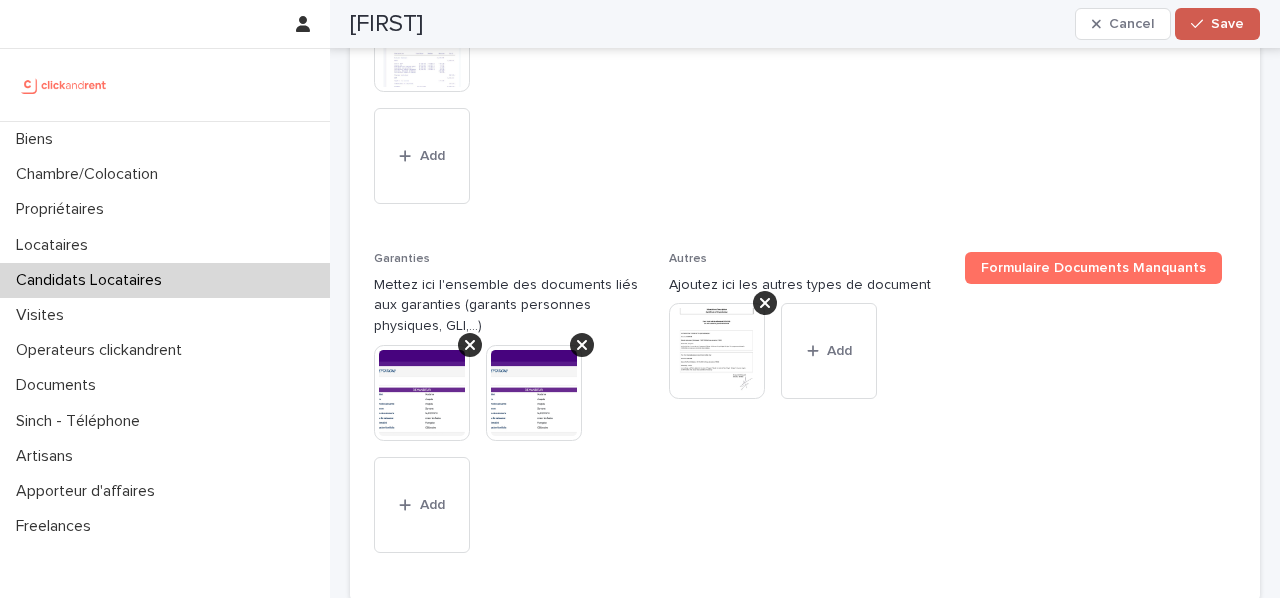 click on "Save" at bounding box center (1227, 24) 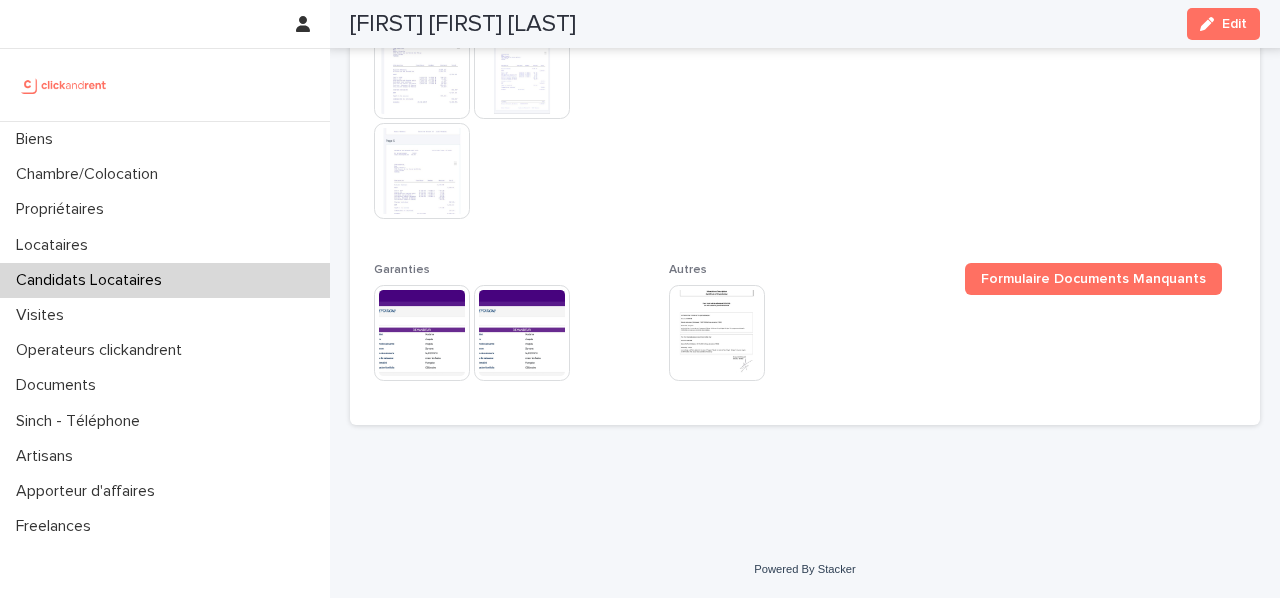 scroll, scrollTop: 1936, scrollLeft: 0, axis: vertical 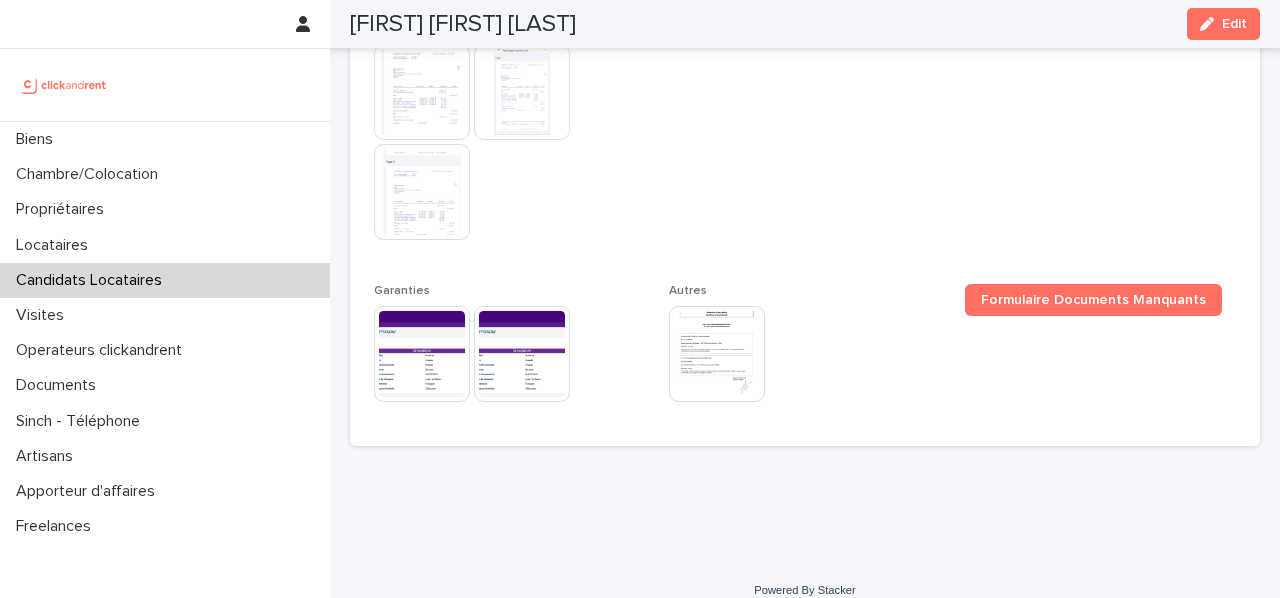 drag, startPoint x: 632, startPoint y: 22, endPoint x: 355, endPoint y: 19, distance: 277.01624 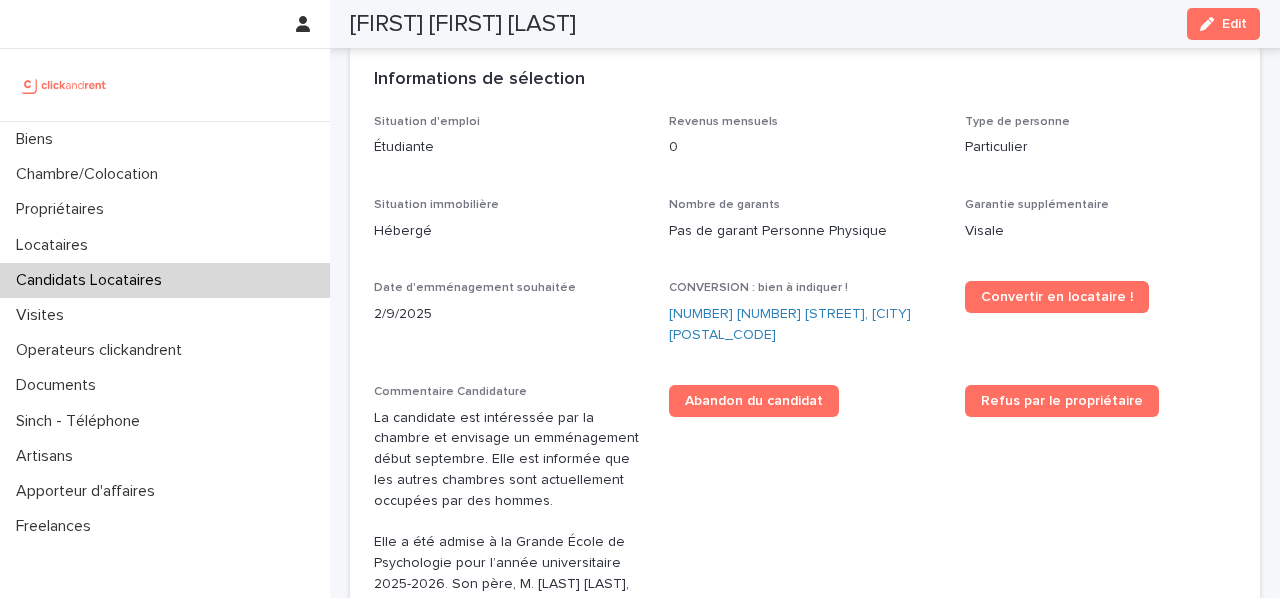 scroll, scrollTop: 518, scrollLeft: 0, axis: vertical 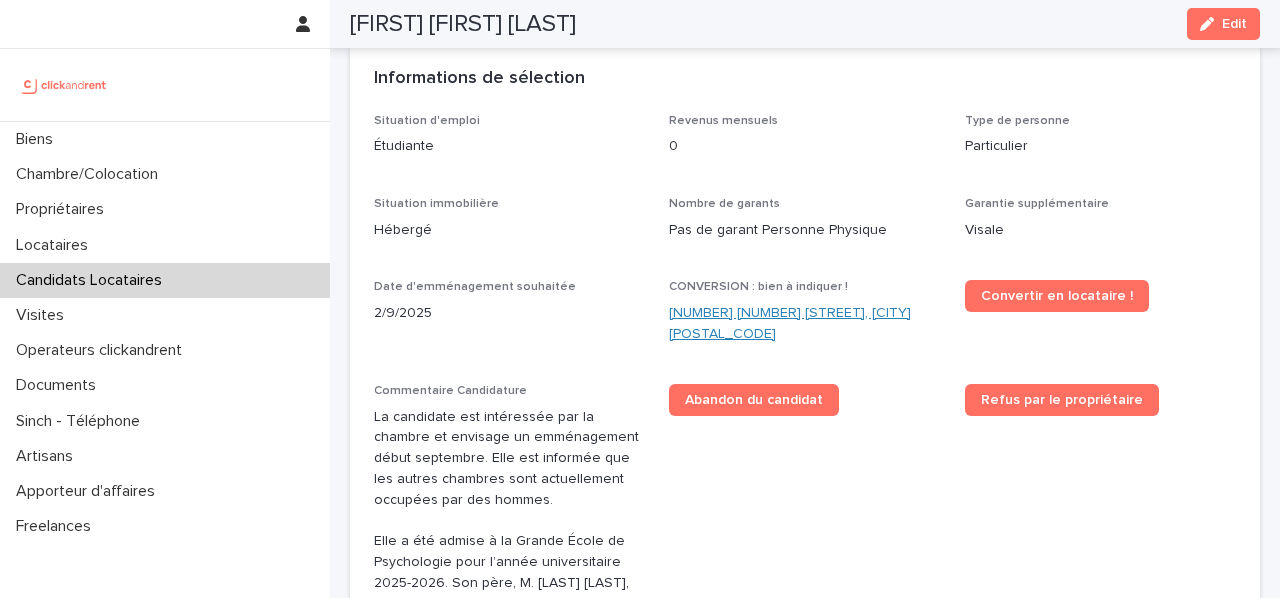 click on "[NUMBER] [NUMBER] [STREET], [CITY] [POSTAL_CODE]" at bounding box center (804, 324) 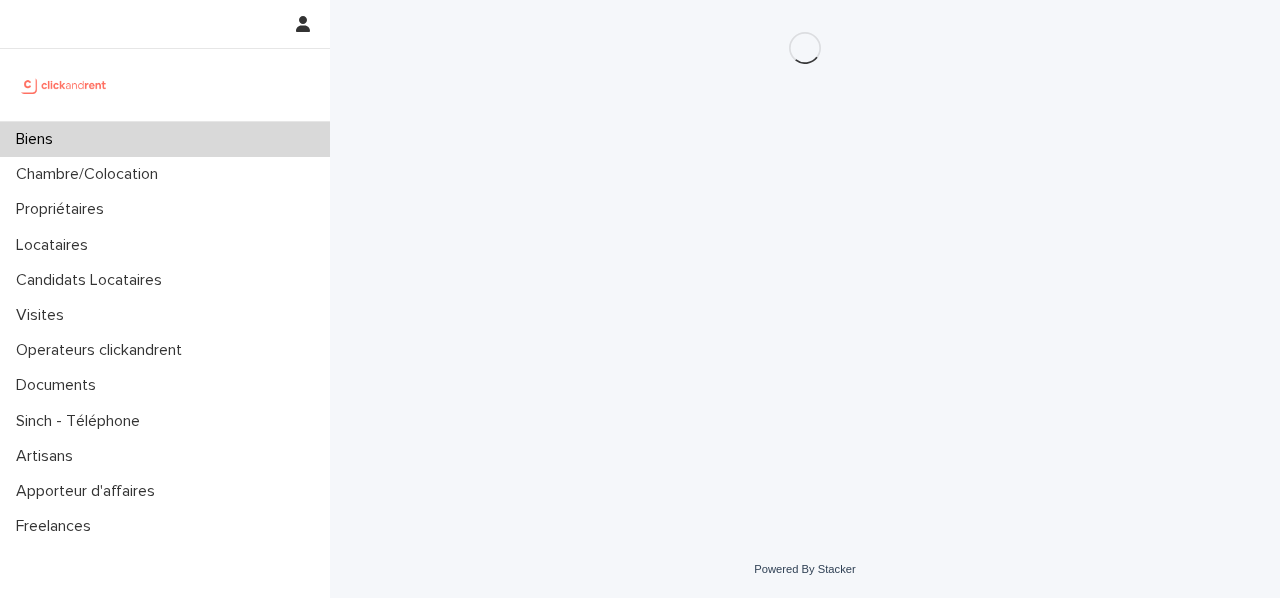 scroll, scrollTop: 0, scrollLeft: 0, axis: both 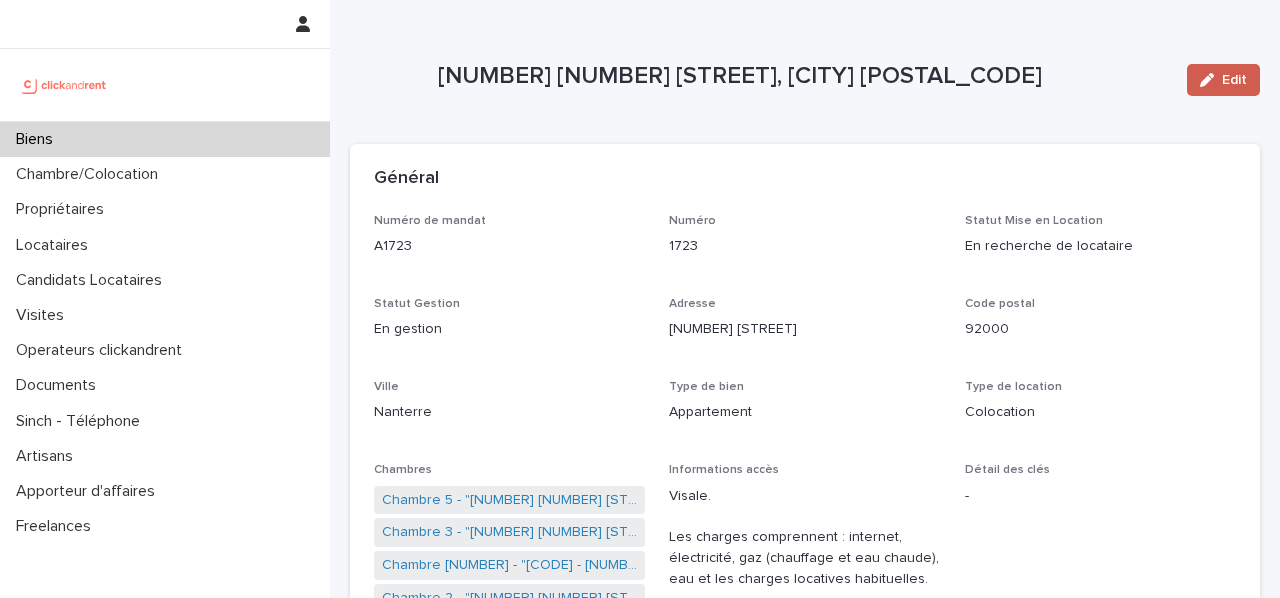 click on "Edit" at bounding box center [1234, 80] 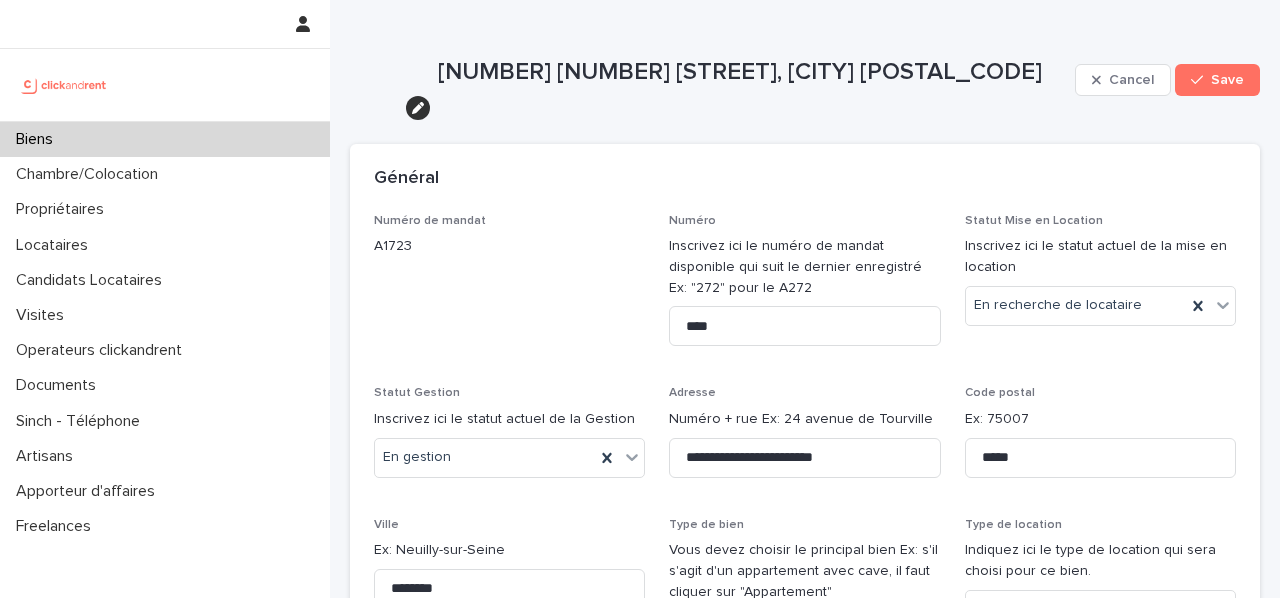 scroll, scrollTop: 11215, scrollLeft: 0, axis: vertical 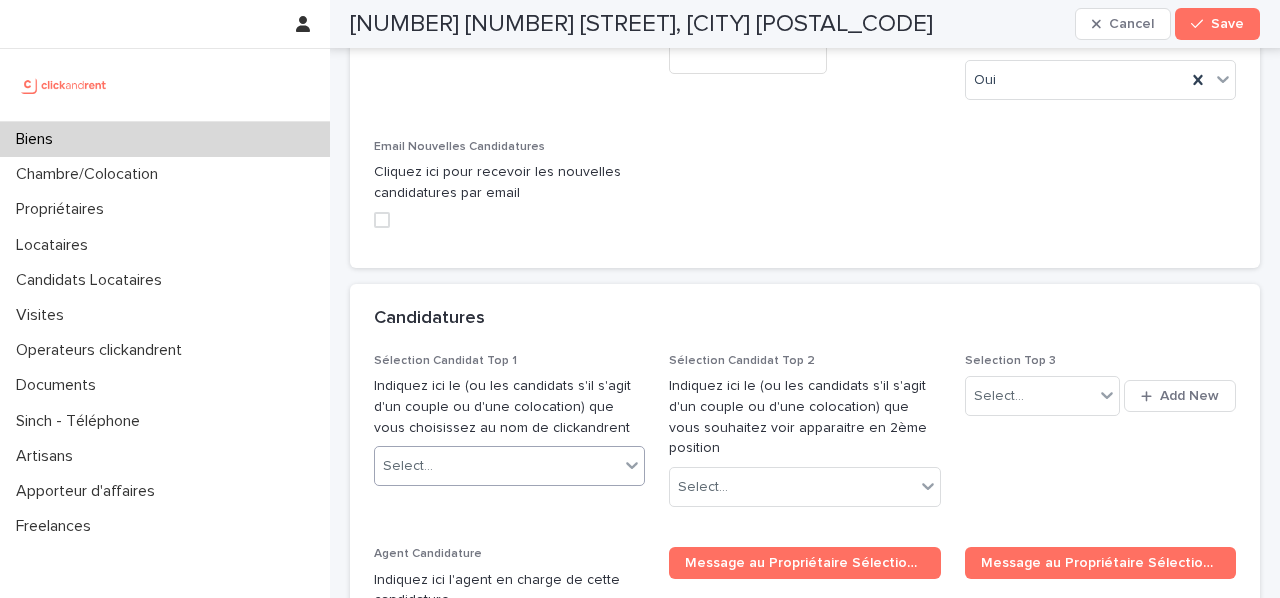 click on "Select..." at bounding box center (497, 466) 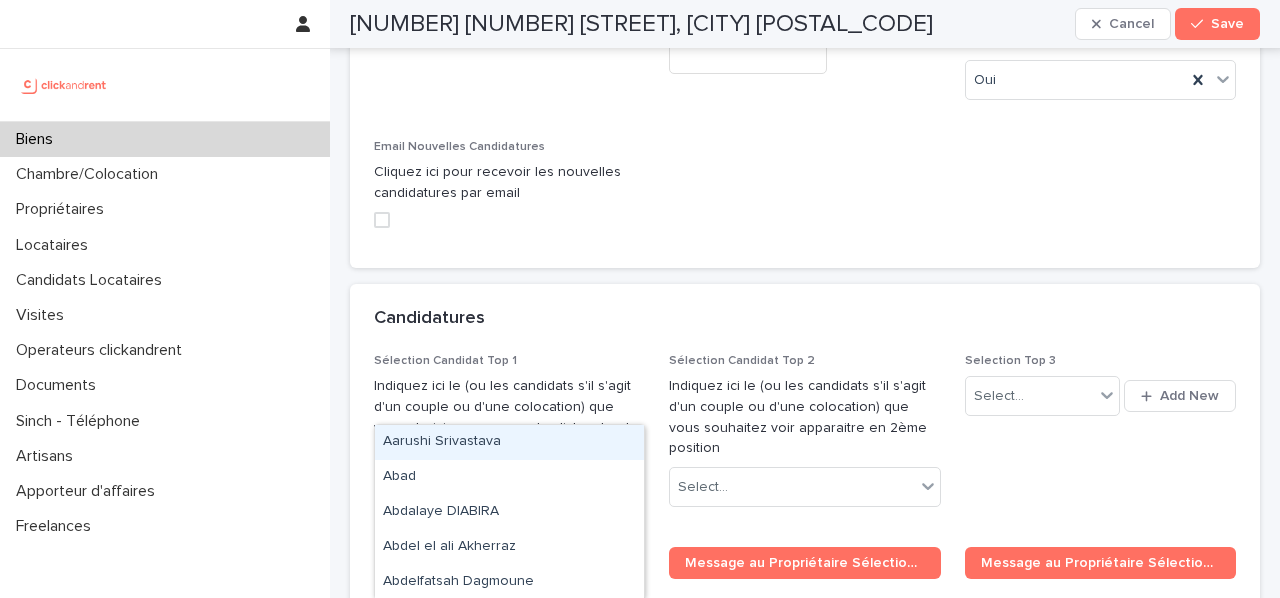 paste on "**********" 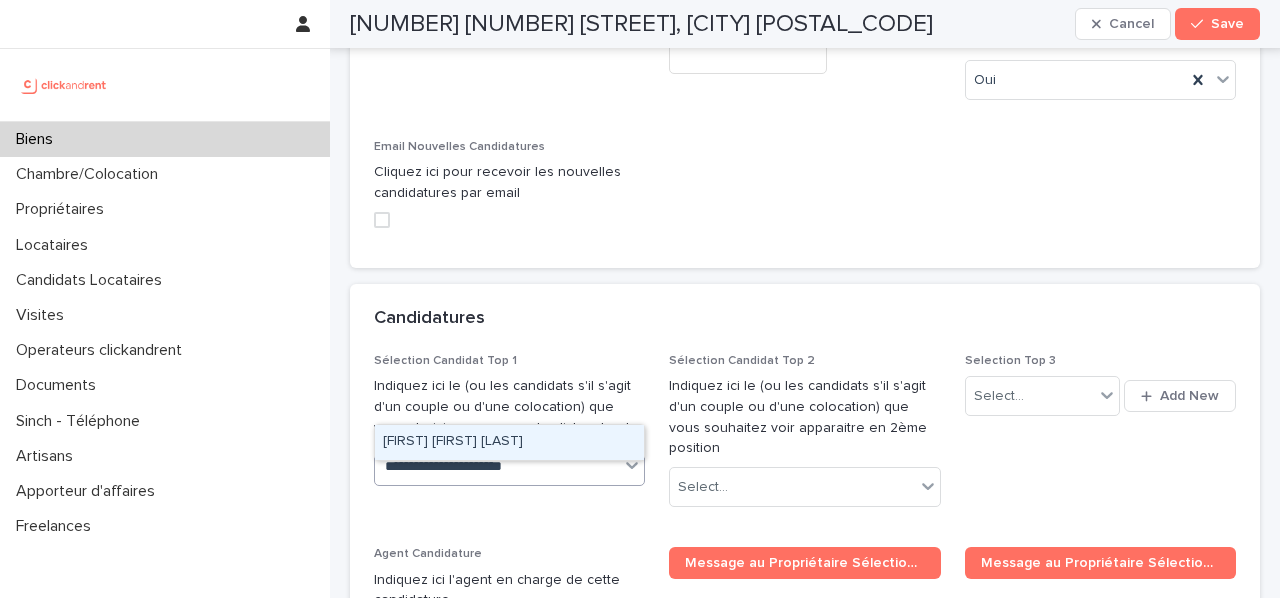 click on "[FIRST] [FIRST] [LAST]" at bounding box center [509, 442] 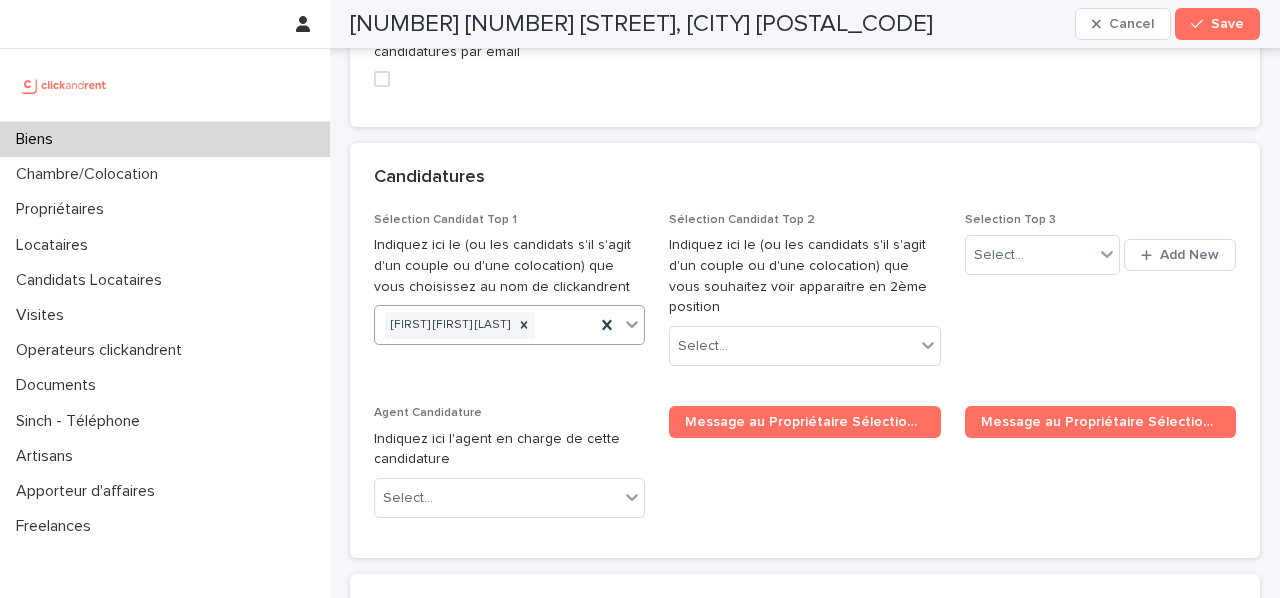 scroll, scrollTop: 11339, scrollLeft: 0, axis: vertical 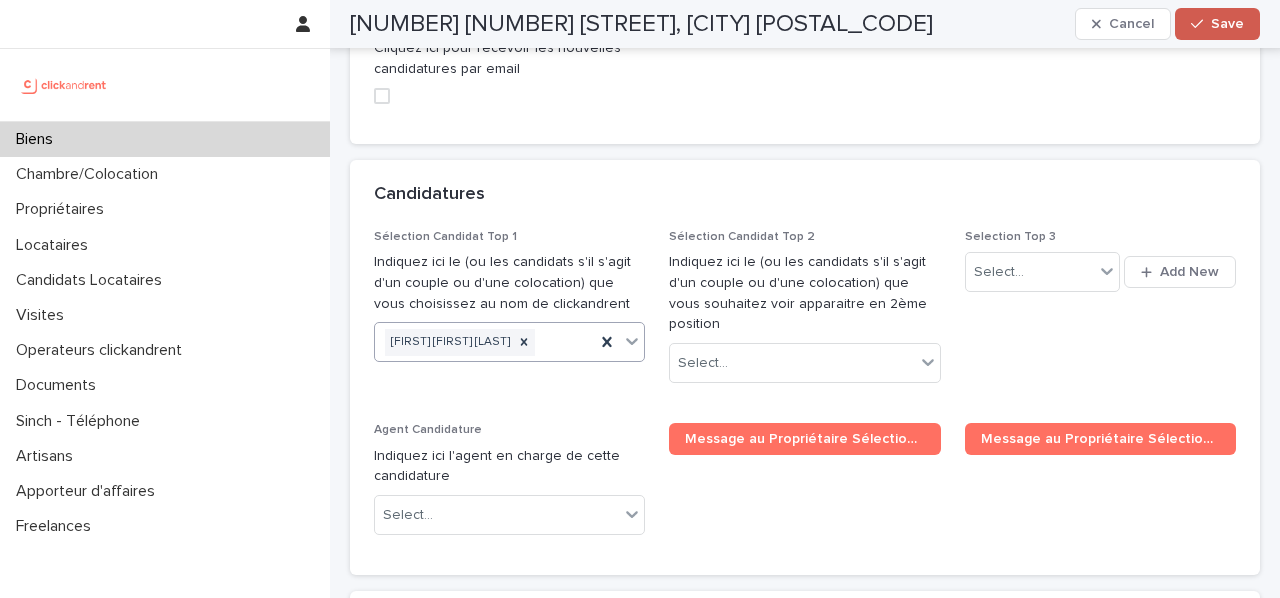 click on "Save" at bounding box center (1227, 24) 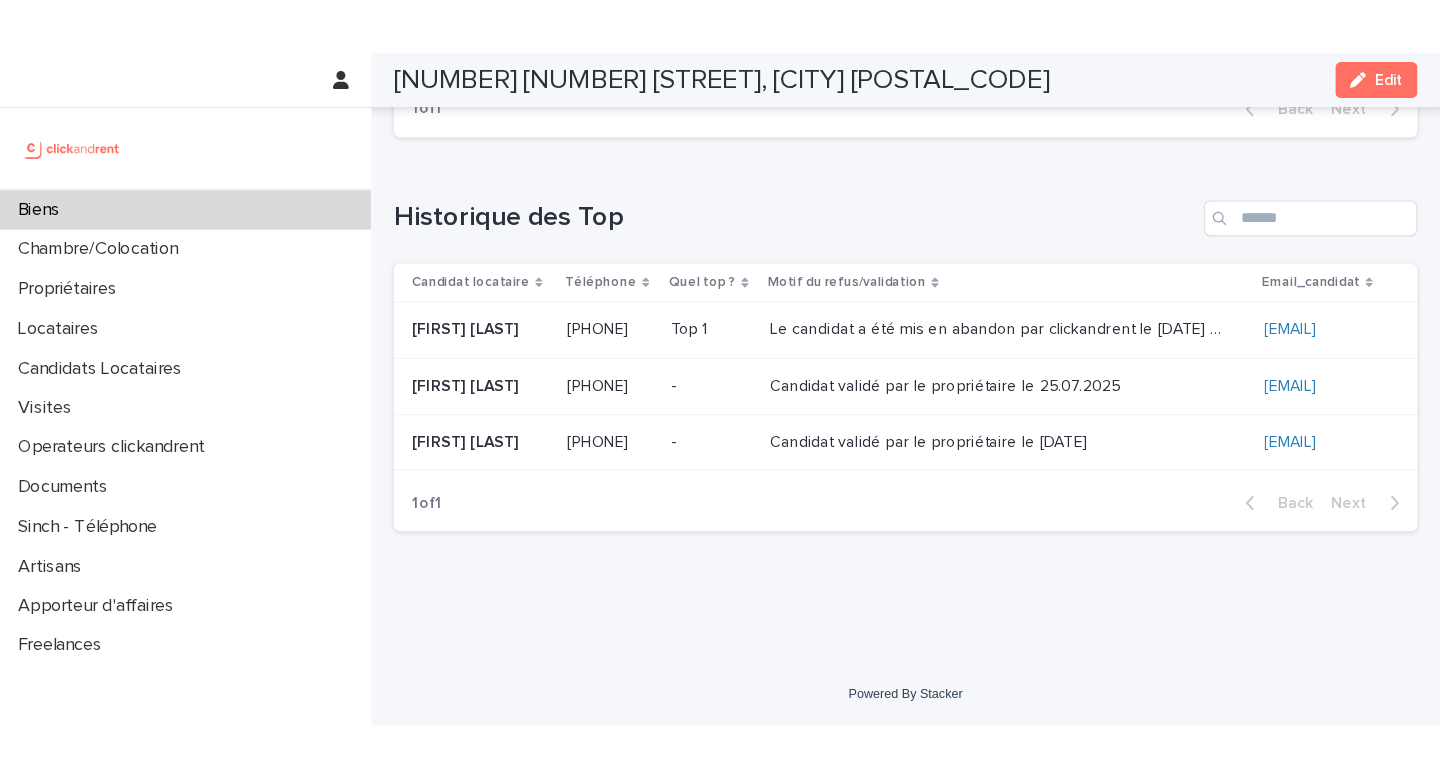 scroll, scrollTop: 7595, scrollLeft: 0, axis: vertical 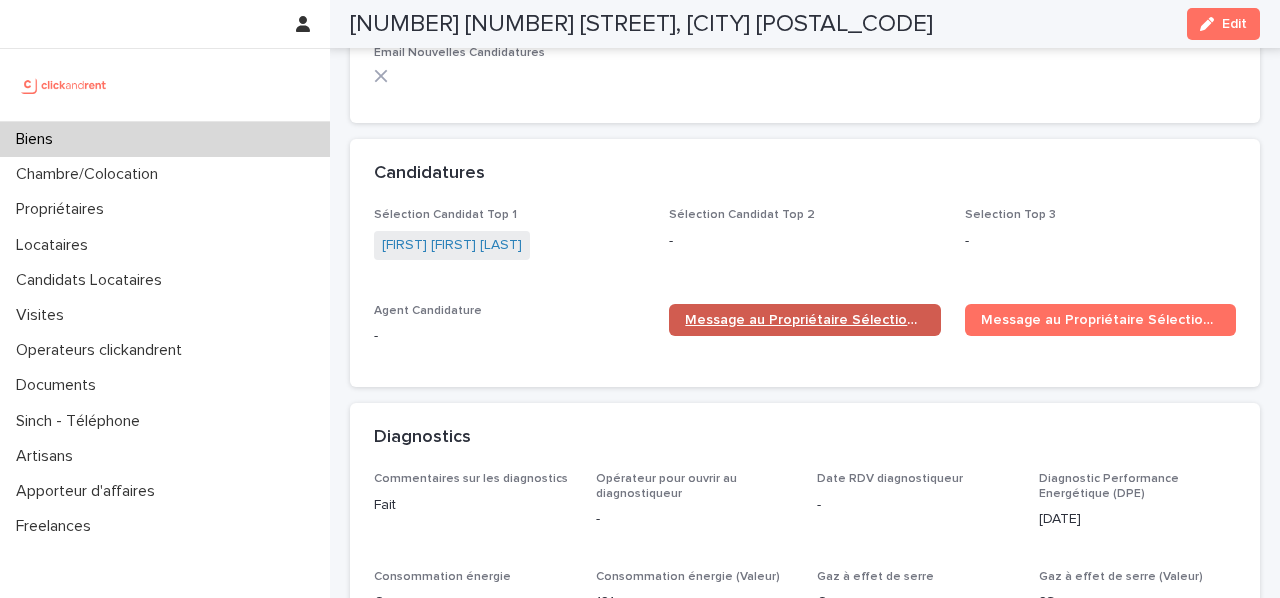click on "Message au Propriétaire Sélection Top 1" at bounding box center (804, 320) 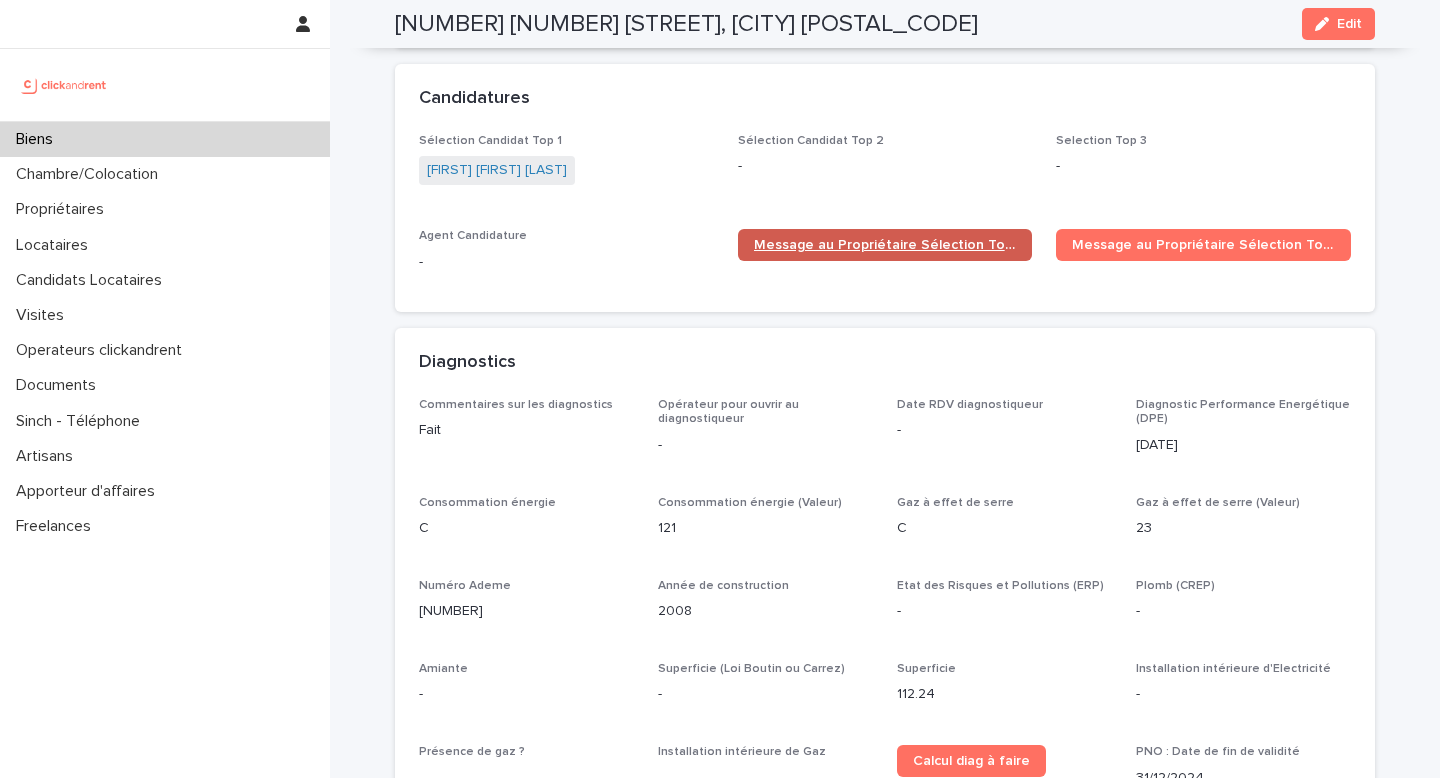 scroll, scrollTop: 7595, scrollLeft: 0, axis: vertical 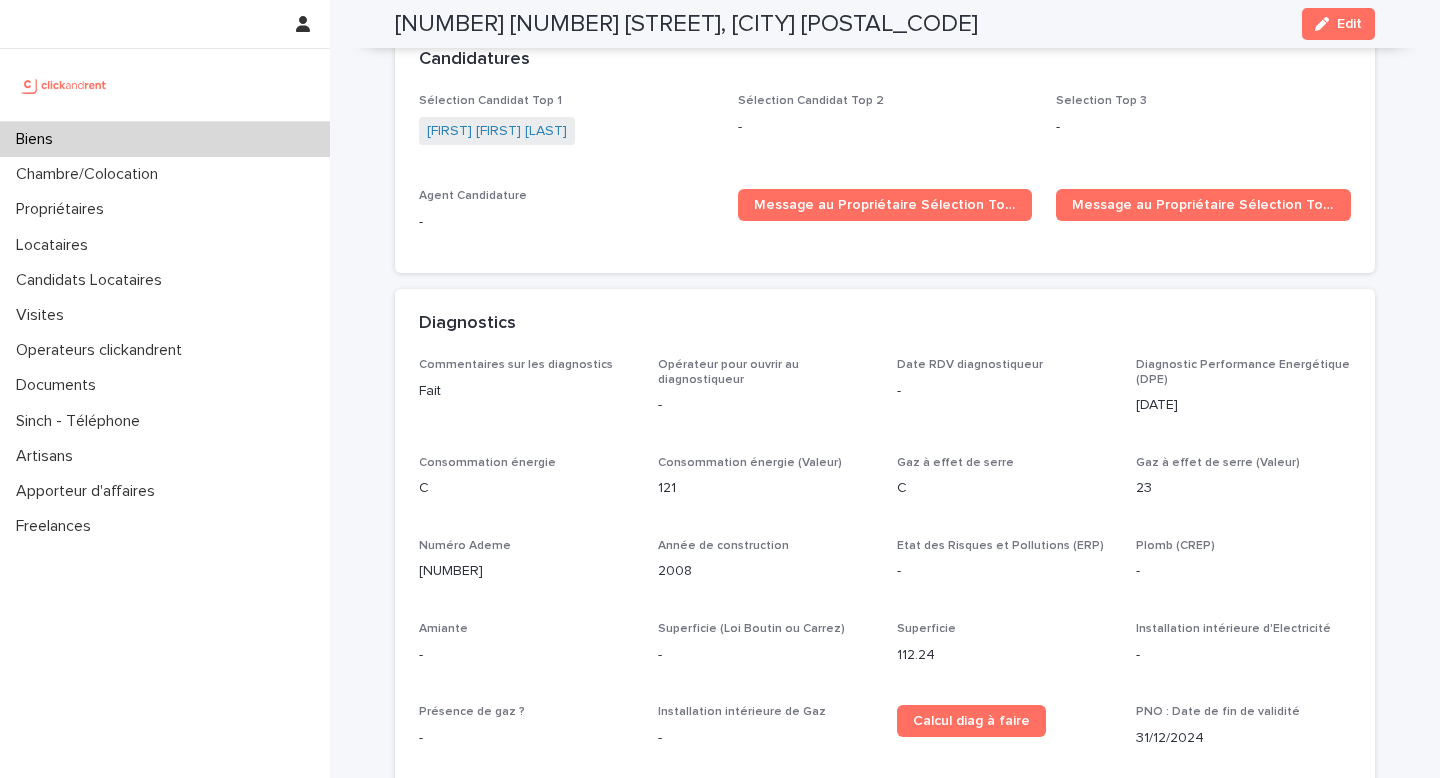 click on "Biens" at bounding box center [165, 139] 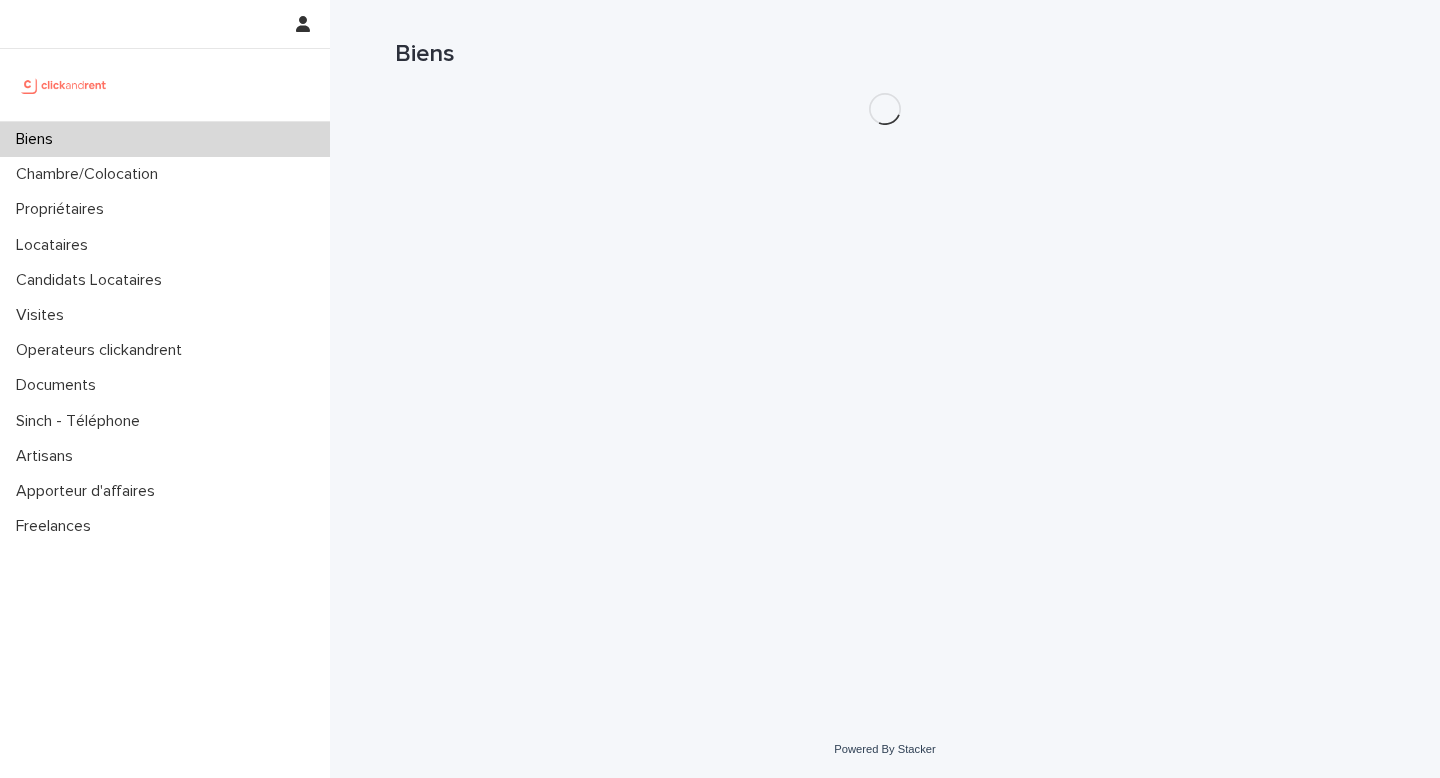 scroll, scrollTop: 0, scrollLeft: 0, axis: both 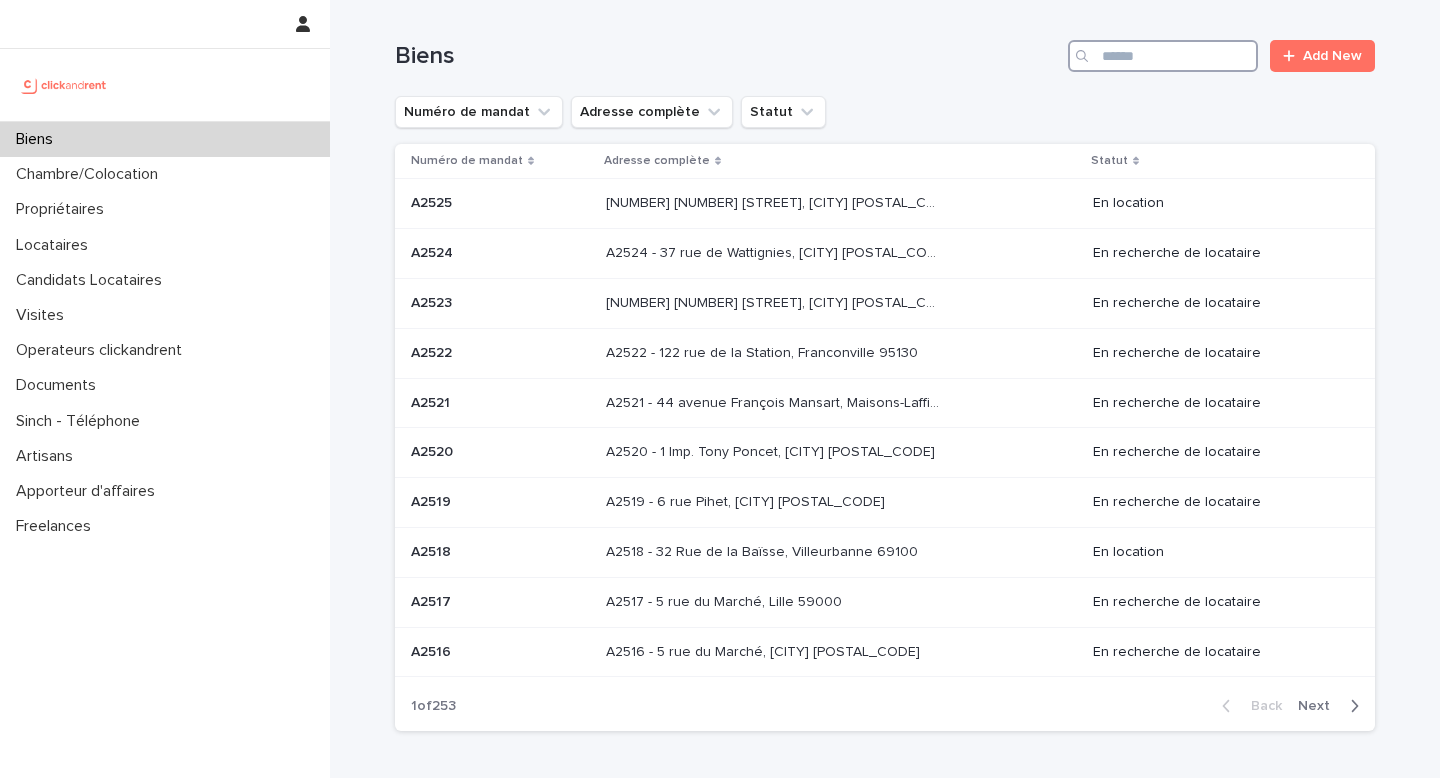 click at bounding box center (1163, 56) 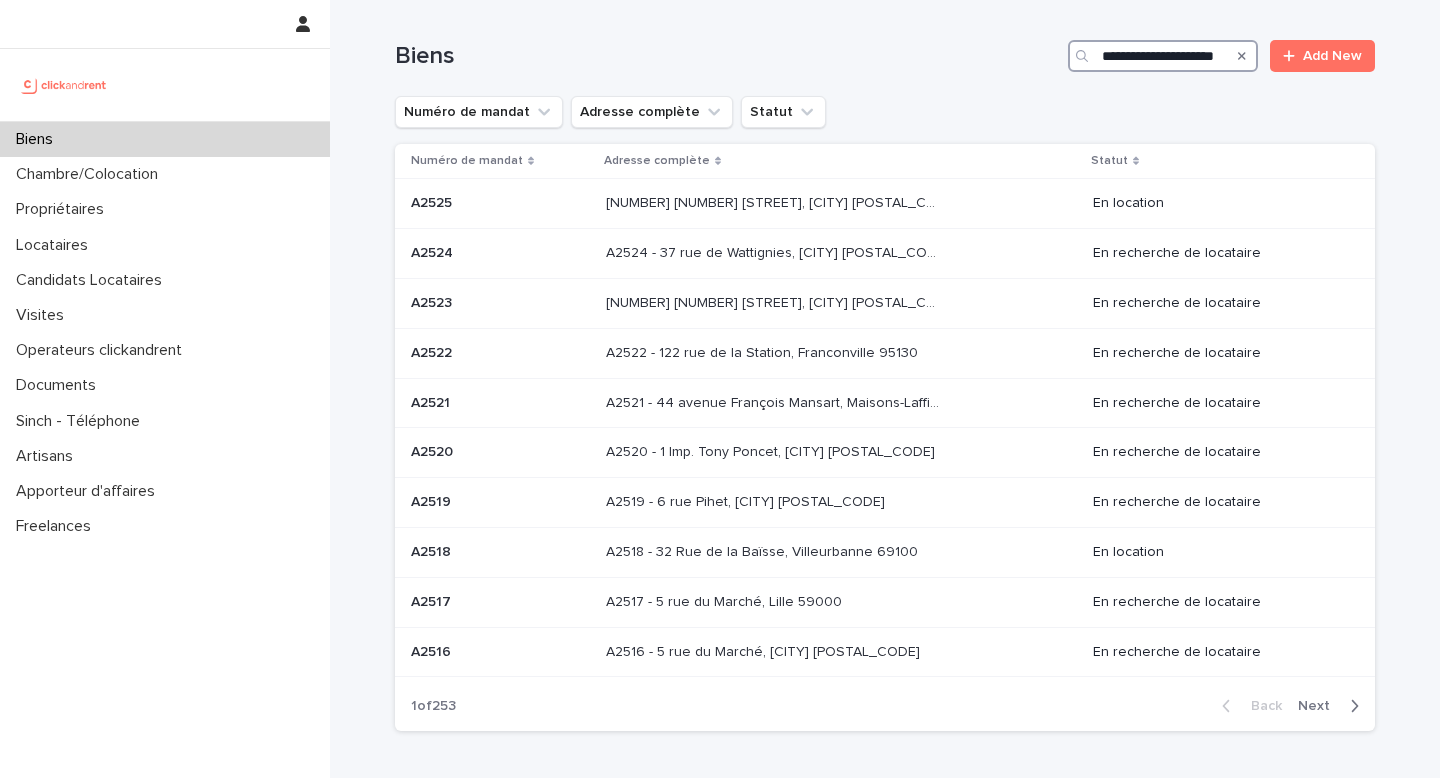 scroll, scrollTop: 0, scrollLeft: 35, axis: horizontal 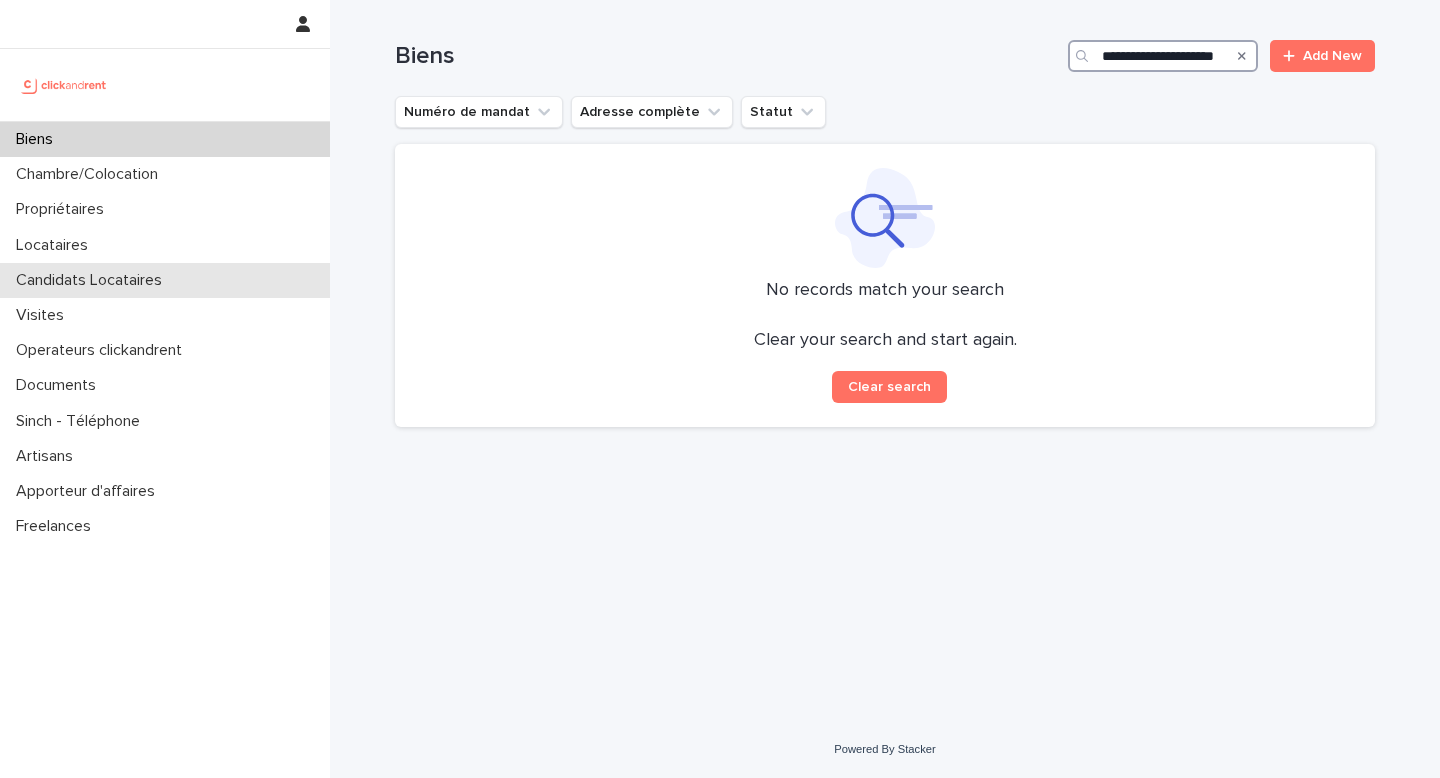 type on "**********" 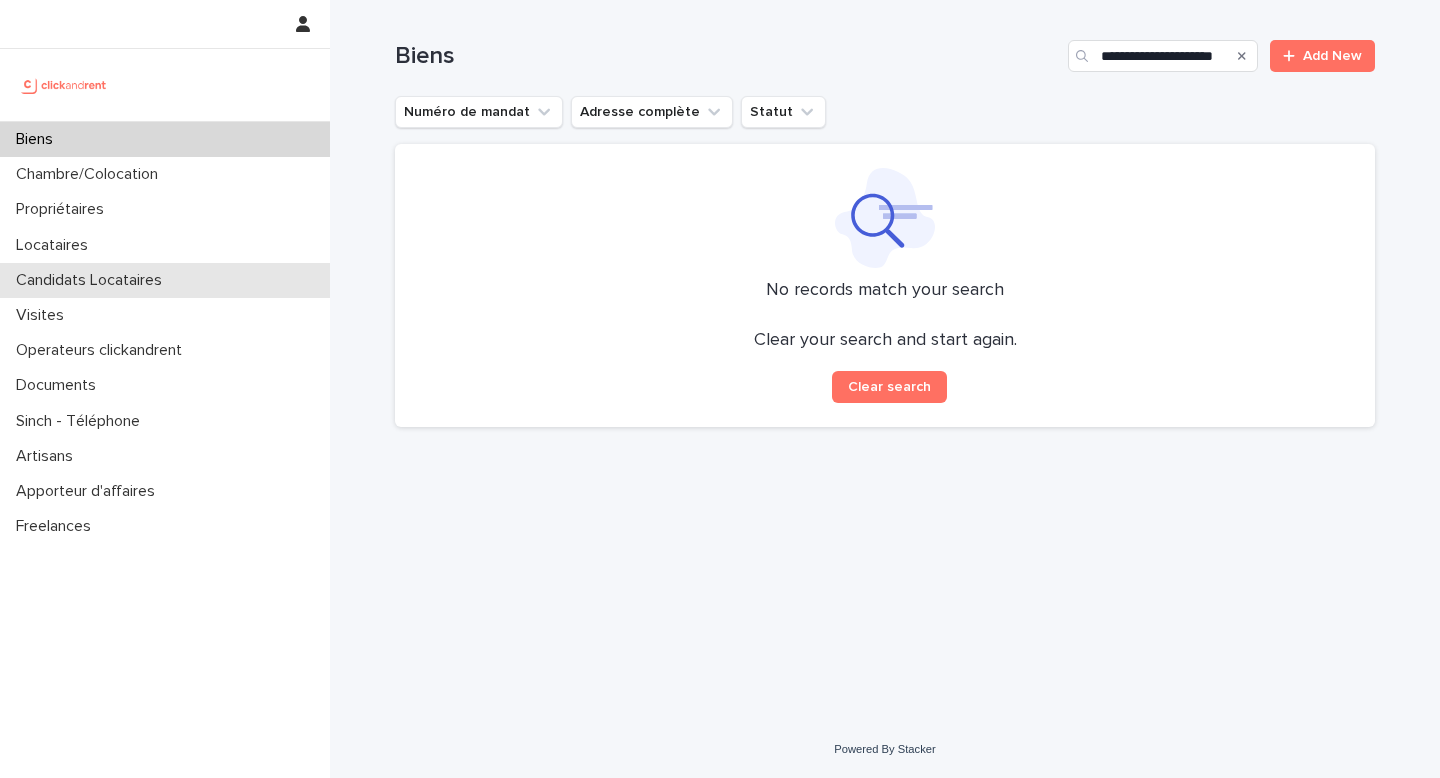 click on "Candidats Locataires" at bounding box center (165, 280) 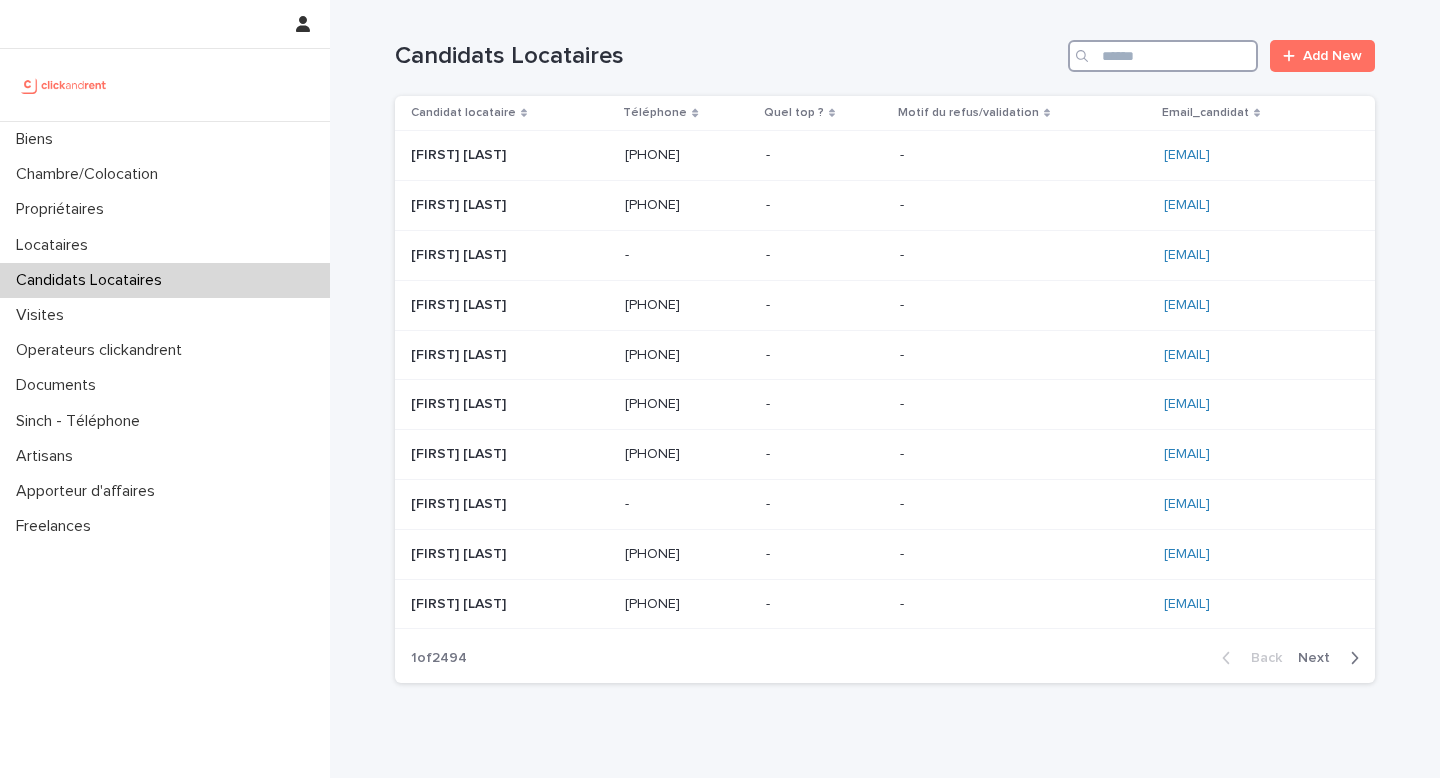 click at bounding box center [1163, 56] 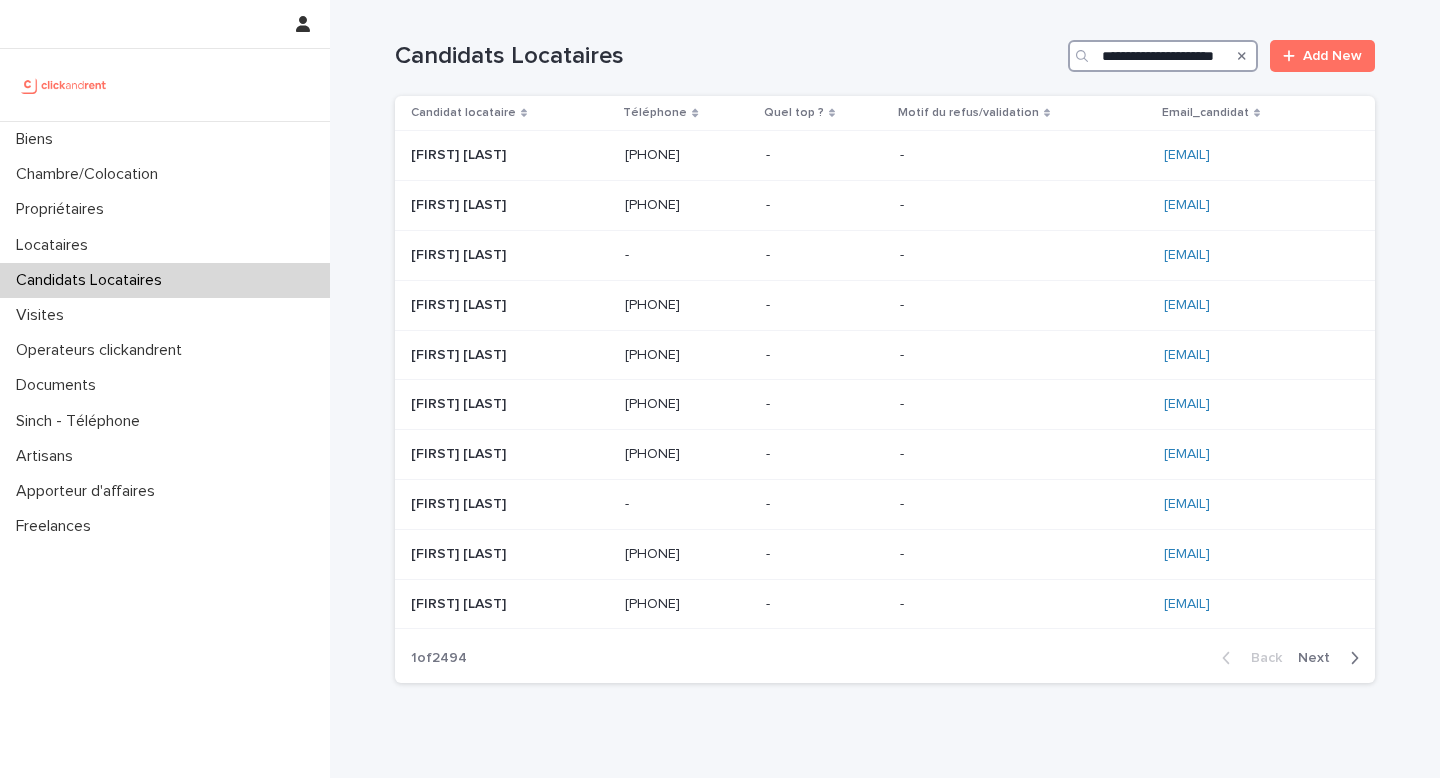 scroll, scrollTop: 0, scrollLeft: 35, axis: horizontal 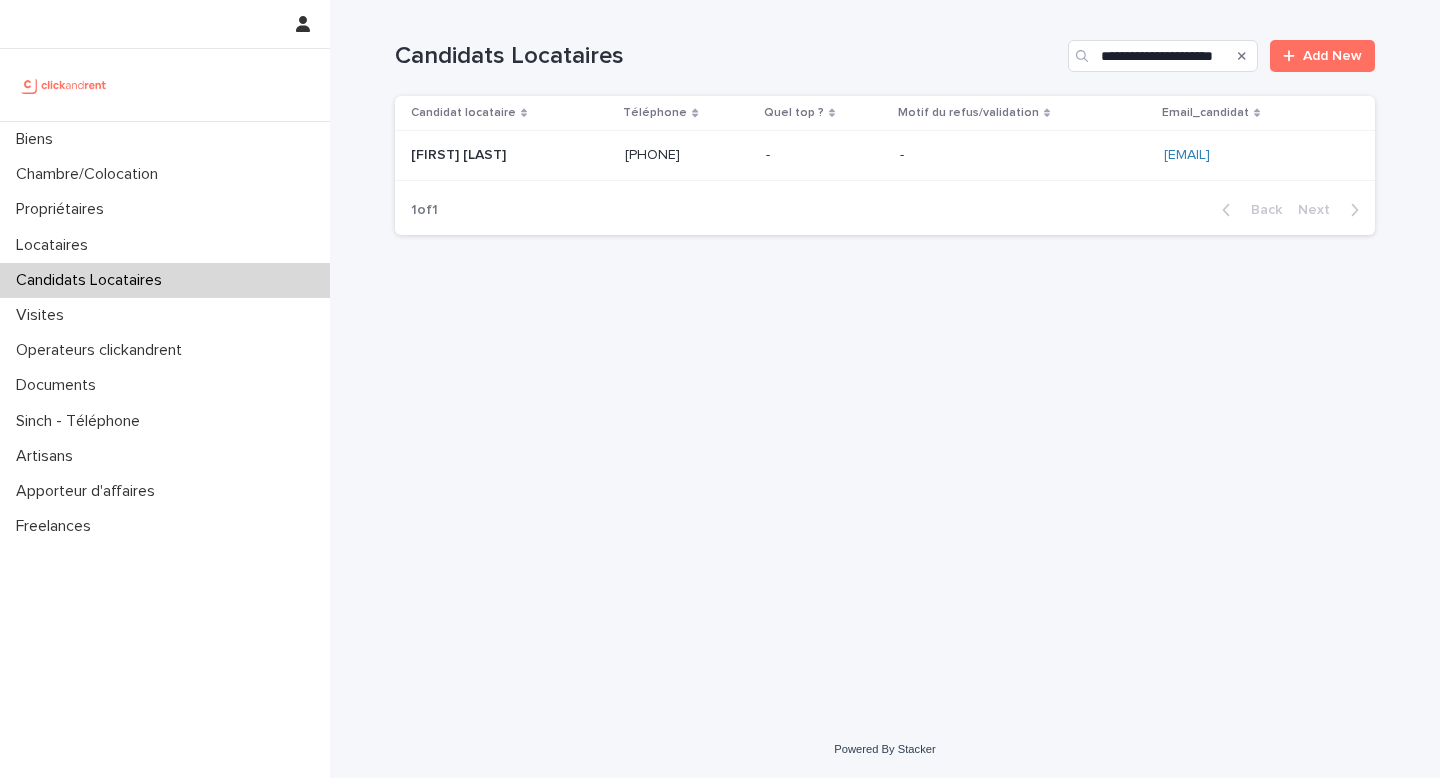 click on "- -" at bounding box center [825, 155] 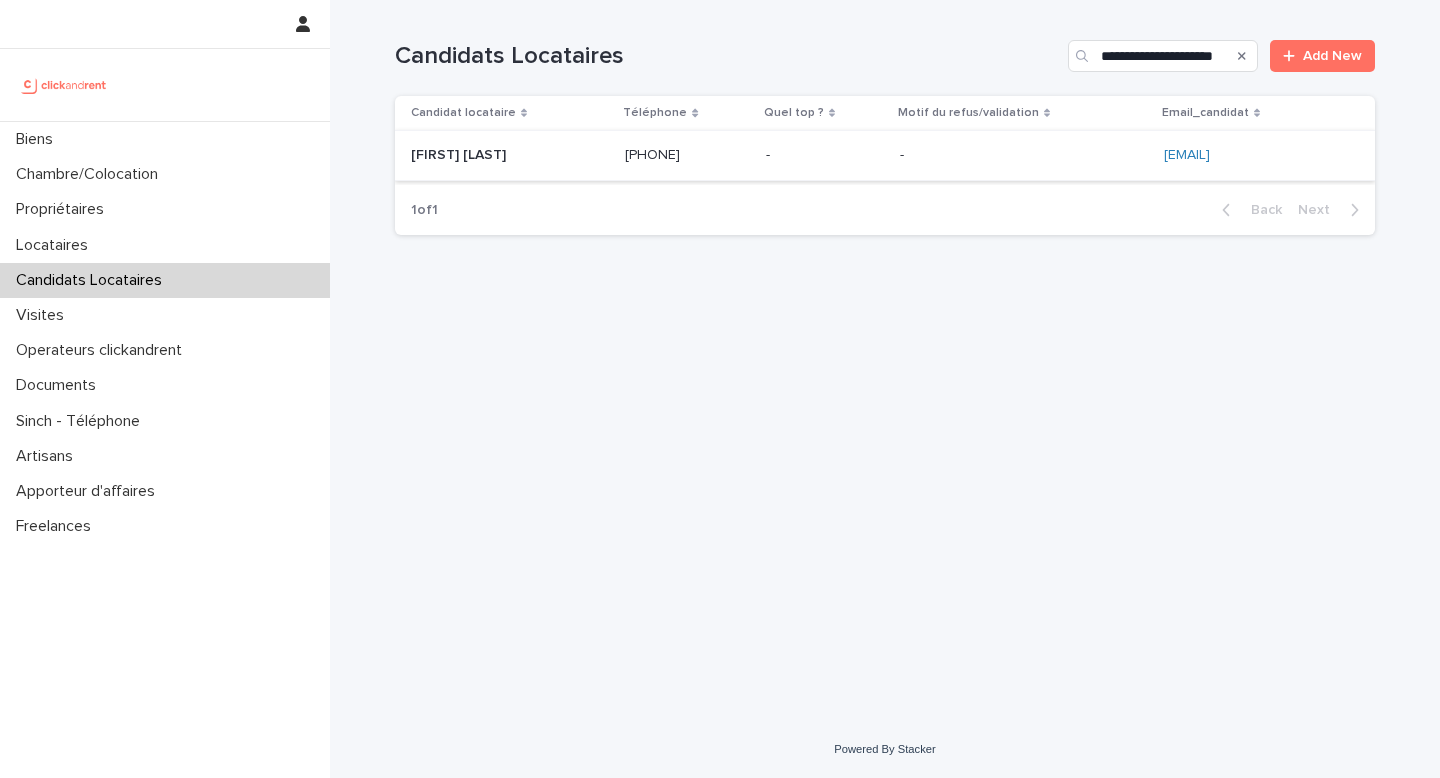 scroll, scrollTop: 0, scrollLeft: 0, axis: both 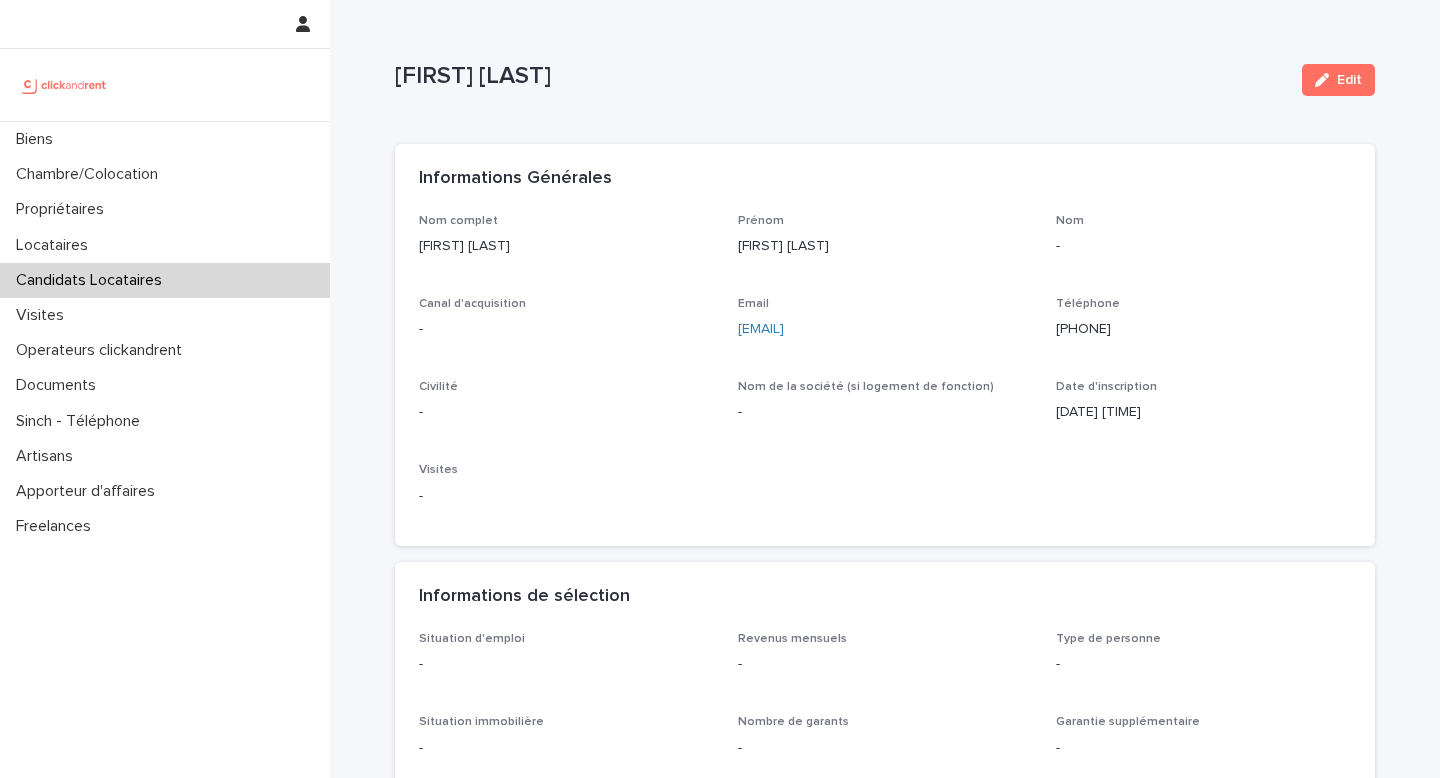 drag, startPoint x: 603, startPoint y: 70, endPoint x: 381, endPoint y: 83, distance: 222.38031 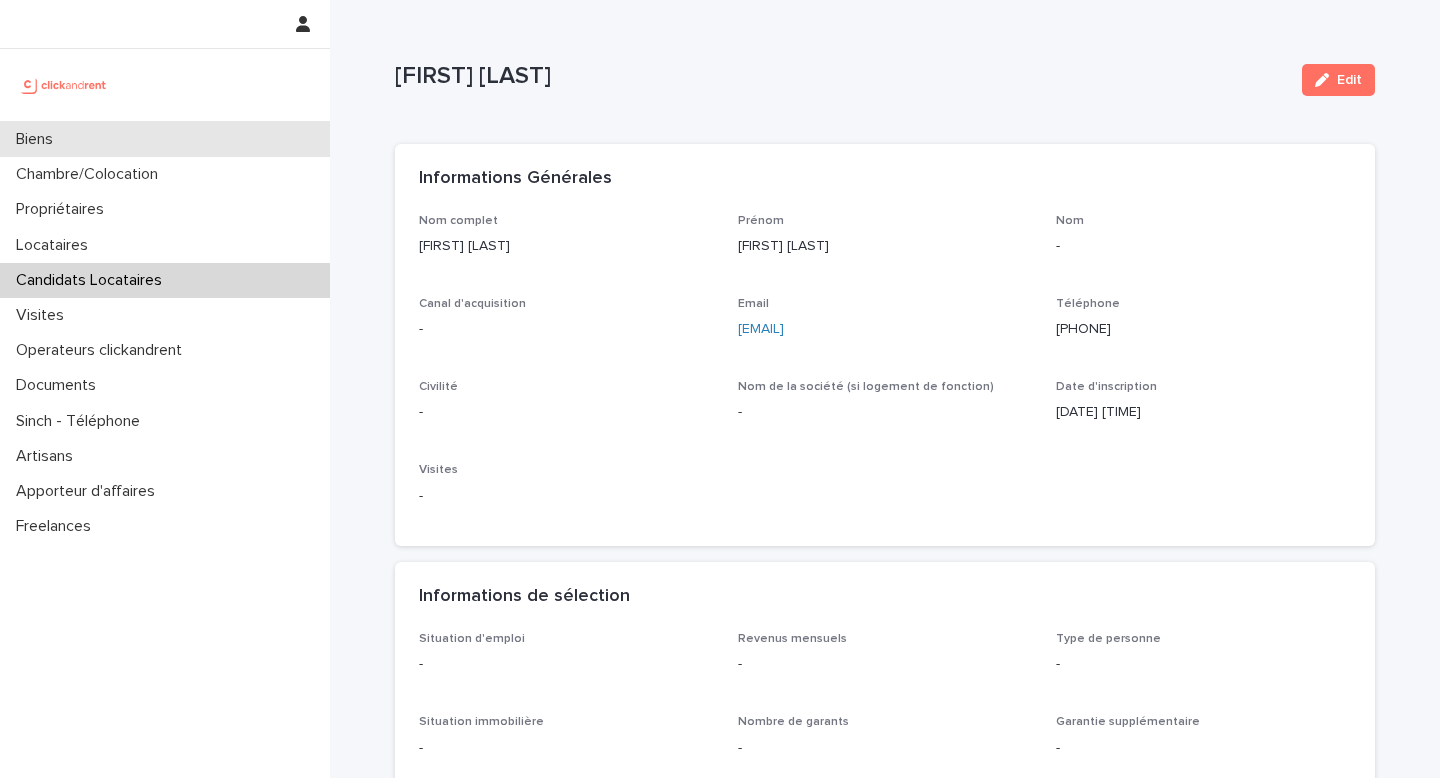 click on "Biens" at bounding box center (165, 139) 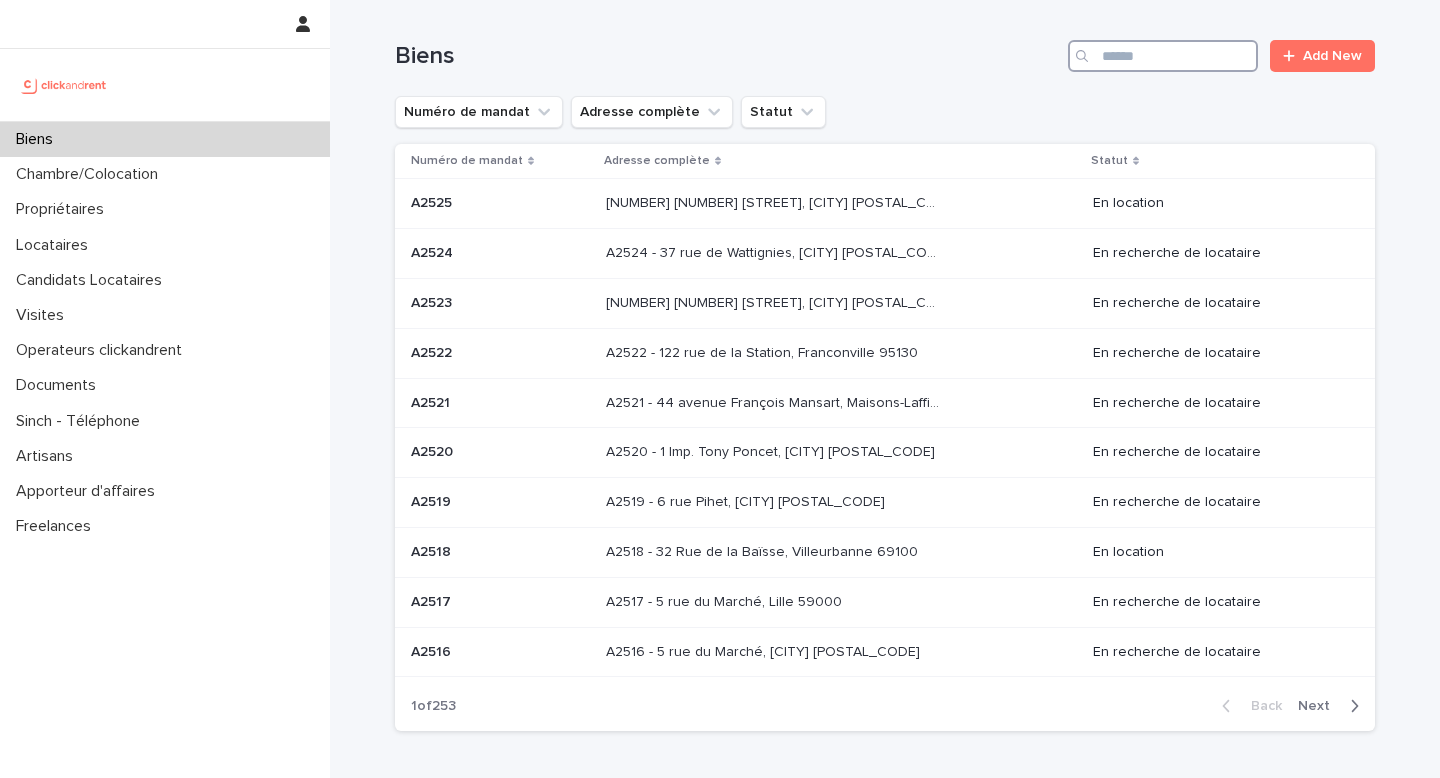 click at bounding box center [1163, 56] 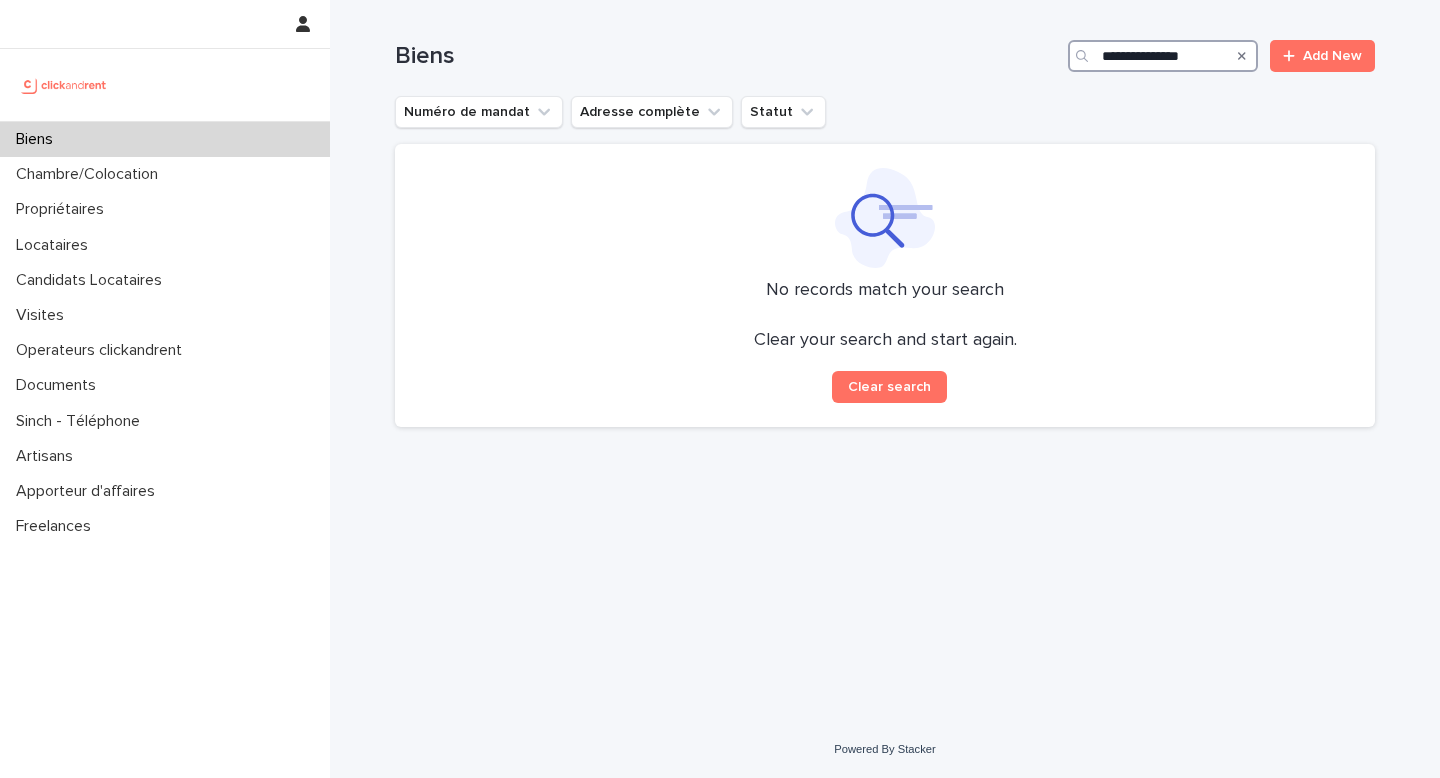 click on "**********" at bounding box center (1163, 56) 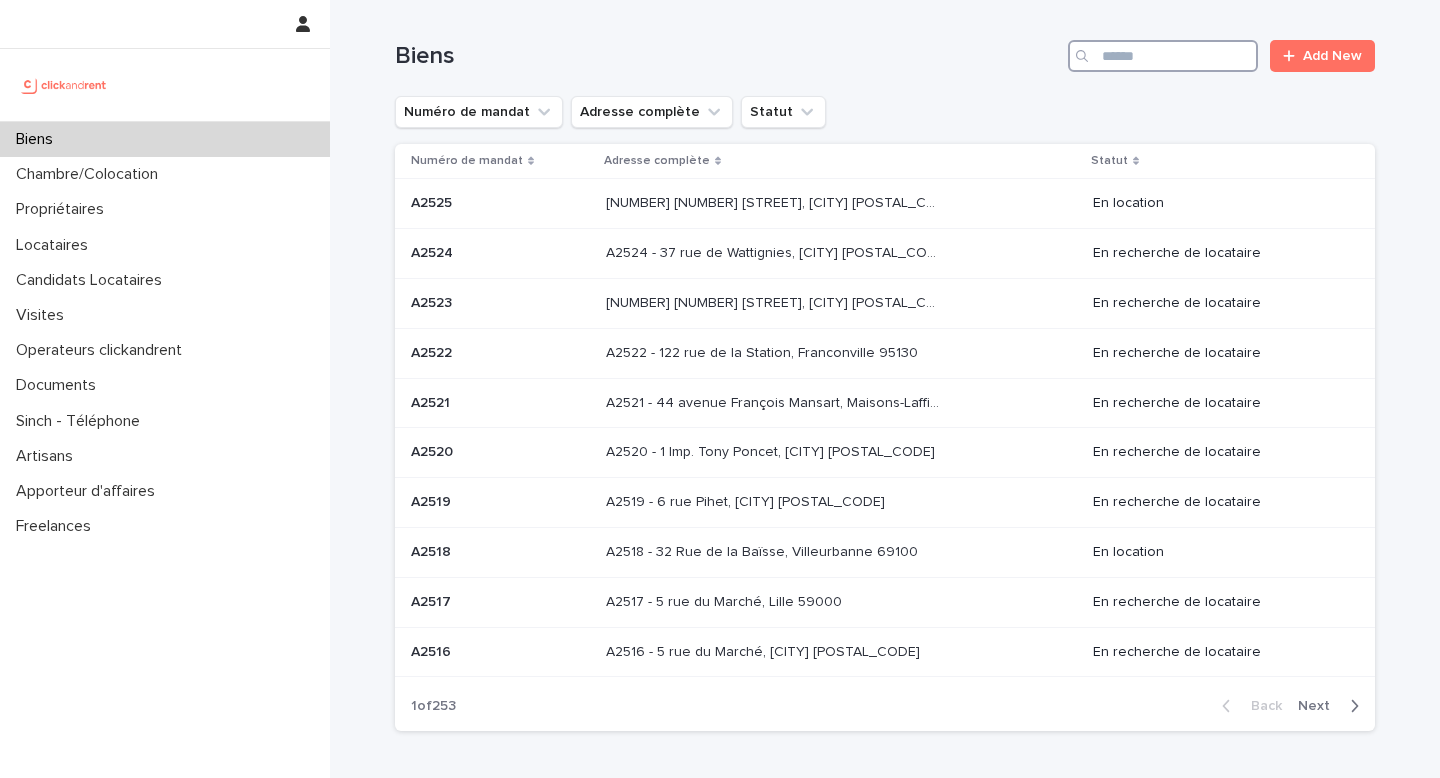 click at bounding box center (1163, 56) 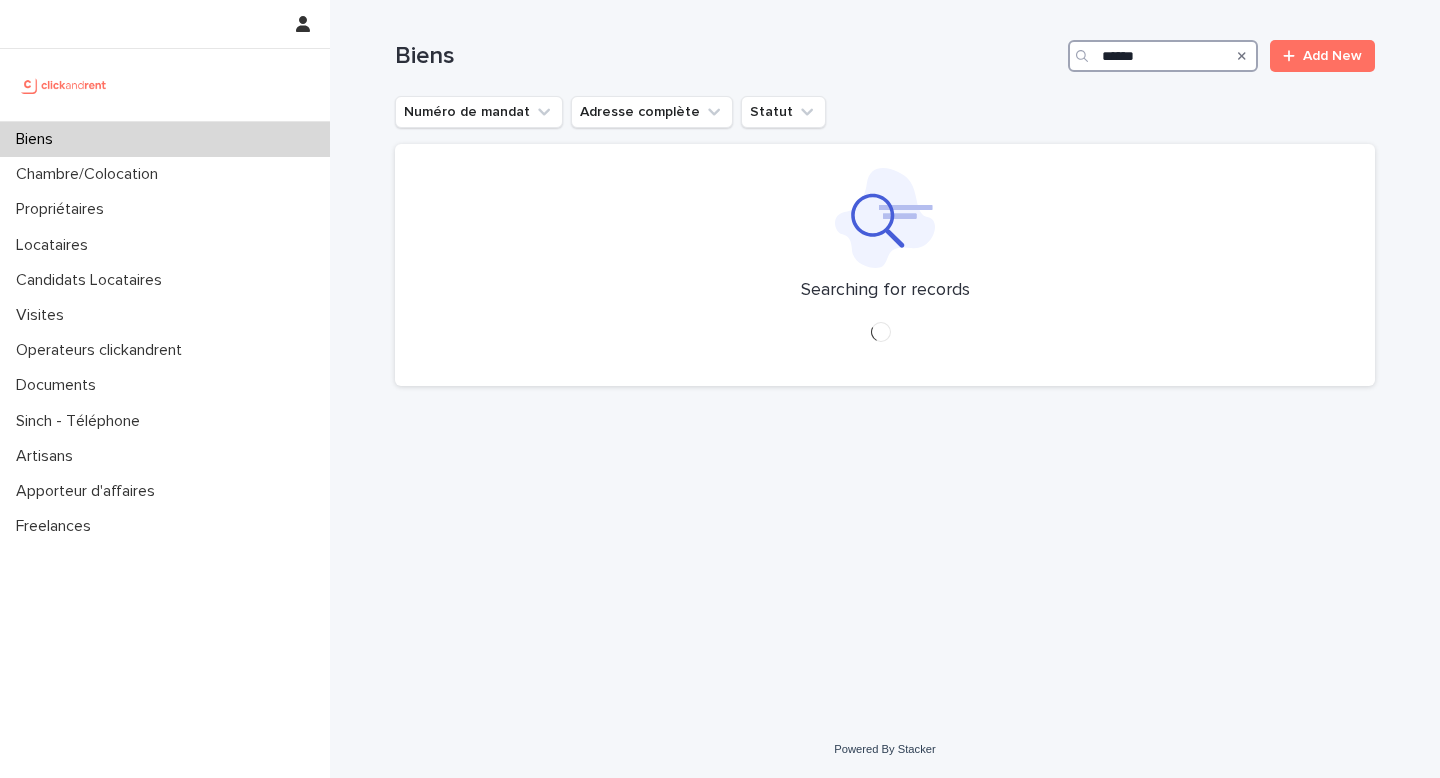 type on "******" 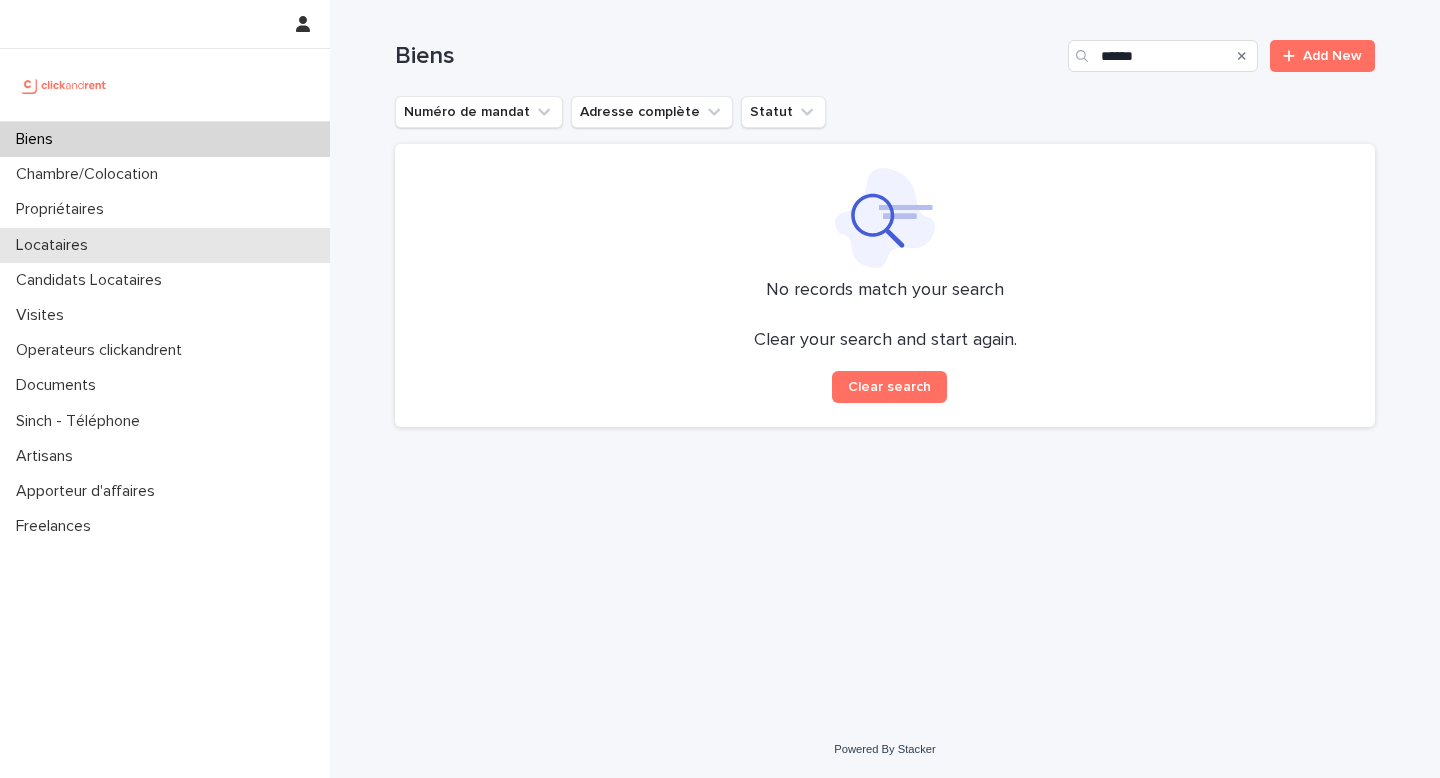 click on "Locataires" at bounding box center [165, 245] 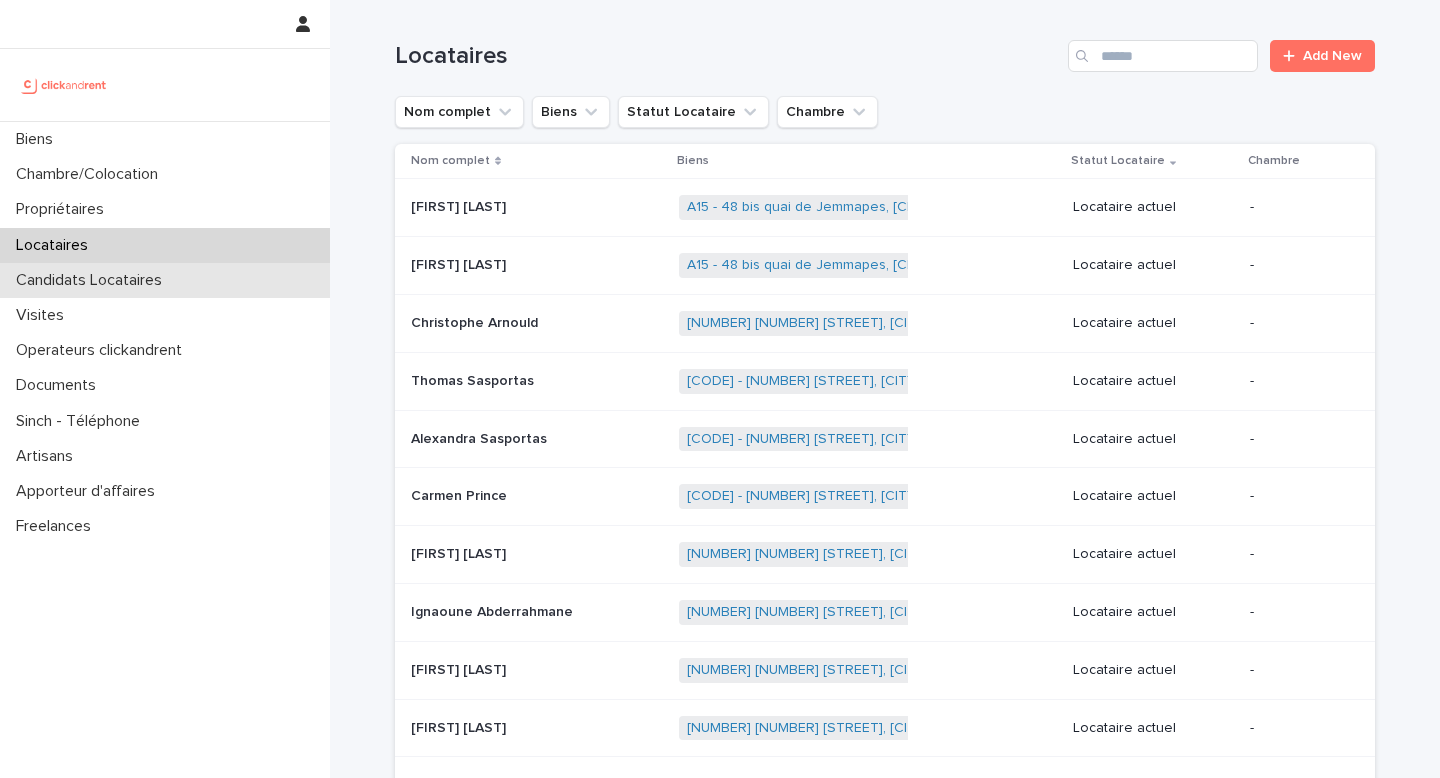 click on "Candidats Locataires" at bounding box center (93, 280) 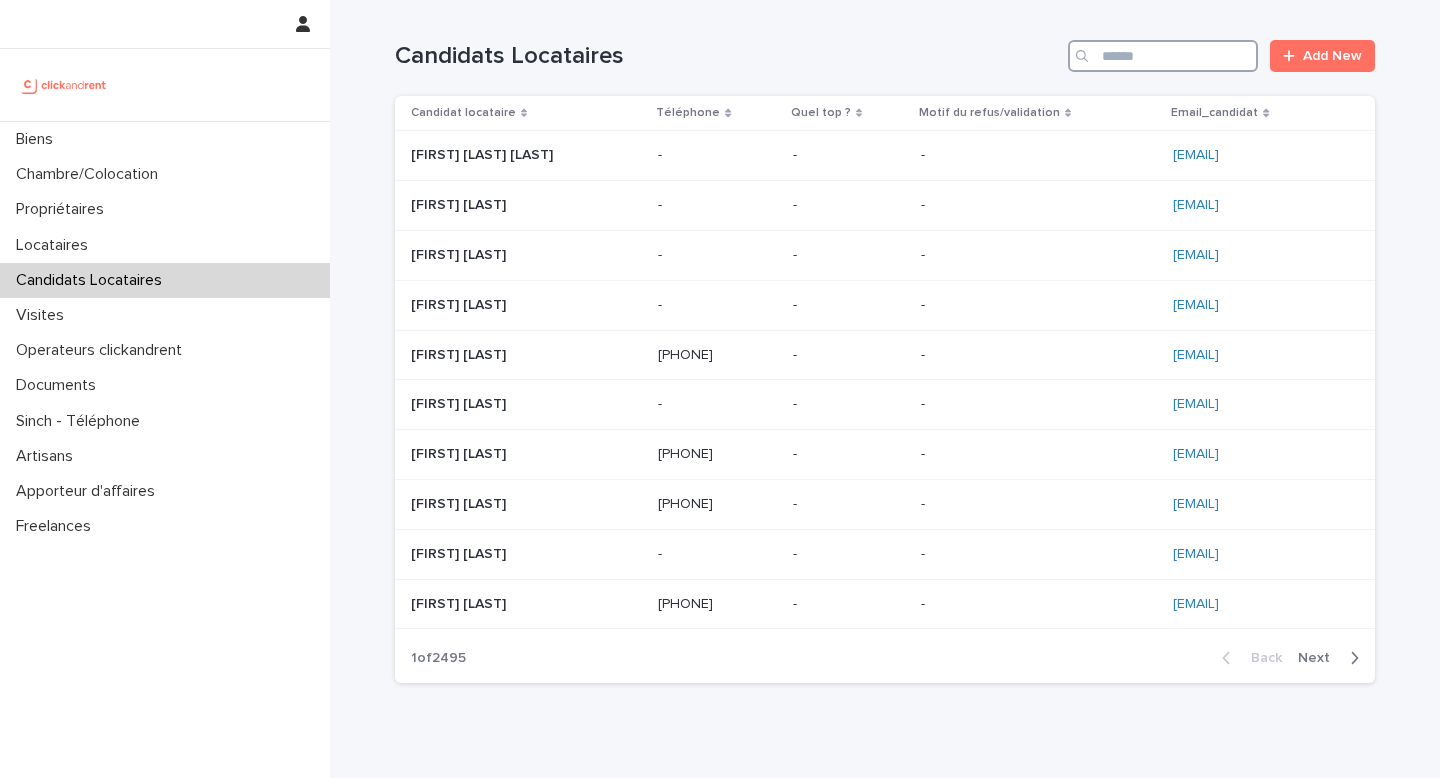 click at bounding box center [1163, 56] 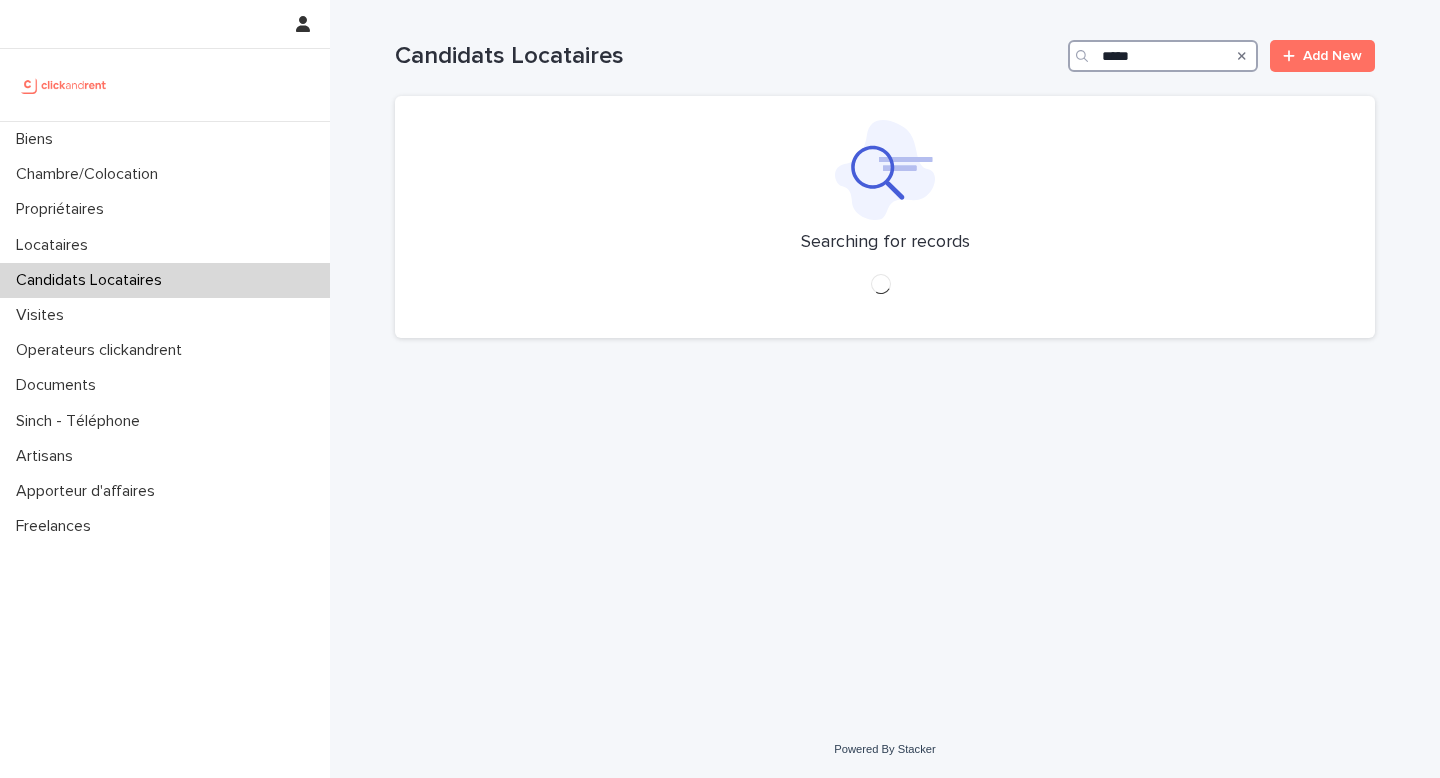 type on "******" 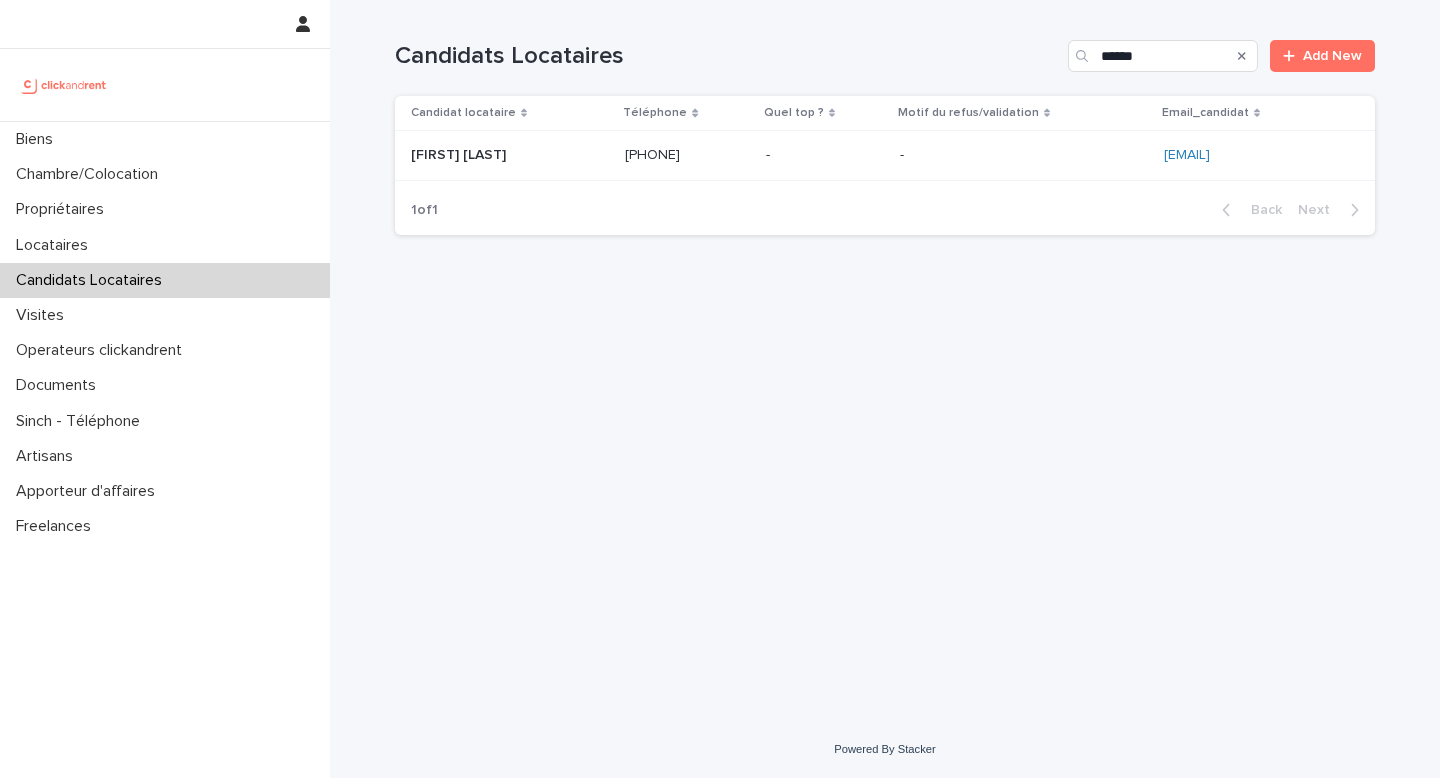 click on "[FIRST] [LAST]  [FIRST] [LAST]" at bounding box center (510, 155) 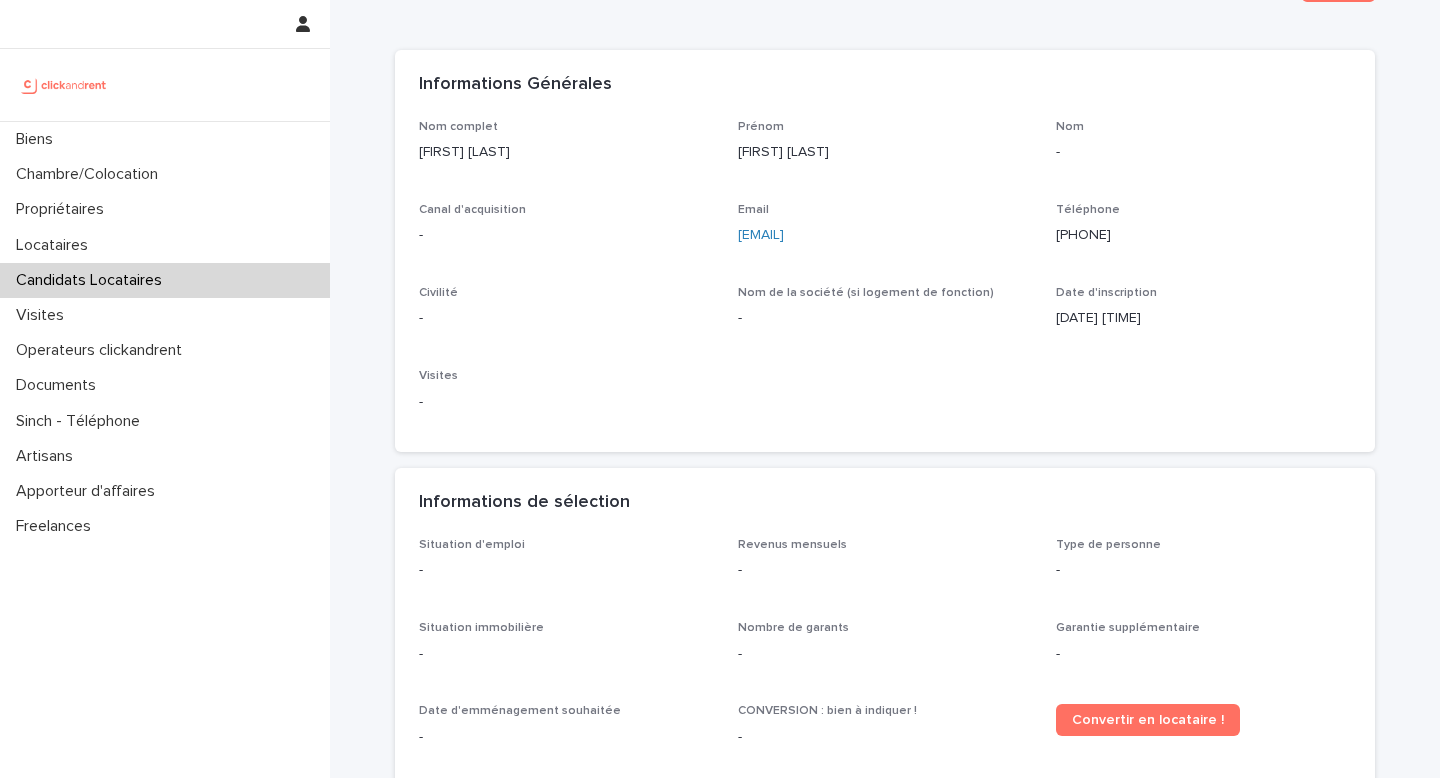 scroll, scrollTop: 0, scrollLeft: 0, axis: both 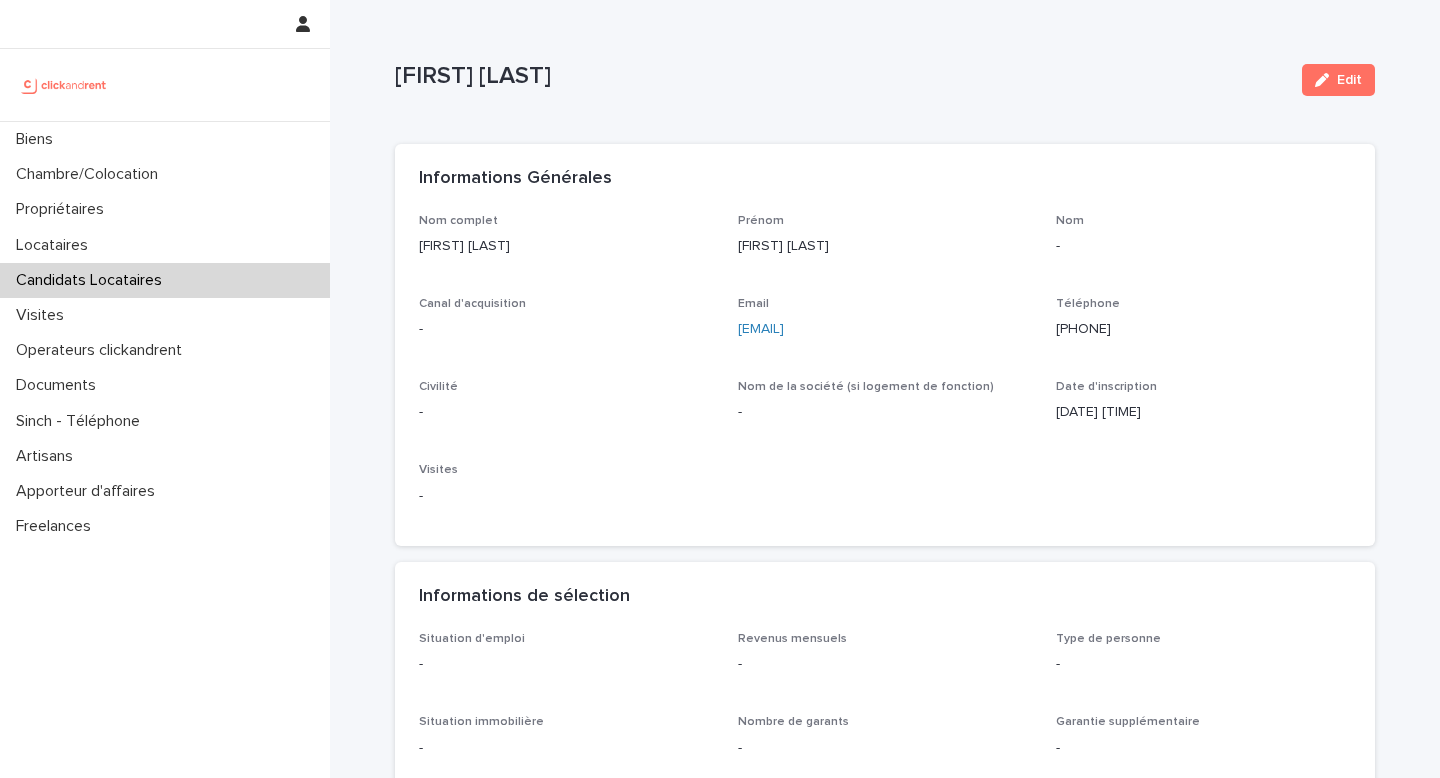 drag, startPoint x: 610, startPoint y: 71, endPoint x: 375, endPoint y: 84, distance: 235.3593 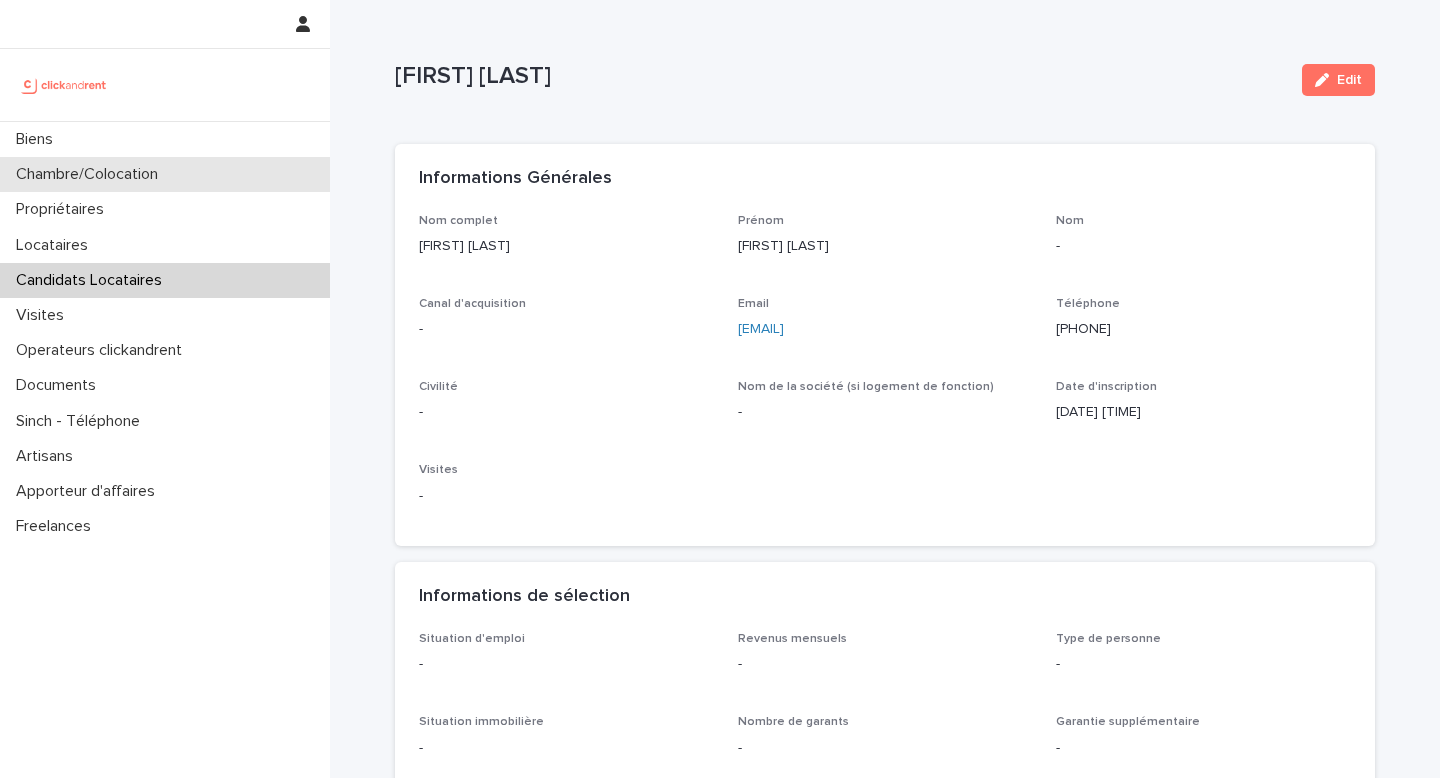 click on "Chambre/Colocation" at bounding box center (91, 174) 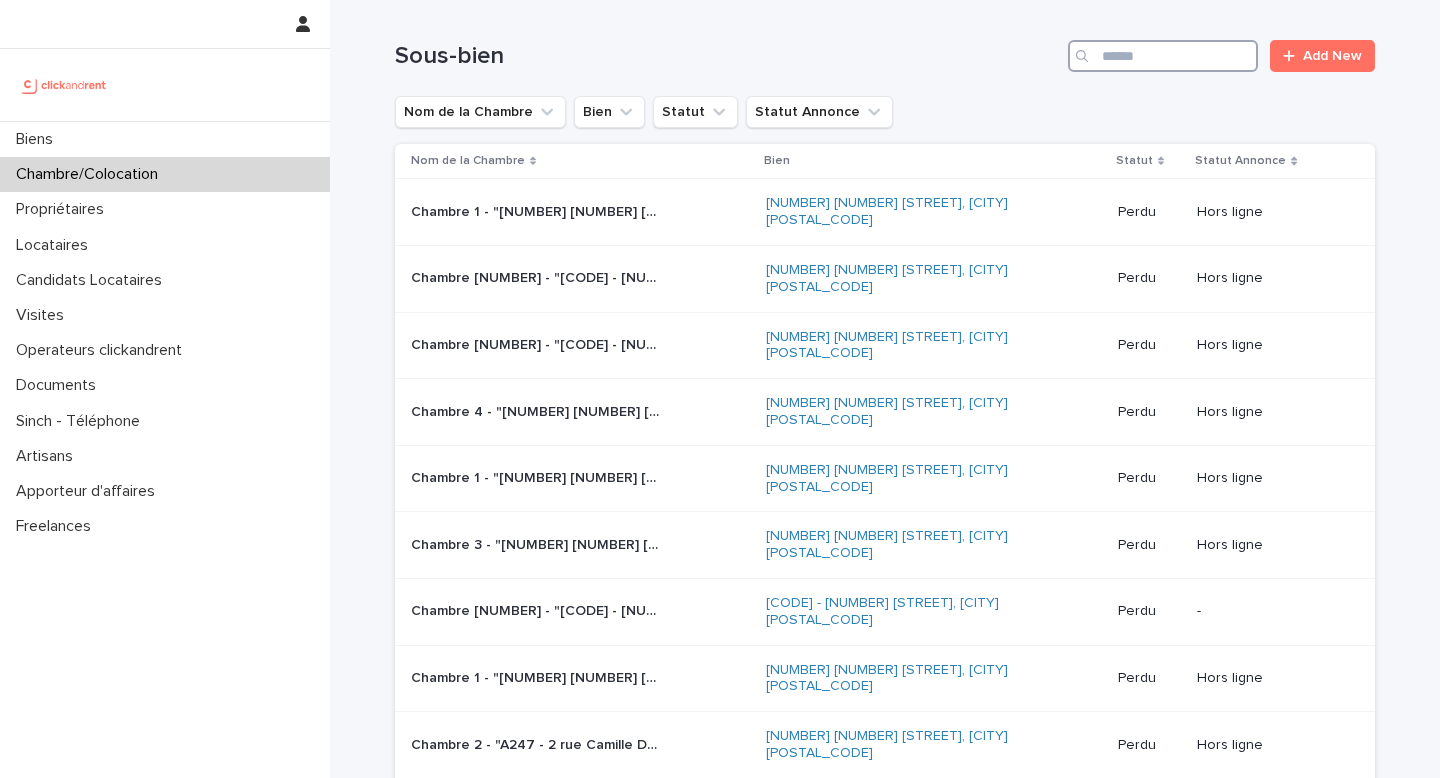 click at bounding box center (1163, 56) 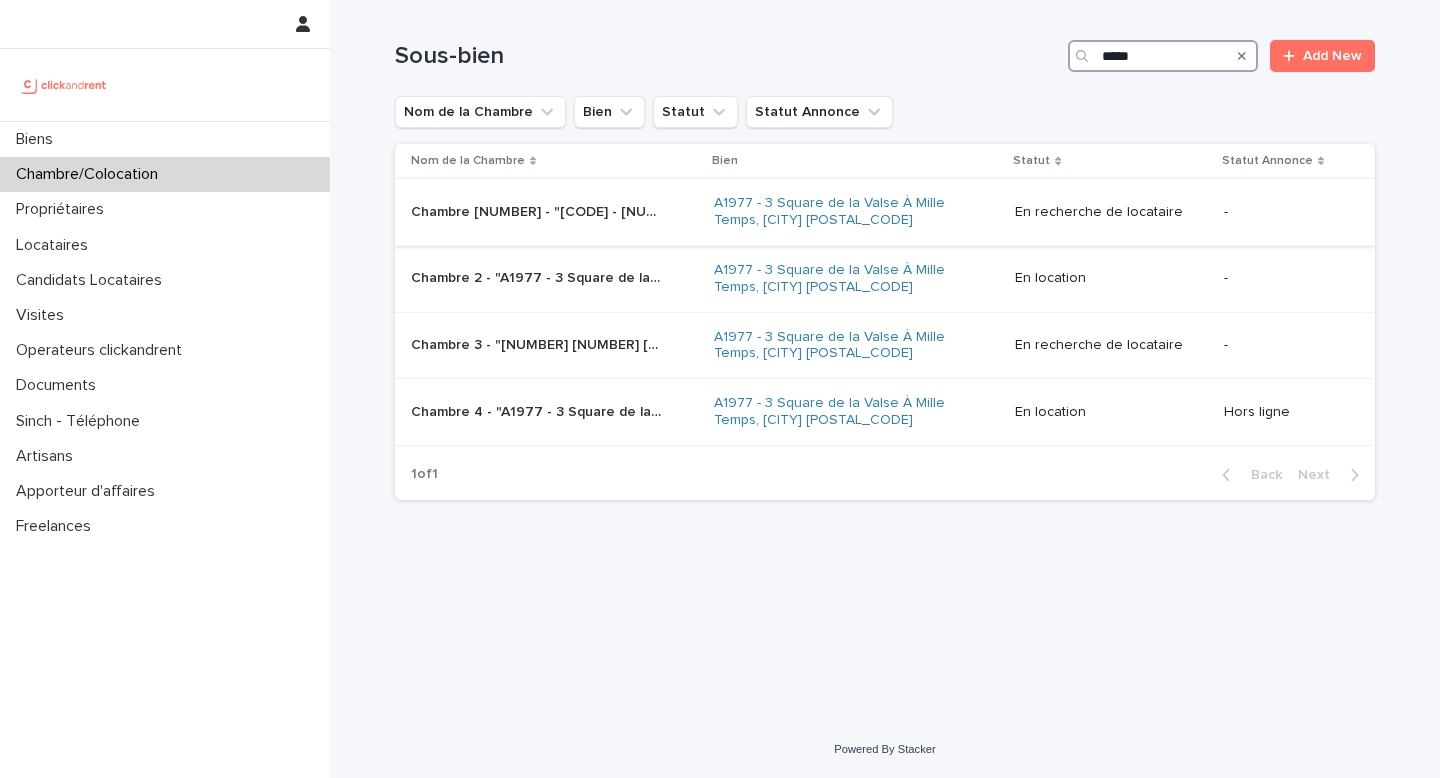 type on "*****" 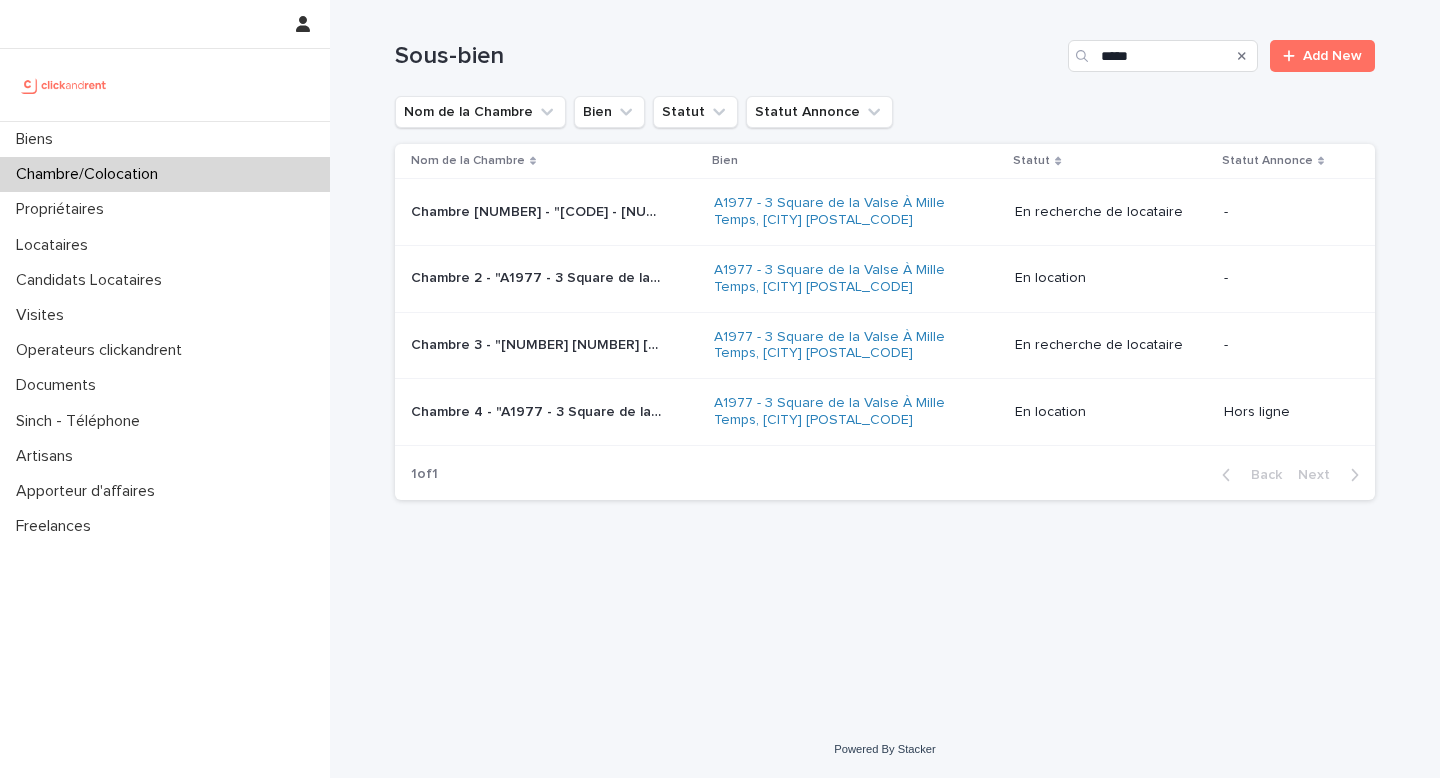 click on "Chambre 4 - "A1977 - 3 Square de la Valse À Mille Temps,  [CITY] [POSTAL_CODE]"" at bounding box center [538, 410] 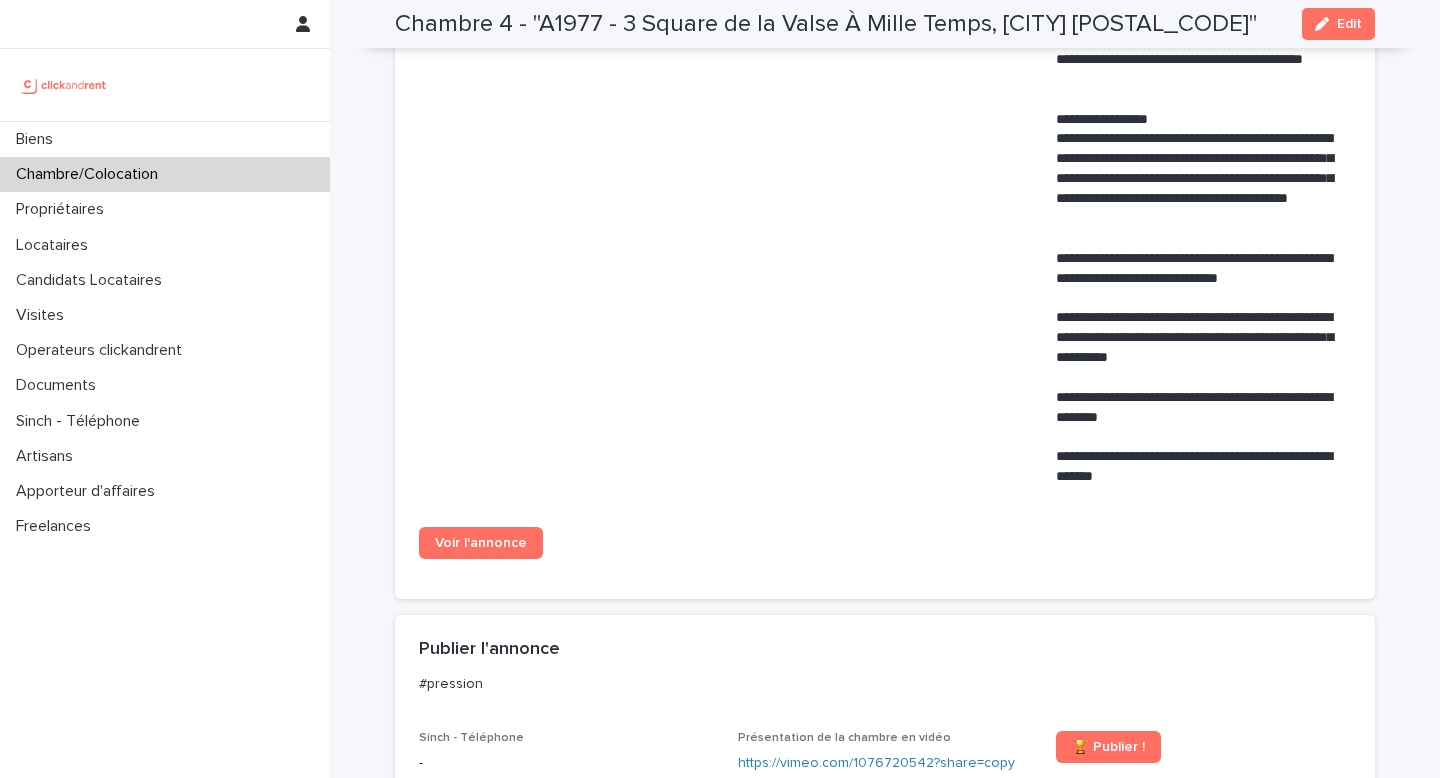 scroll, scrollTop: 1016, scrollLeft: 0, axis: vertical 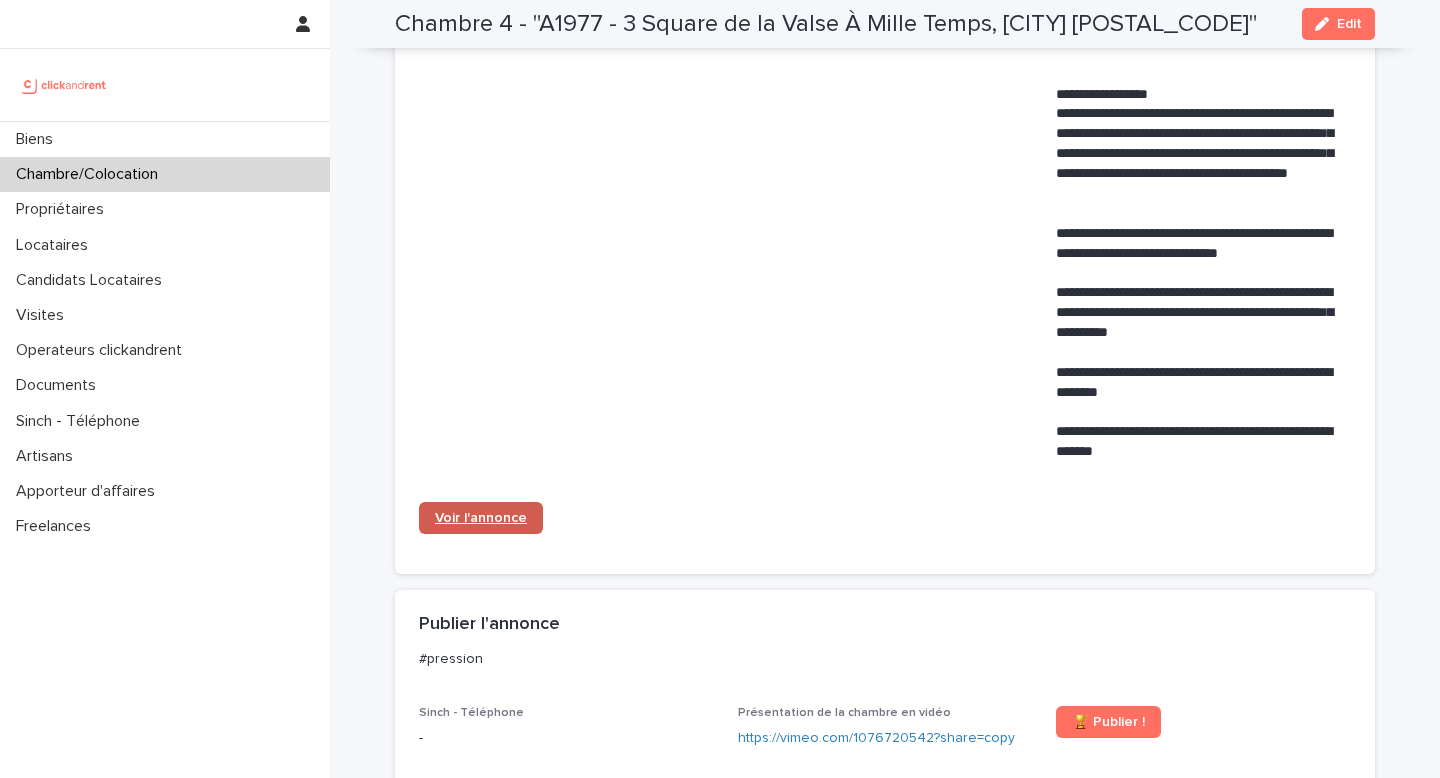 click on "Voir l'annonce" at bounding box center (481, 518) 